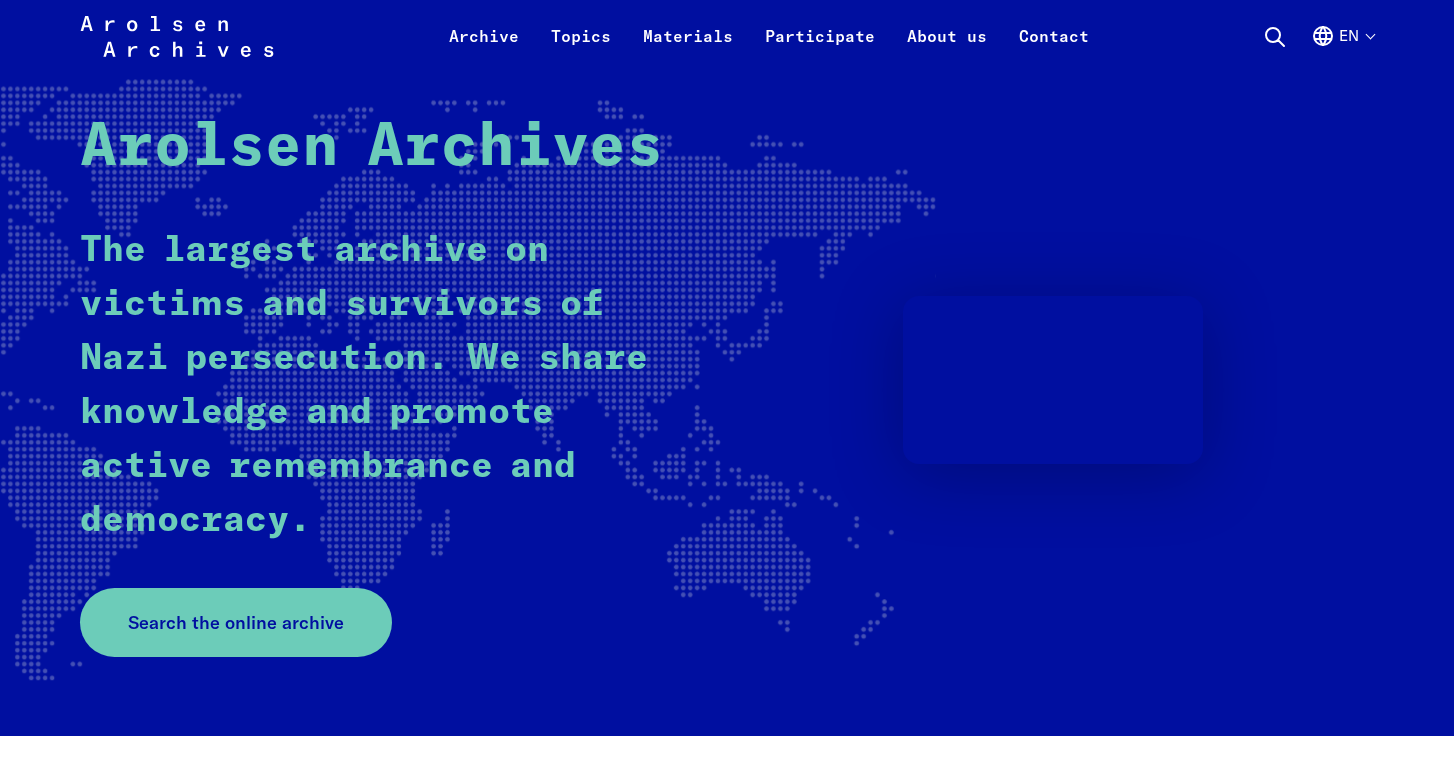 scroll, scrollTop: 150, scrollLeft: 0, axis: vertical 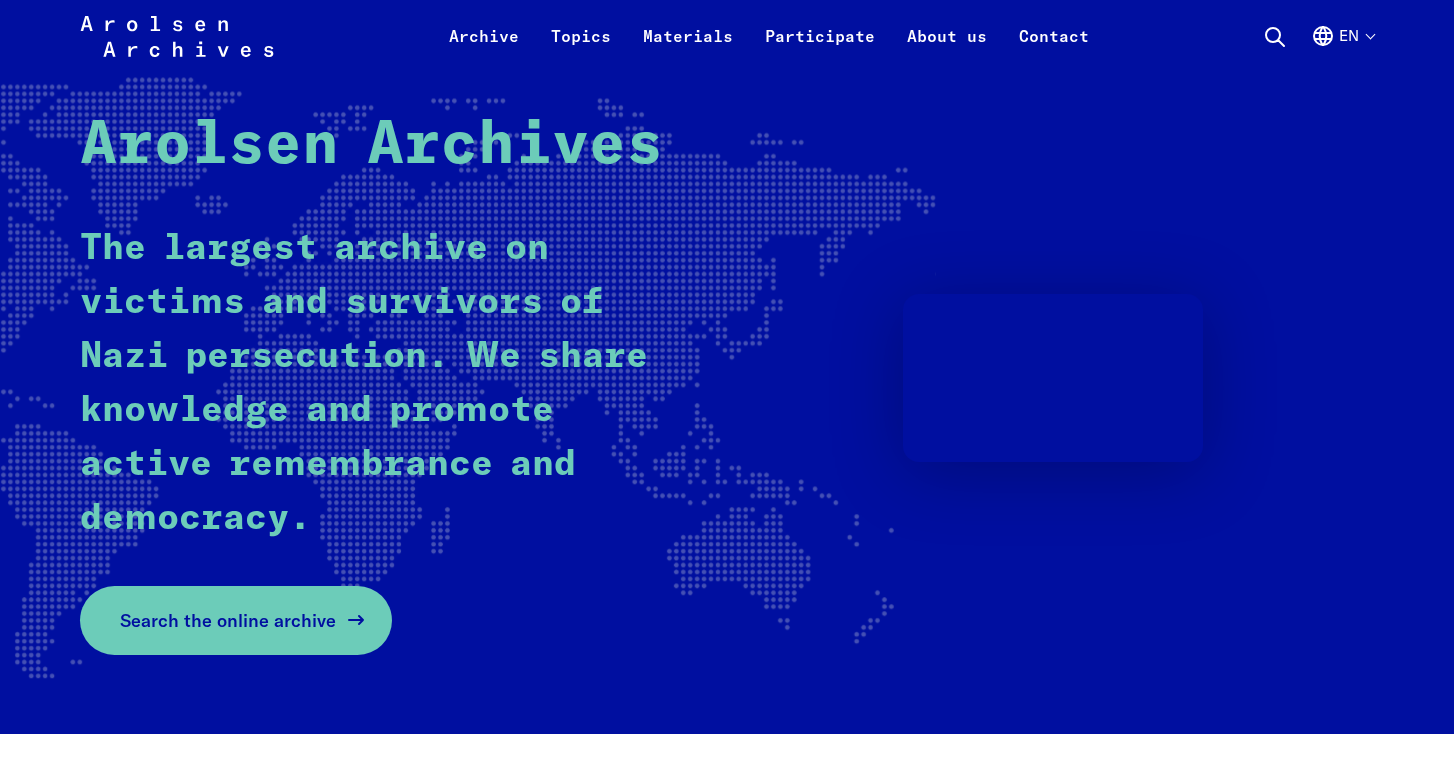 click on "Search the online archive" at bounding box center (228, 620) 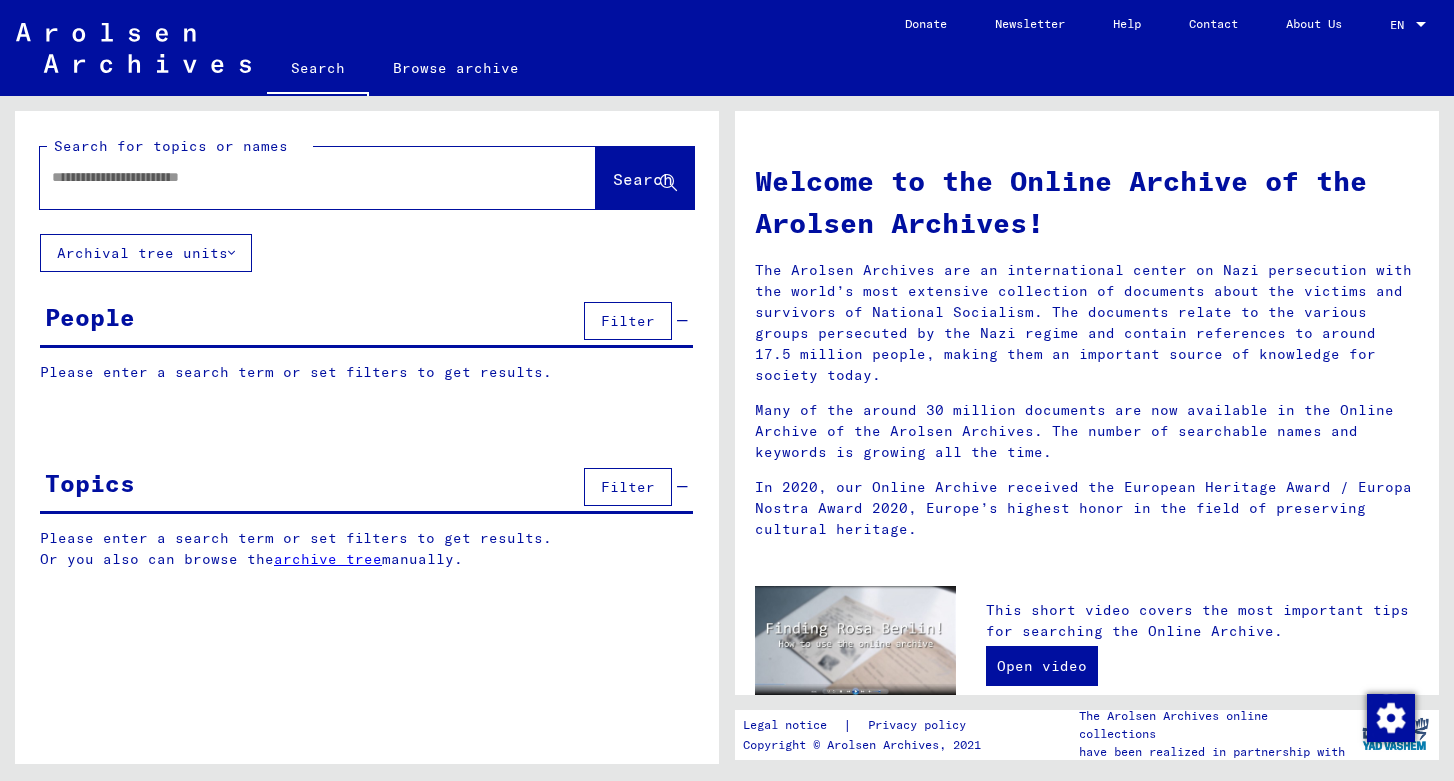scroll, scrollTop: 0, scrollLeft: 0, axis: both 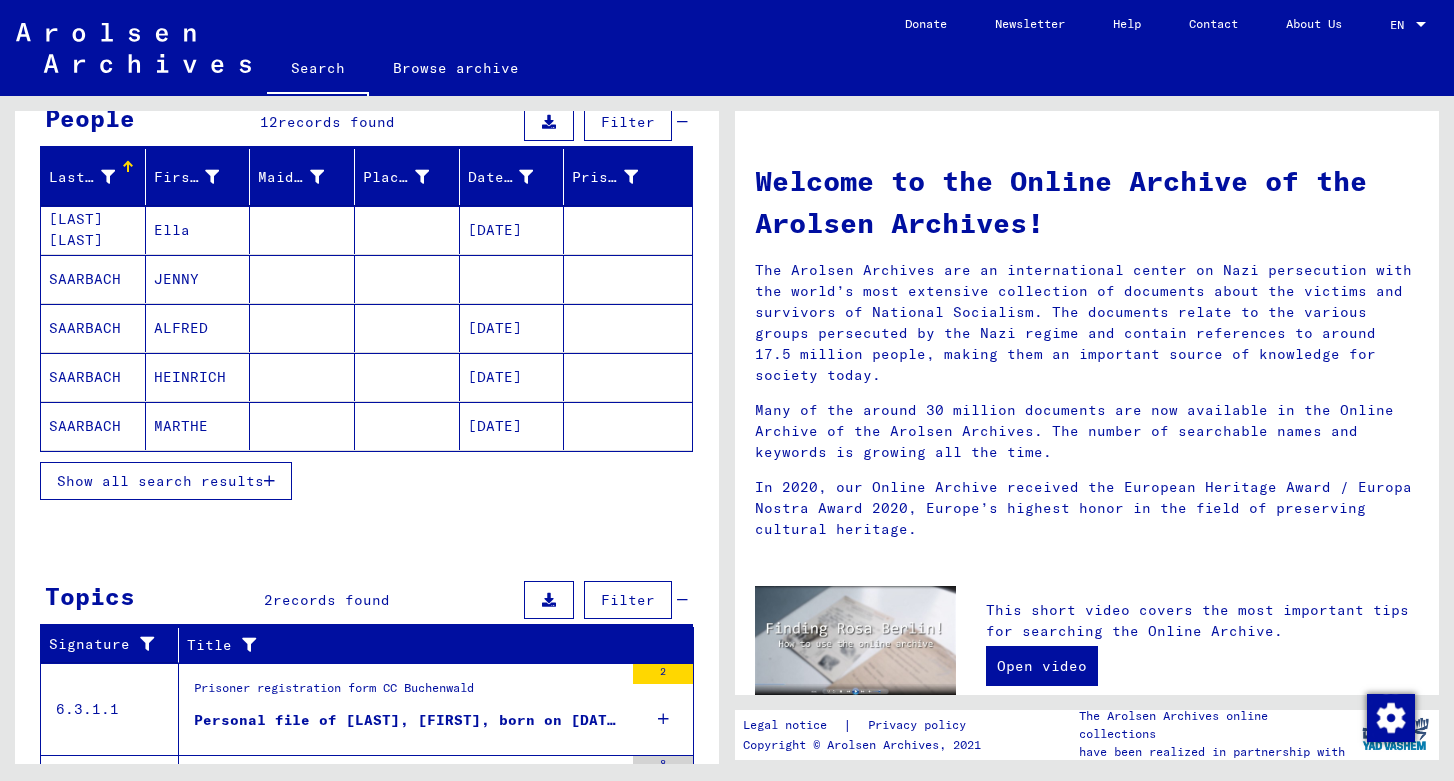 click on "JENNY" at bounding box center (198, 328) 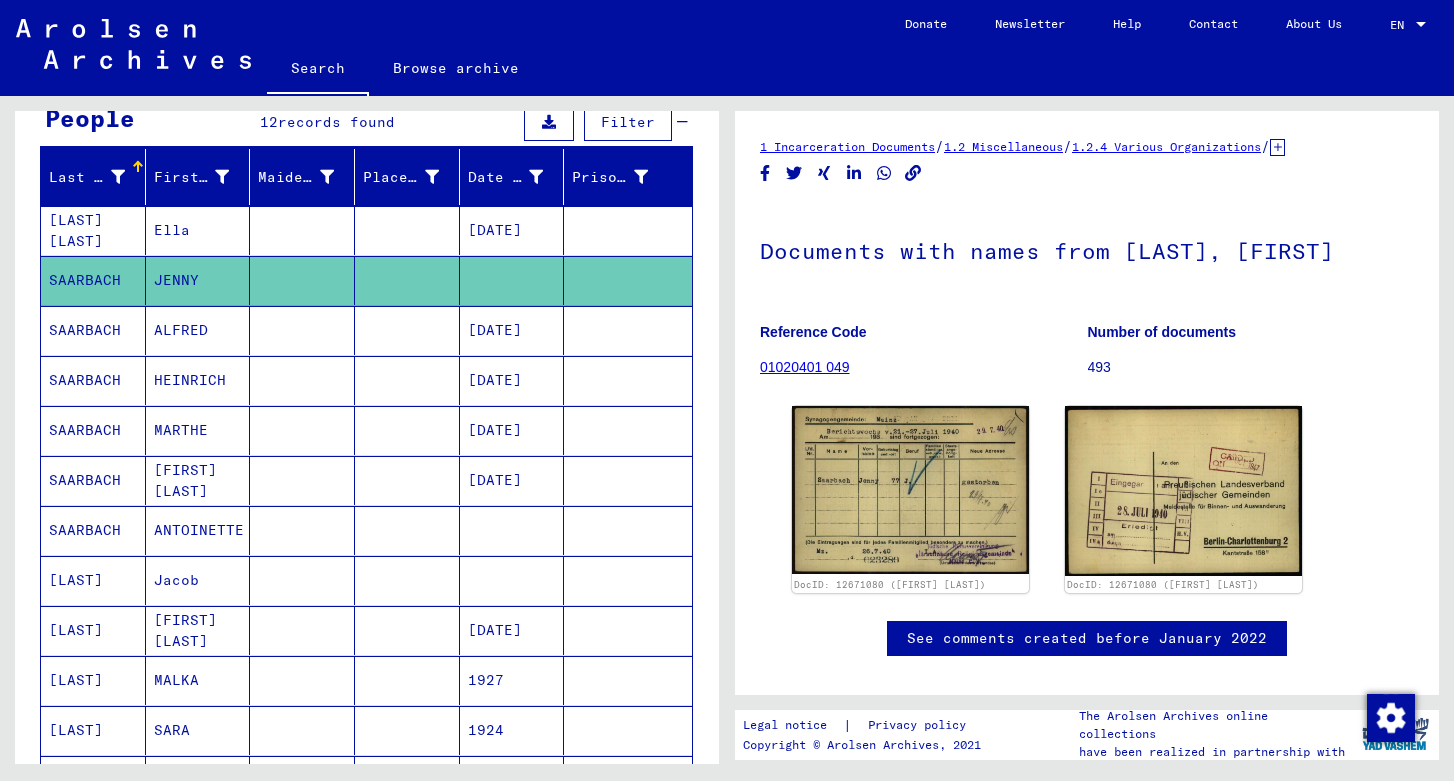 scroll, scrollTop: 0, scrollLeft: 0, axis: both 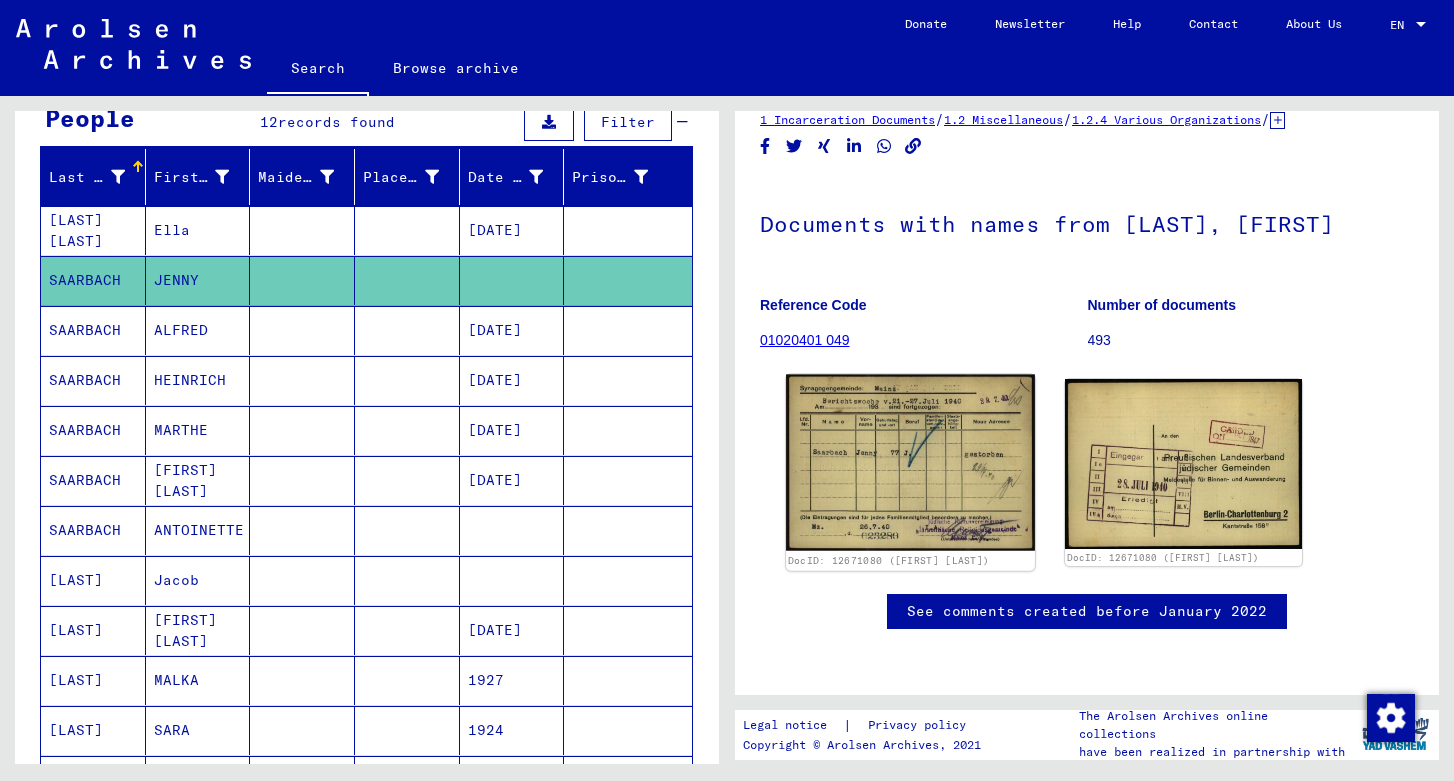 click 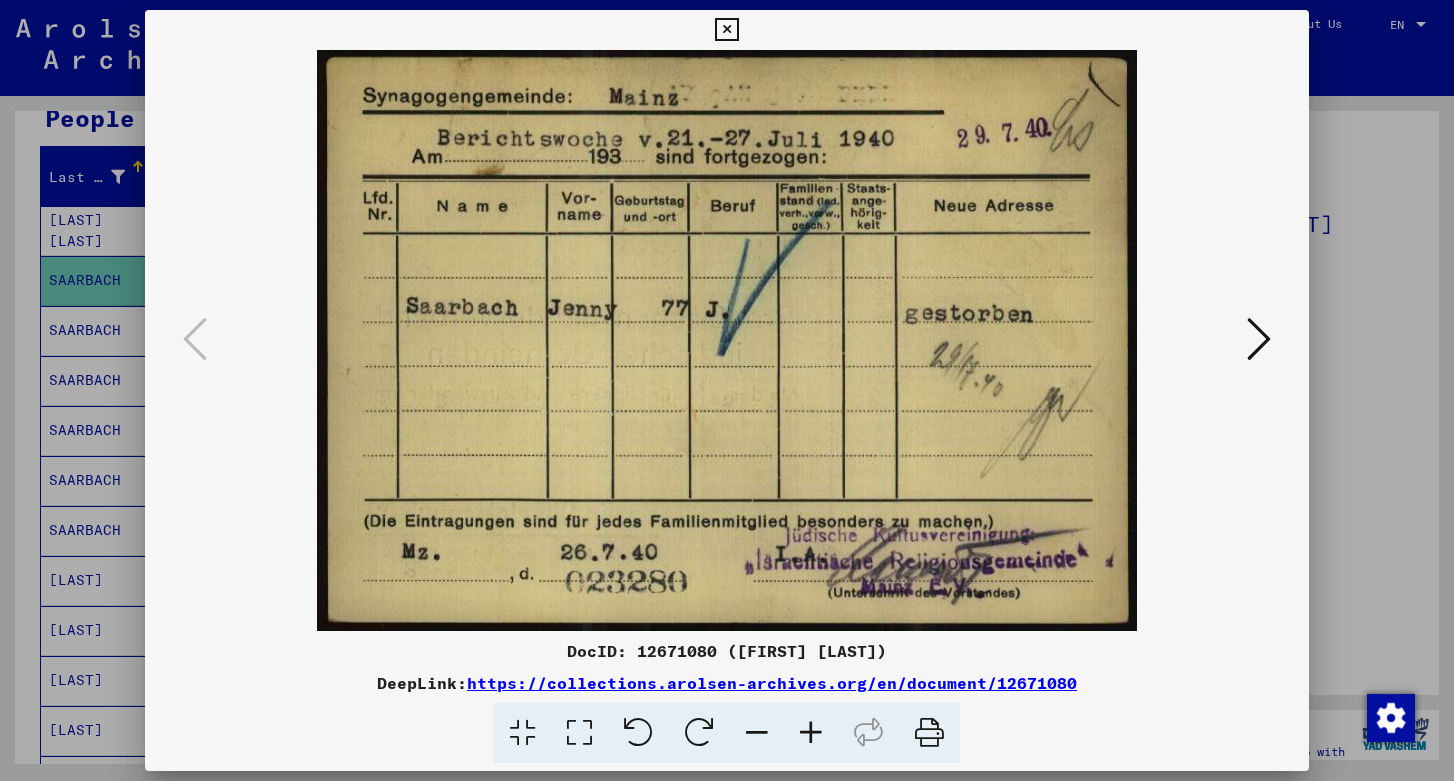 click at bounding box center [1259, 339] 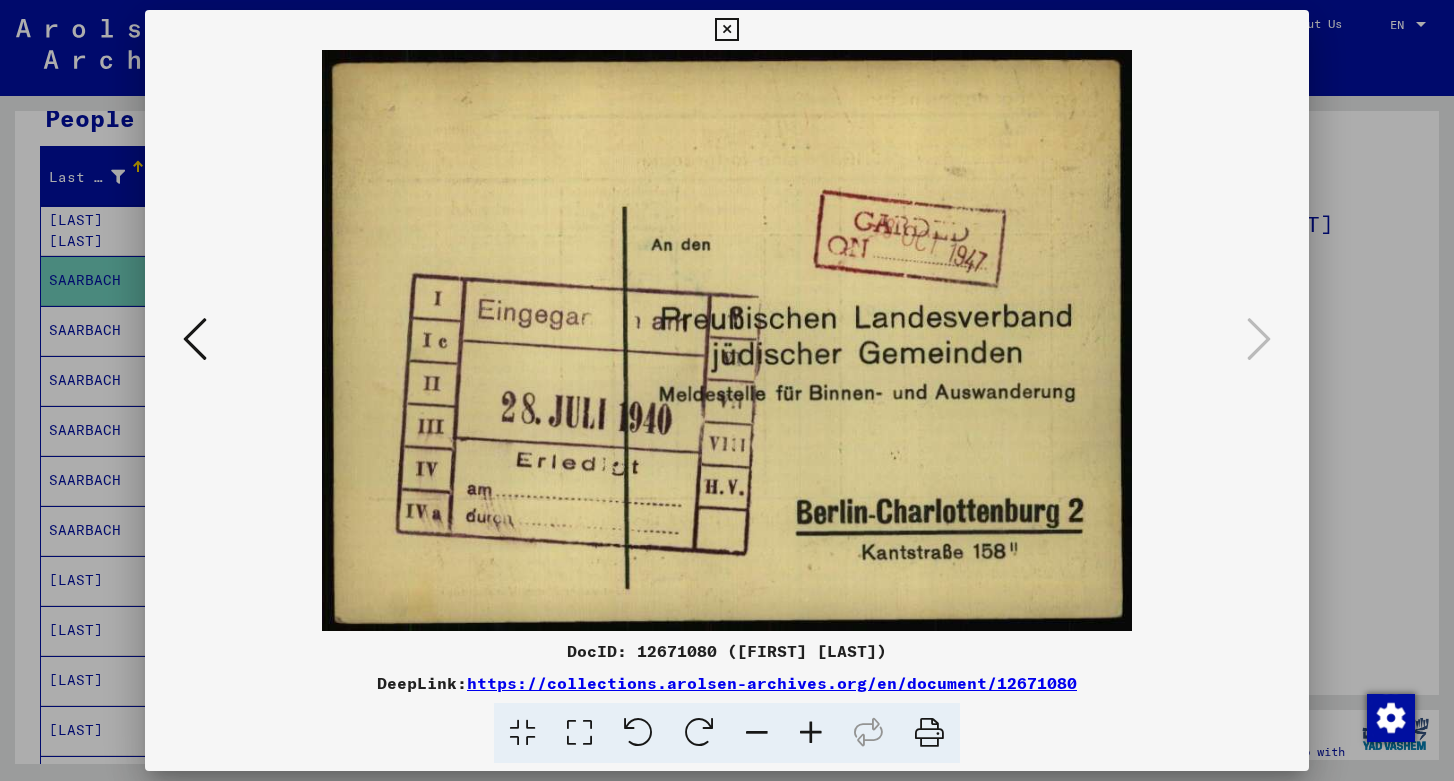 click at bounding box center (726, 30) 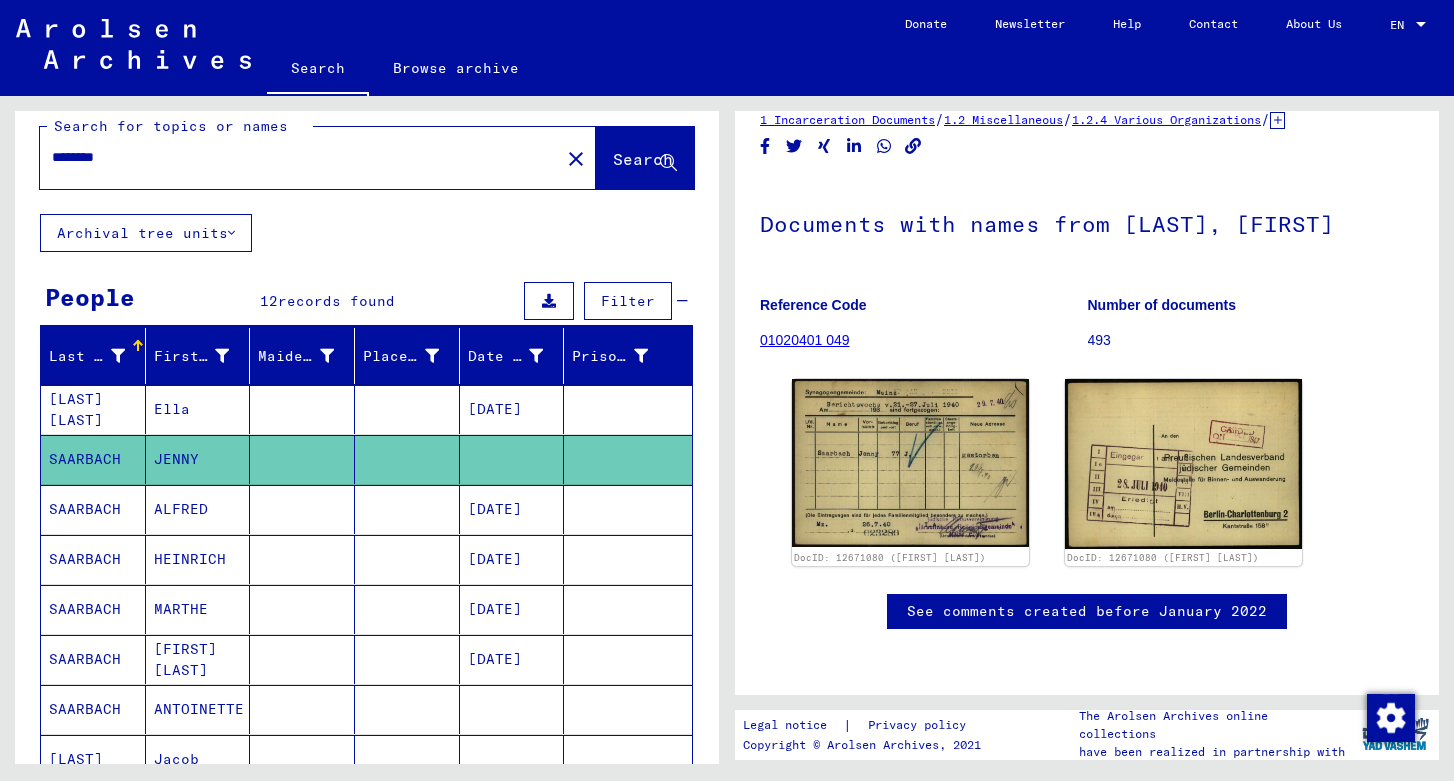 scroll, scrollTop: 0, scrollLeft: 0, axis: both 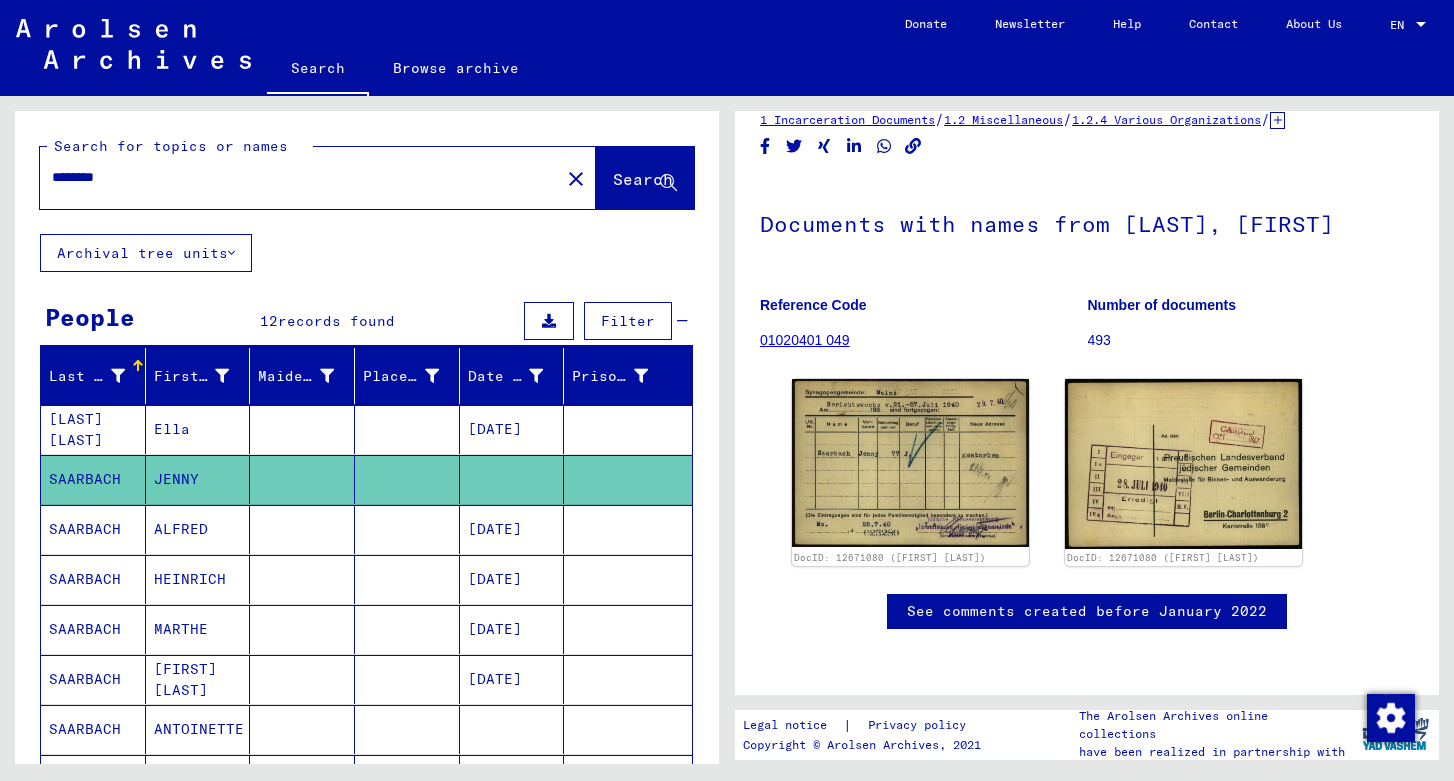 click on "********" at bounding box center (300, 177) 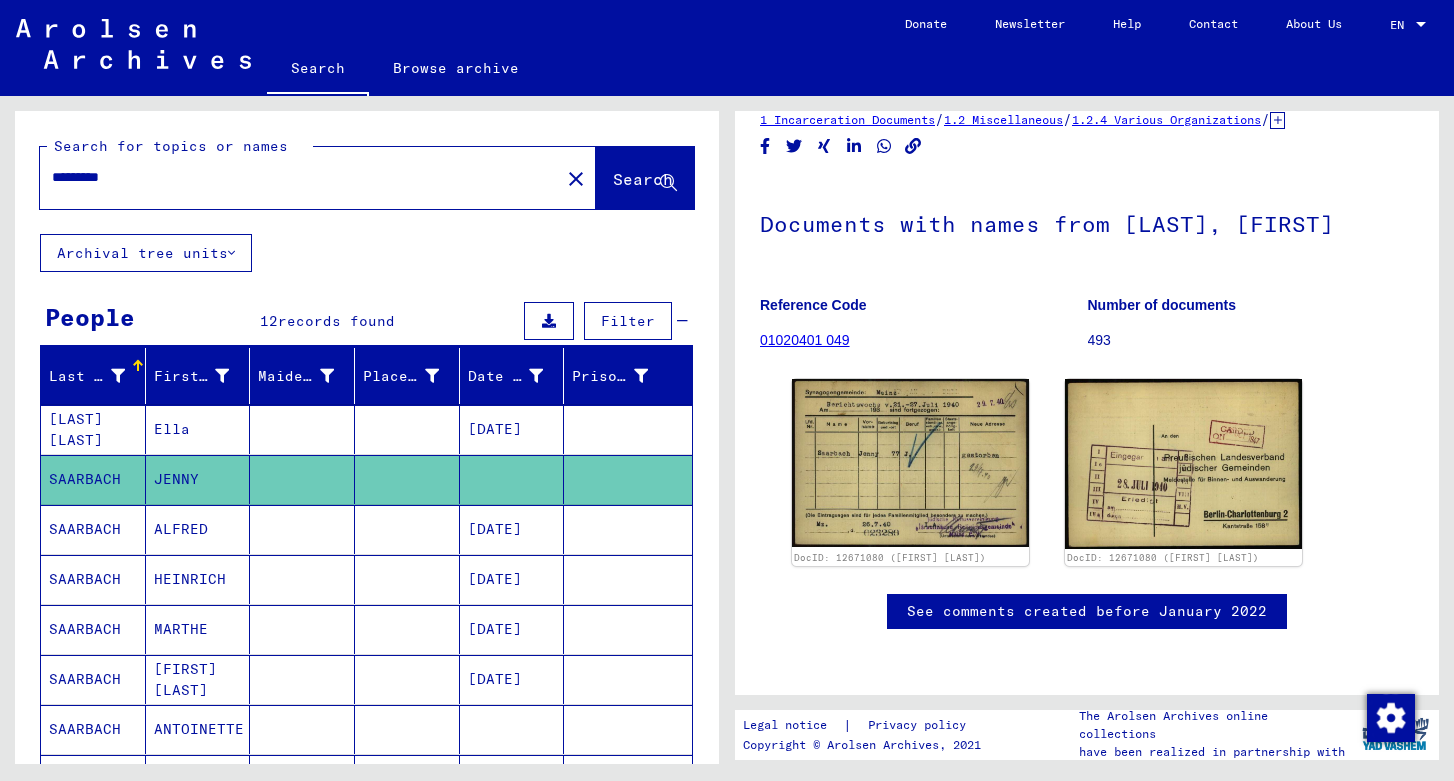 scroll, scrollTop: 0, scrollLeft: 0, axis: both 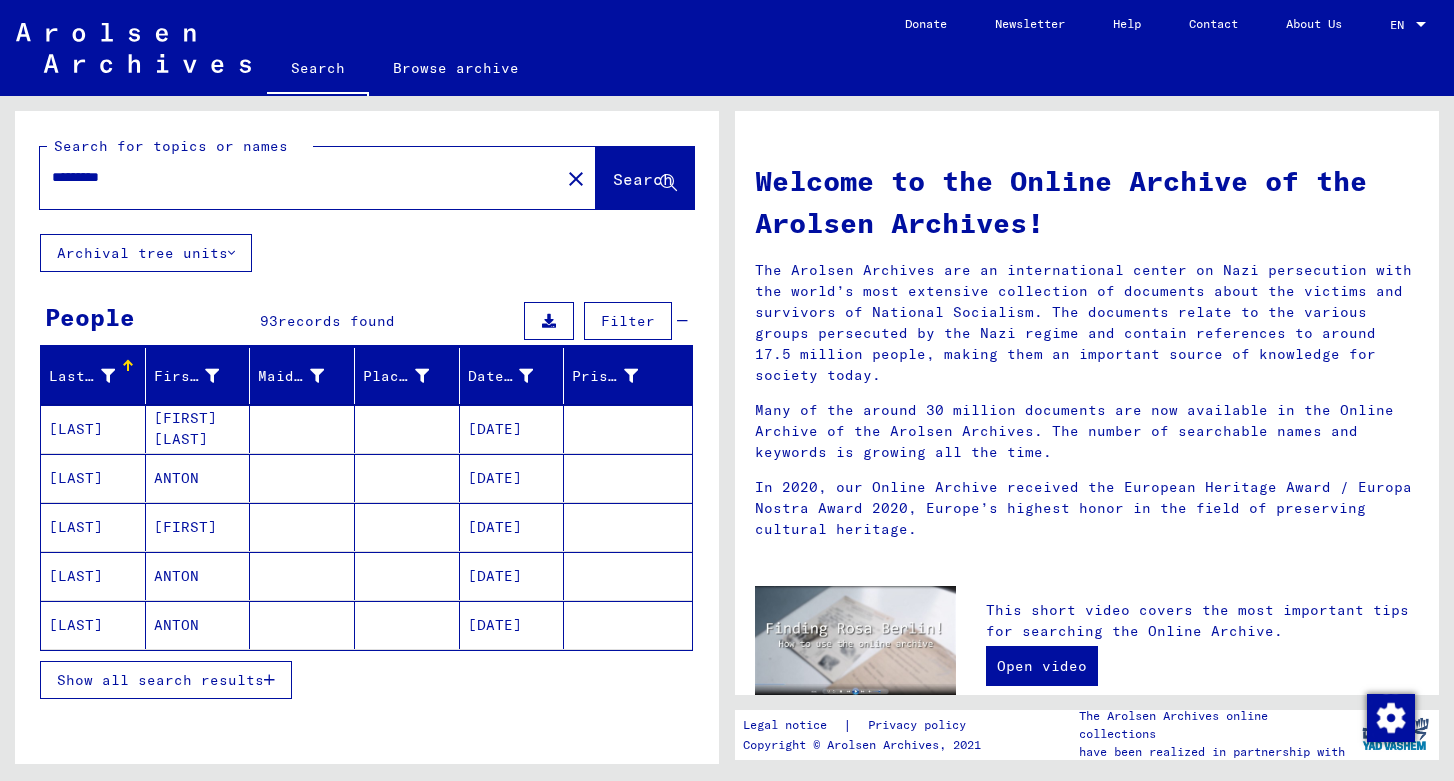 type on "********" 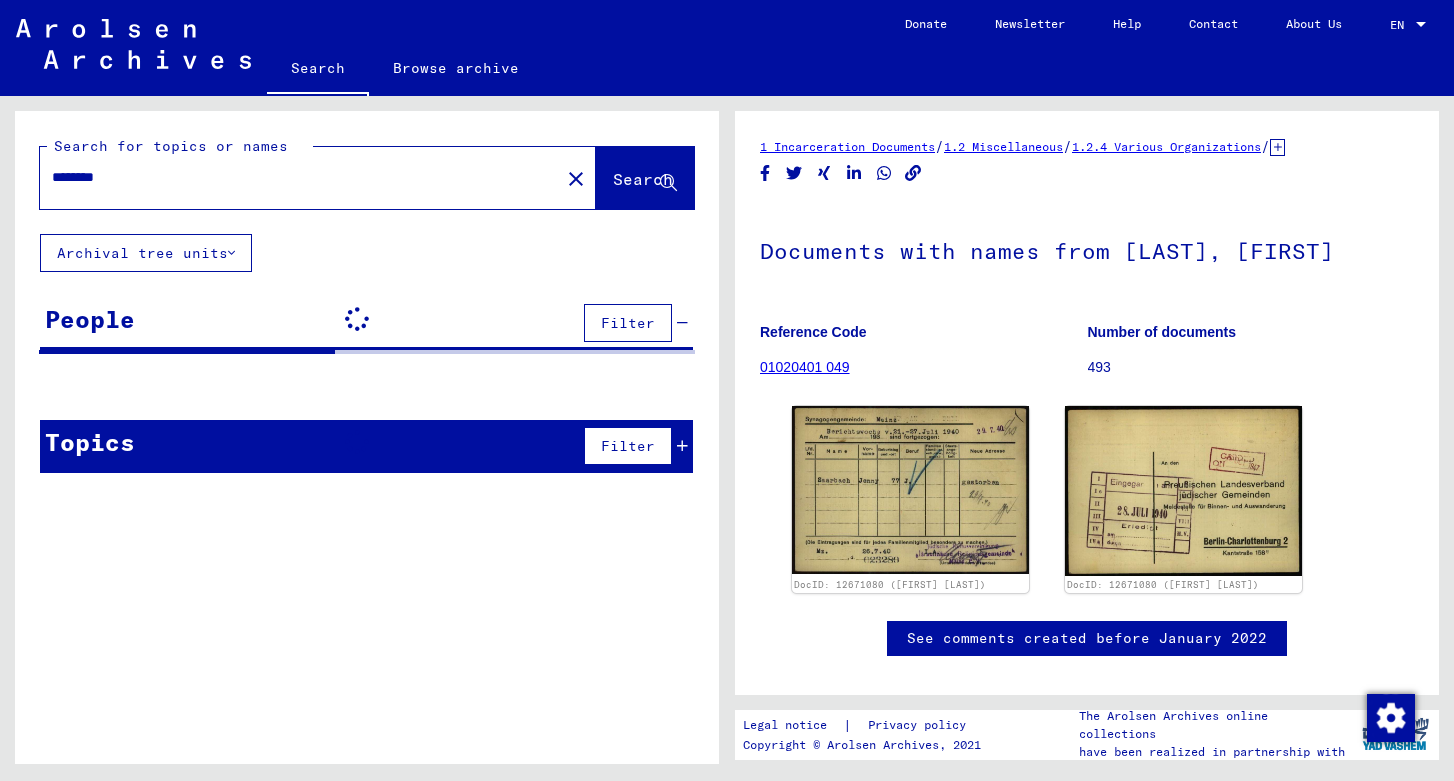 scroll, scrollTop: 0, scrollLeft: 0, axis: both 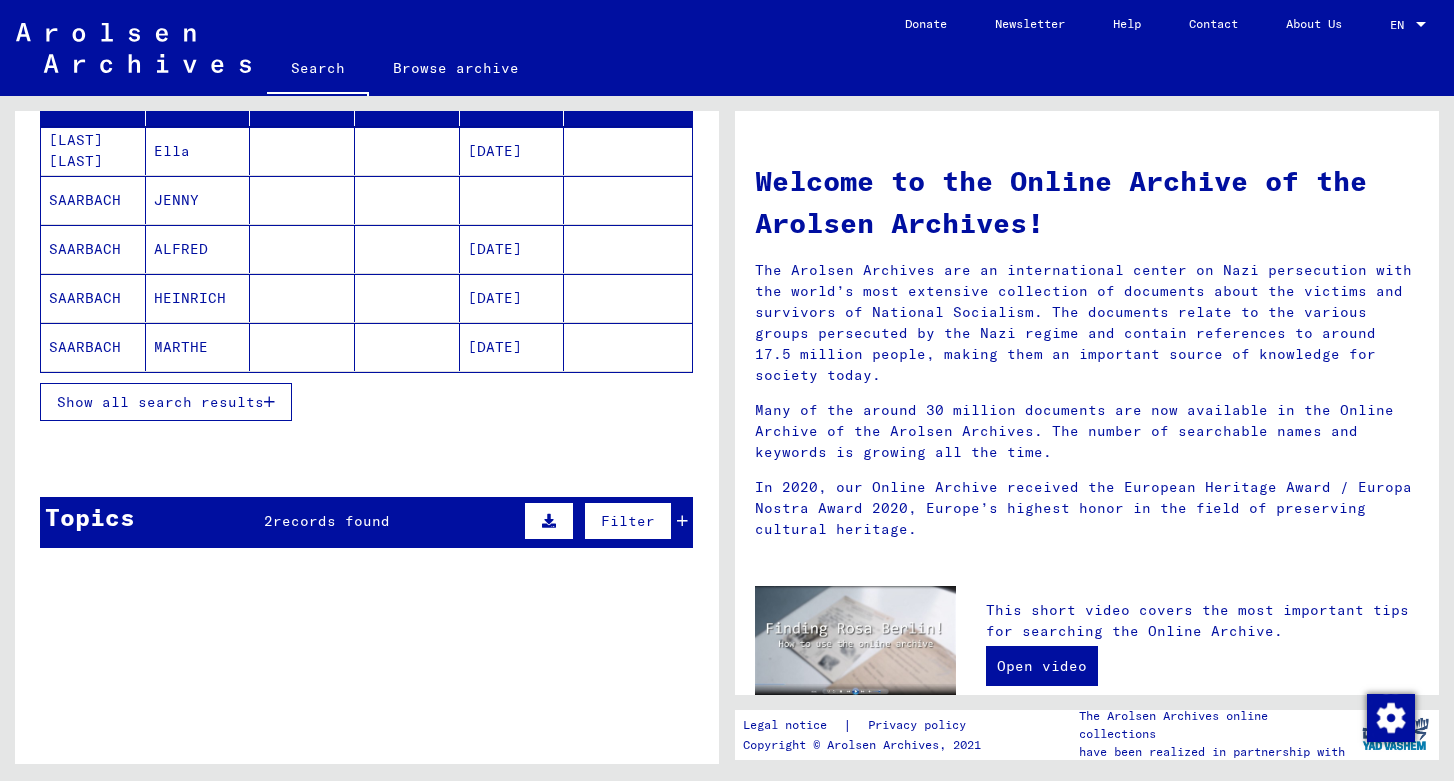 click on "Topics 2  records found  Filter" at bounding box center (366, 522) 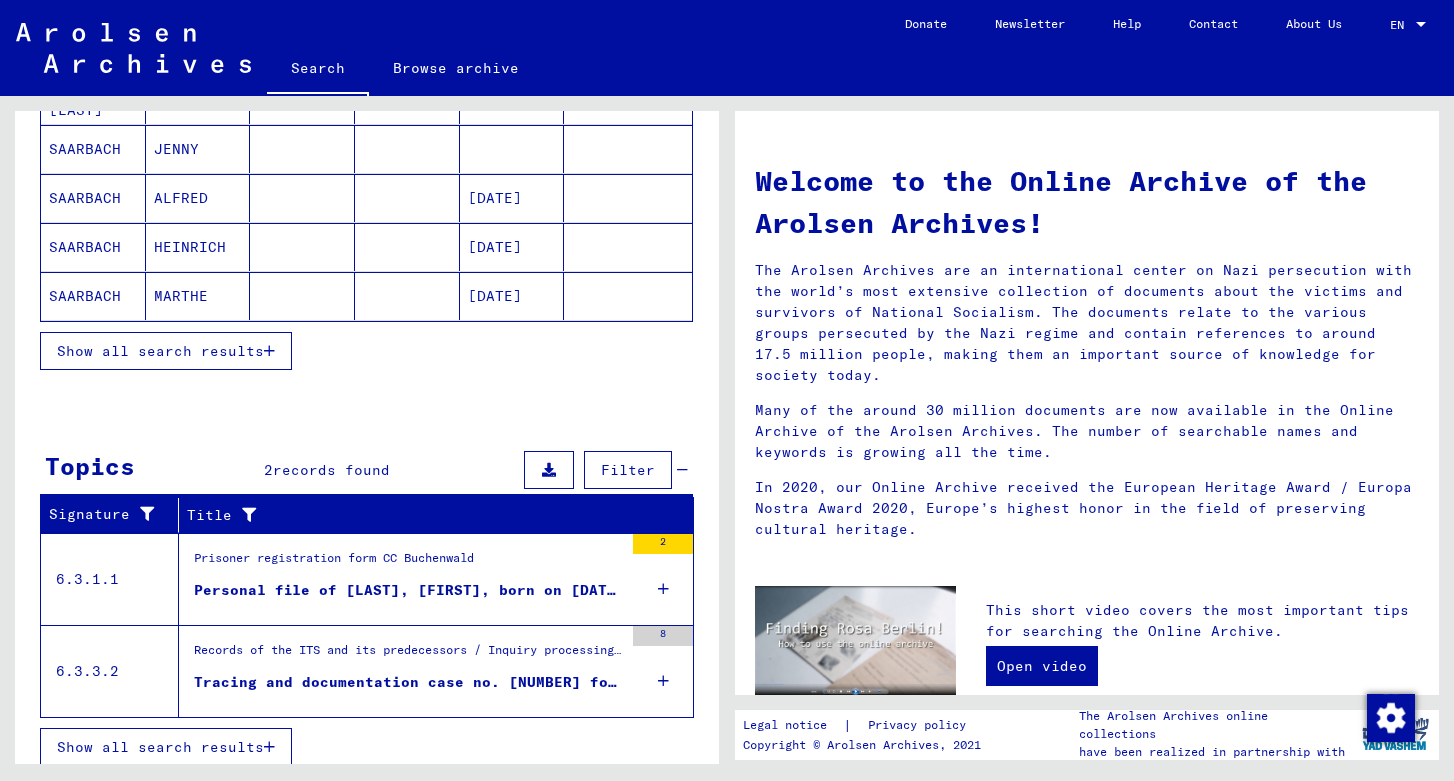 scroll, scrollTop: 341, scrollLeft: 0, axis: vertical 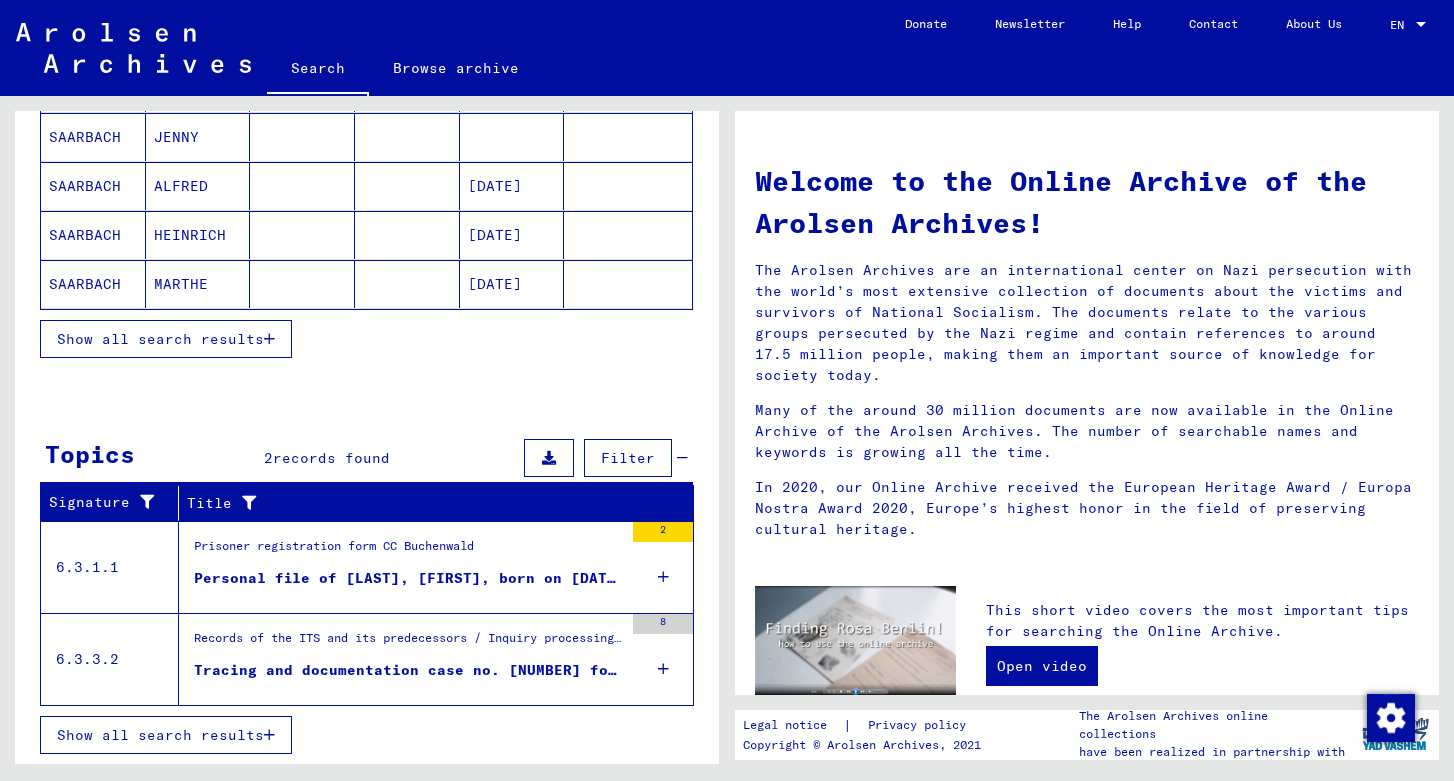 click on "Tracing and documentation case no. [NUMBER] for [LAST], [FIRST] born [DATE]" at bounding box center [408, 670] 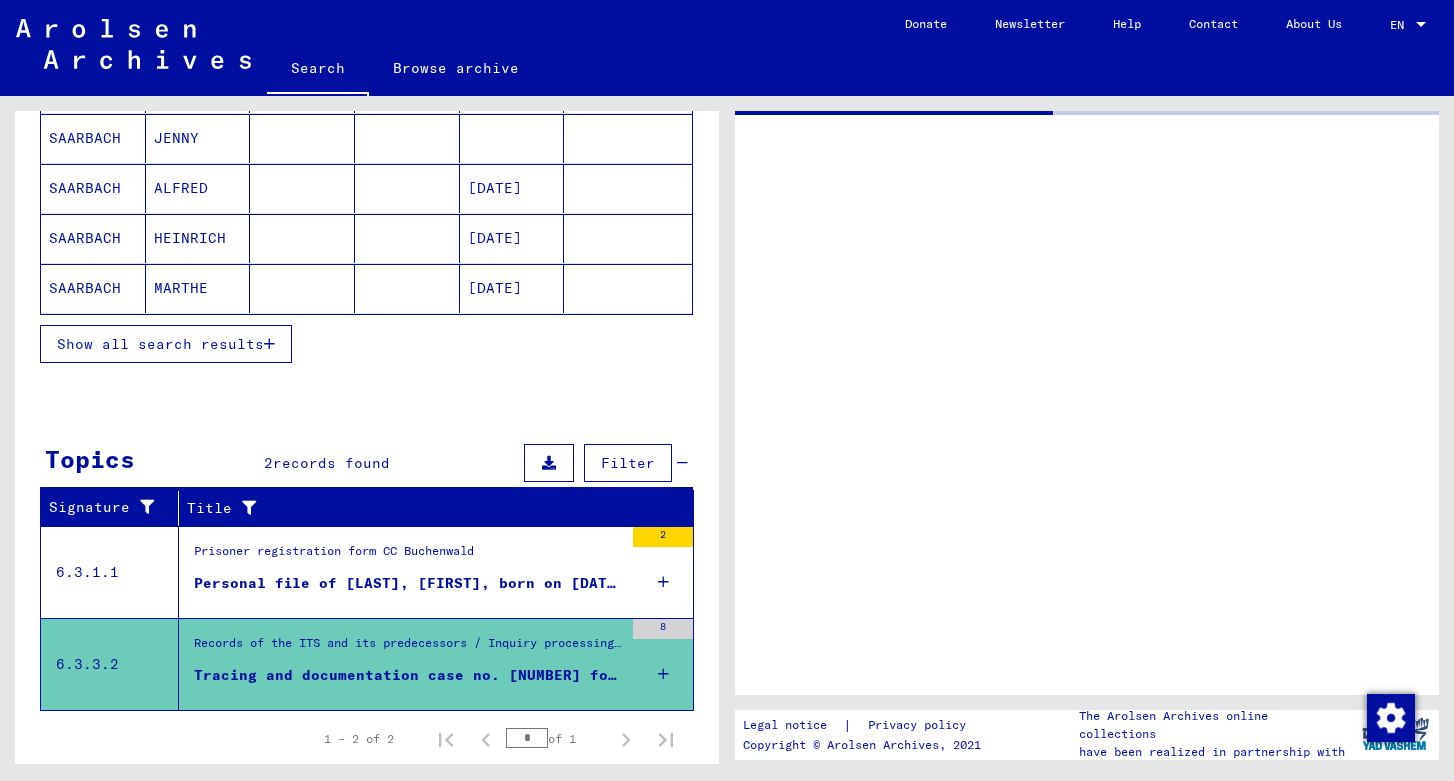 scroll, scrollTop: 36, scrollLeft: 0, axis: vertical 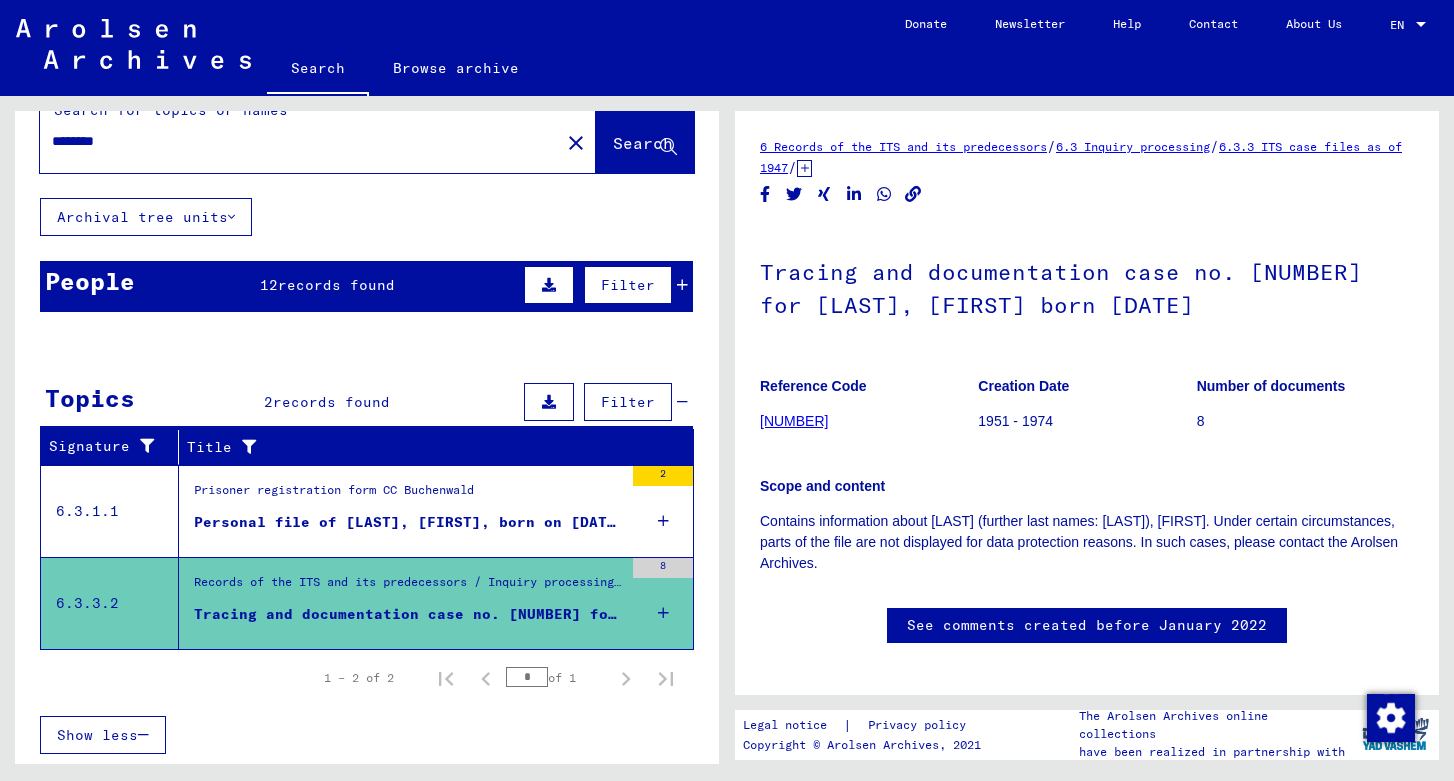 click on "6.3 Inquiry processing" 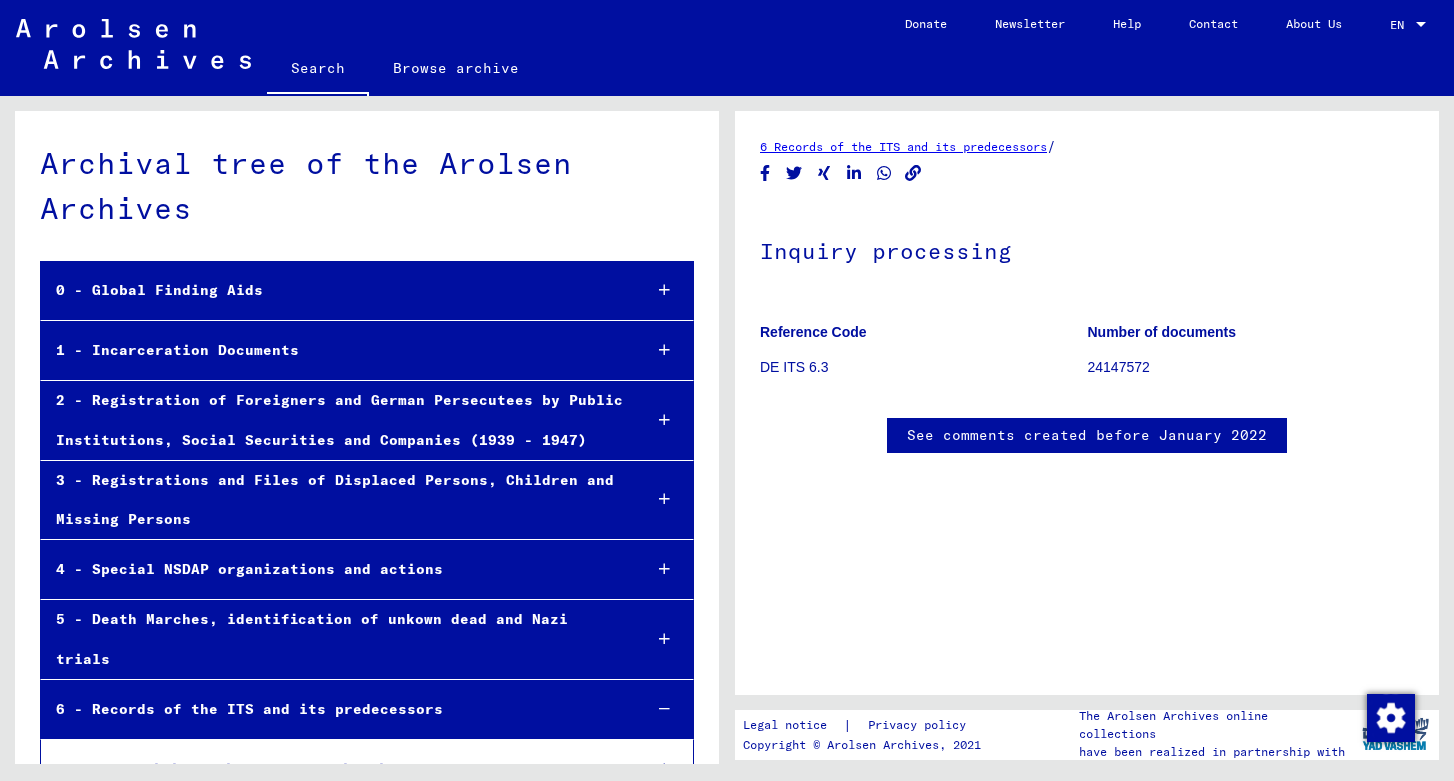 scroll, scrollTop: 416, scrollLeft: 0, axis: vertical 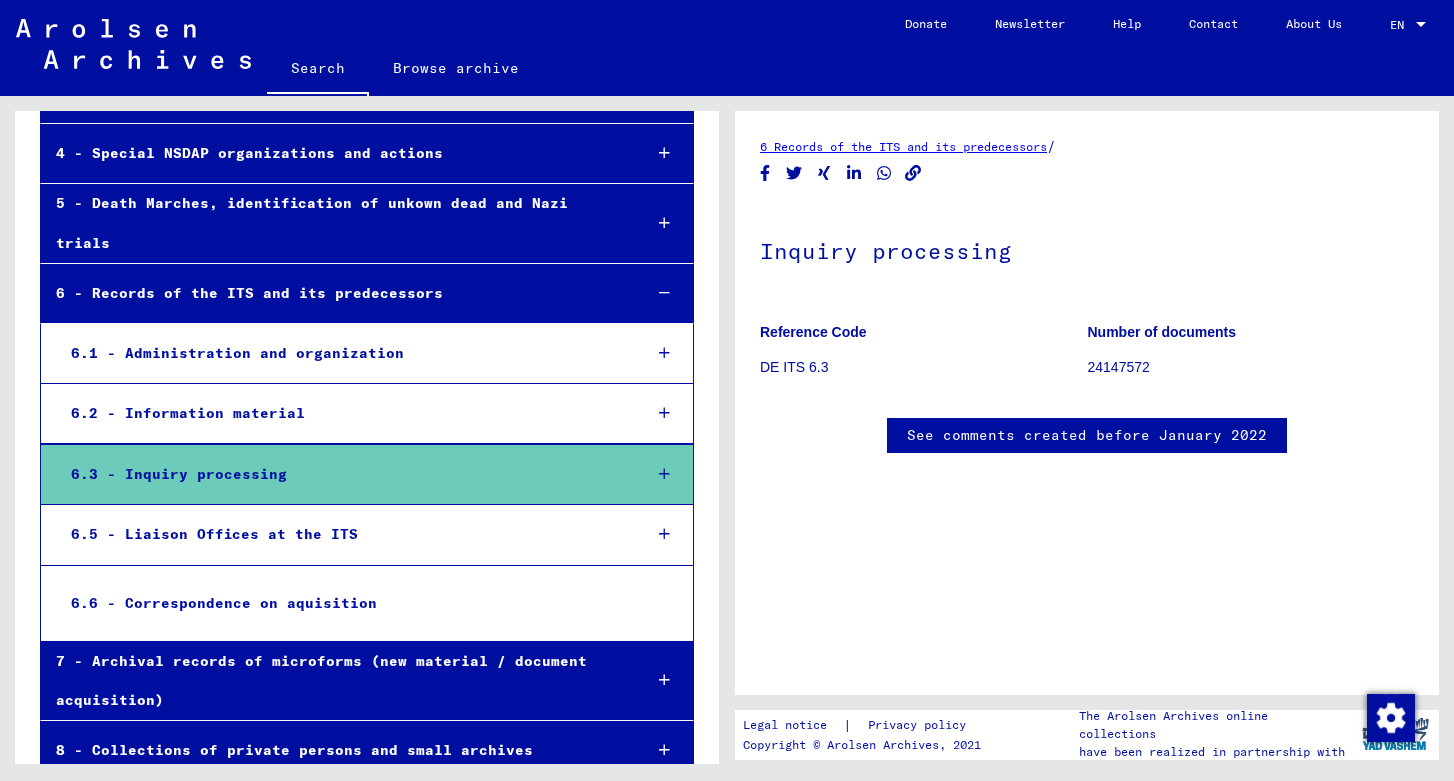 click on "6 Records of the ITS and its predecessors" 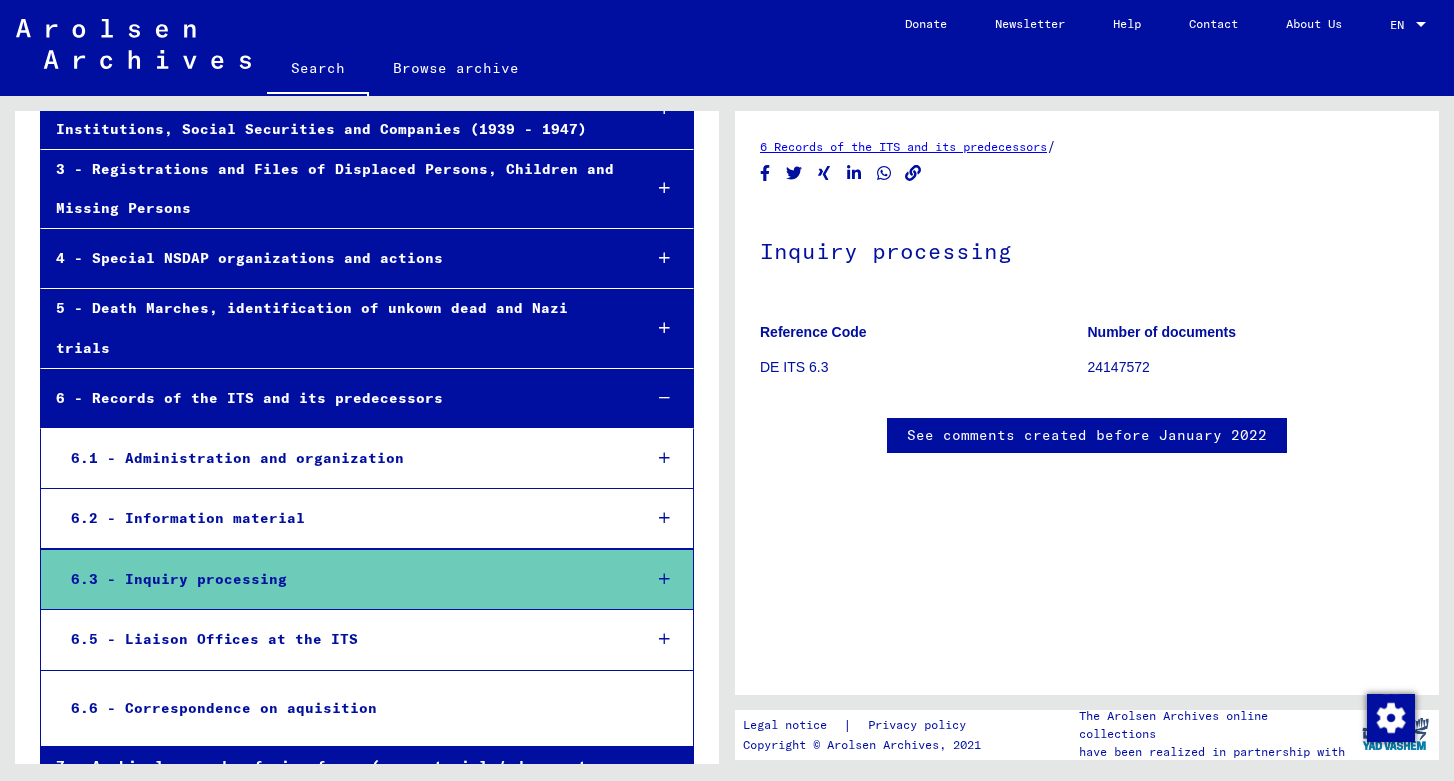 scroll, scrollTop: 0, scrollLeft: 0, axis: both 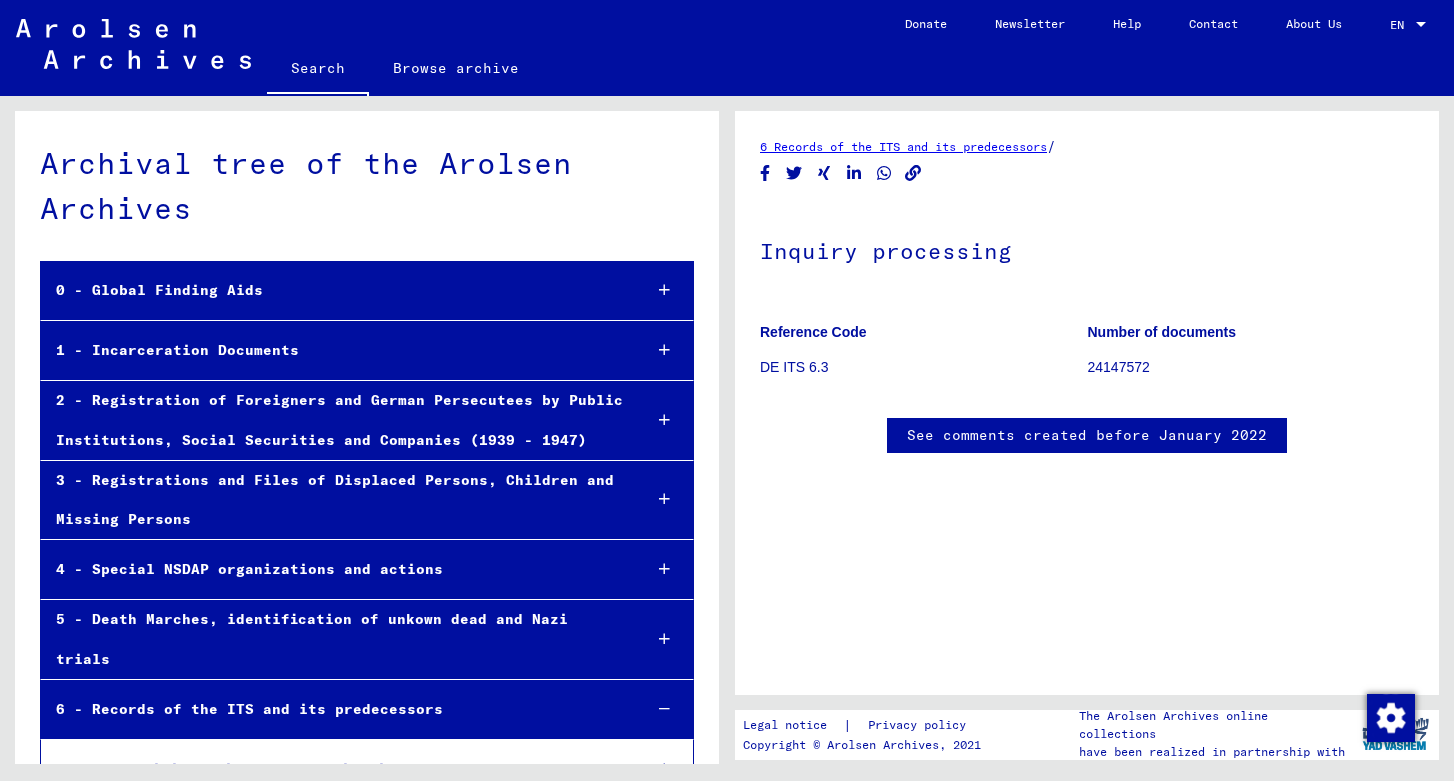 click on "1 - Incarceration Documents" at bounding box center (333, 350) 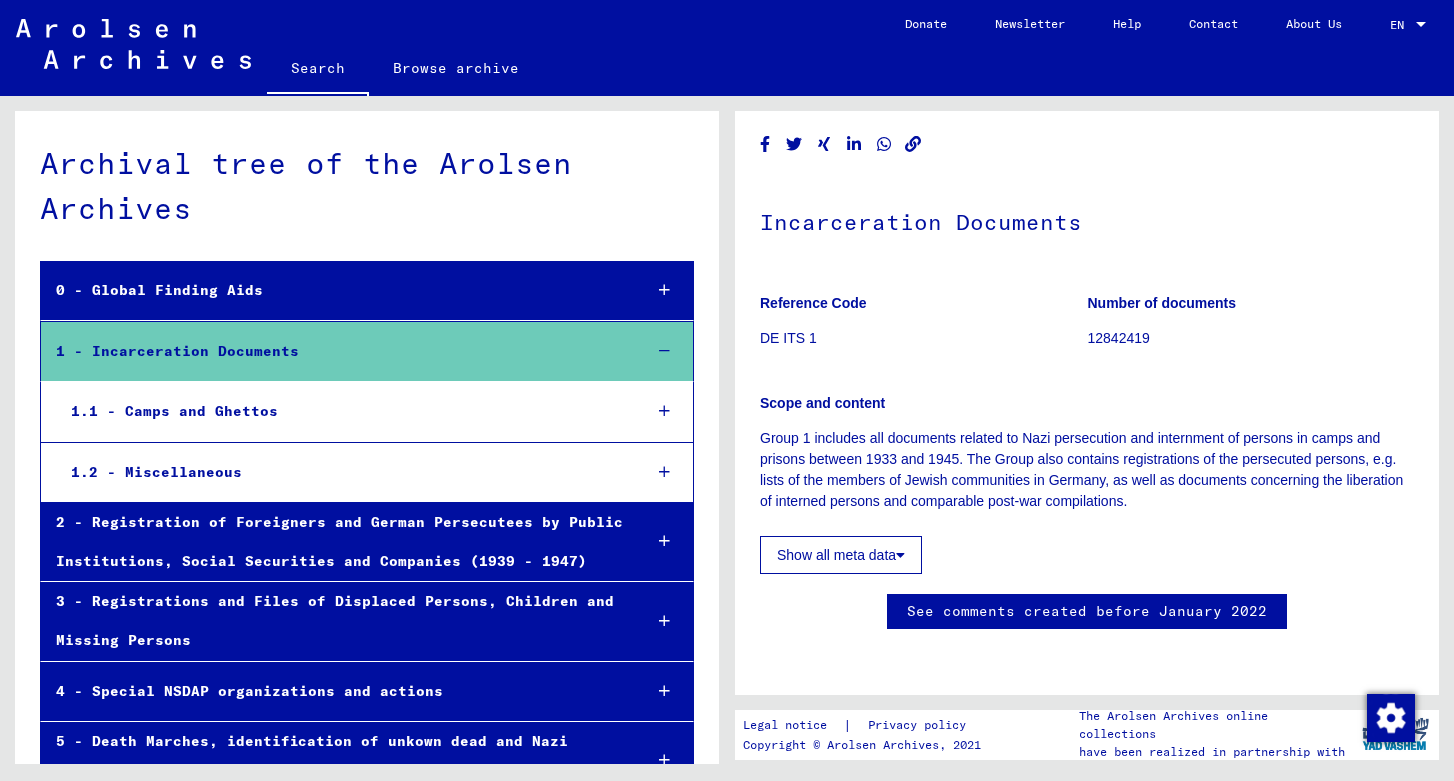 scroll, scrollTop: 23, scrollLeft: 0, axis: vertical 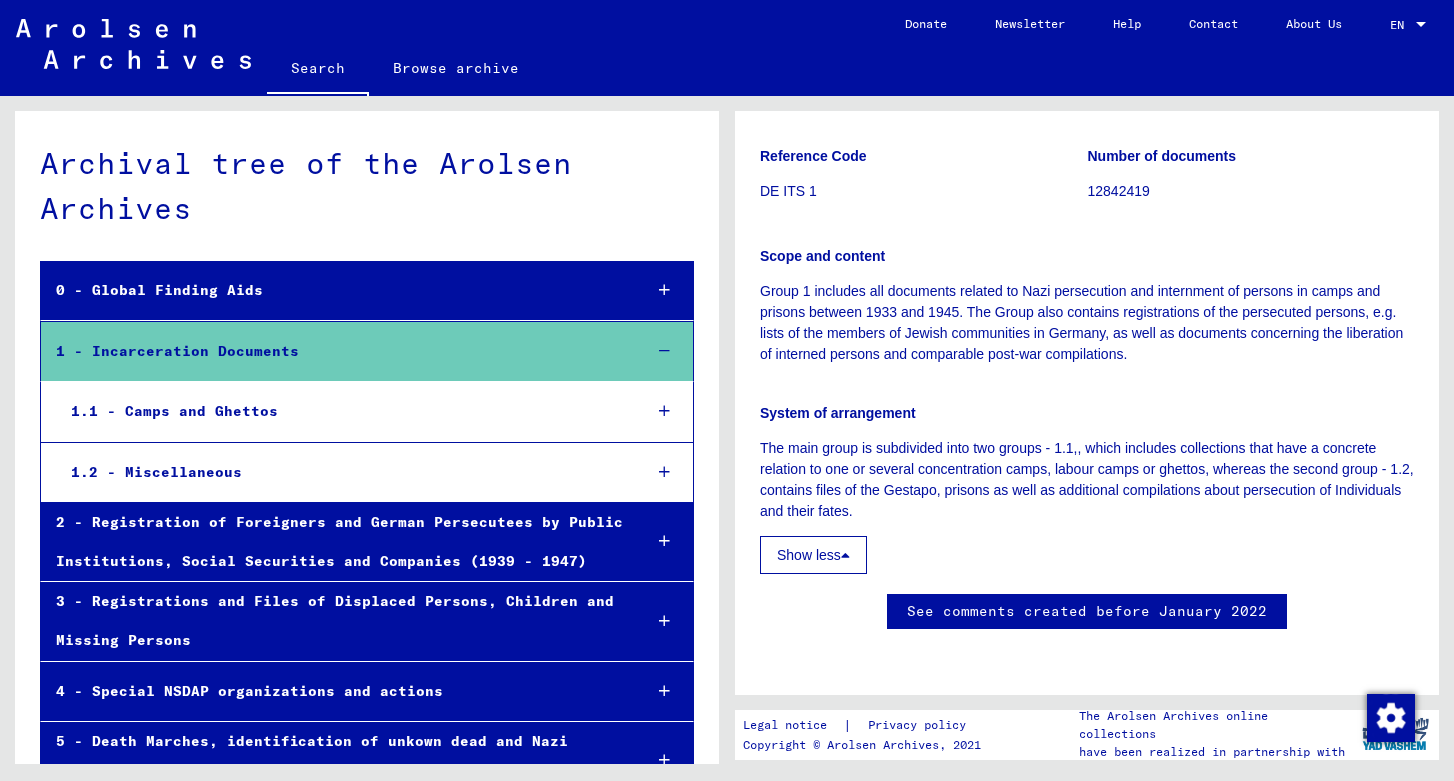 click on "1.1 - Camps and Ghettos" at bounding box center [340, 411] 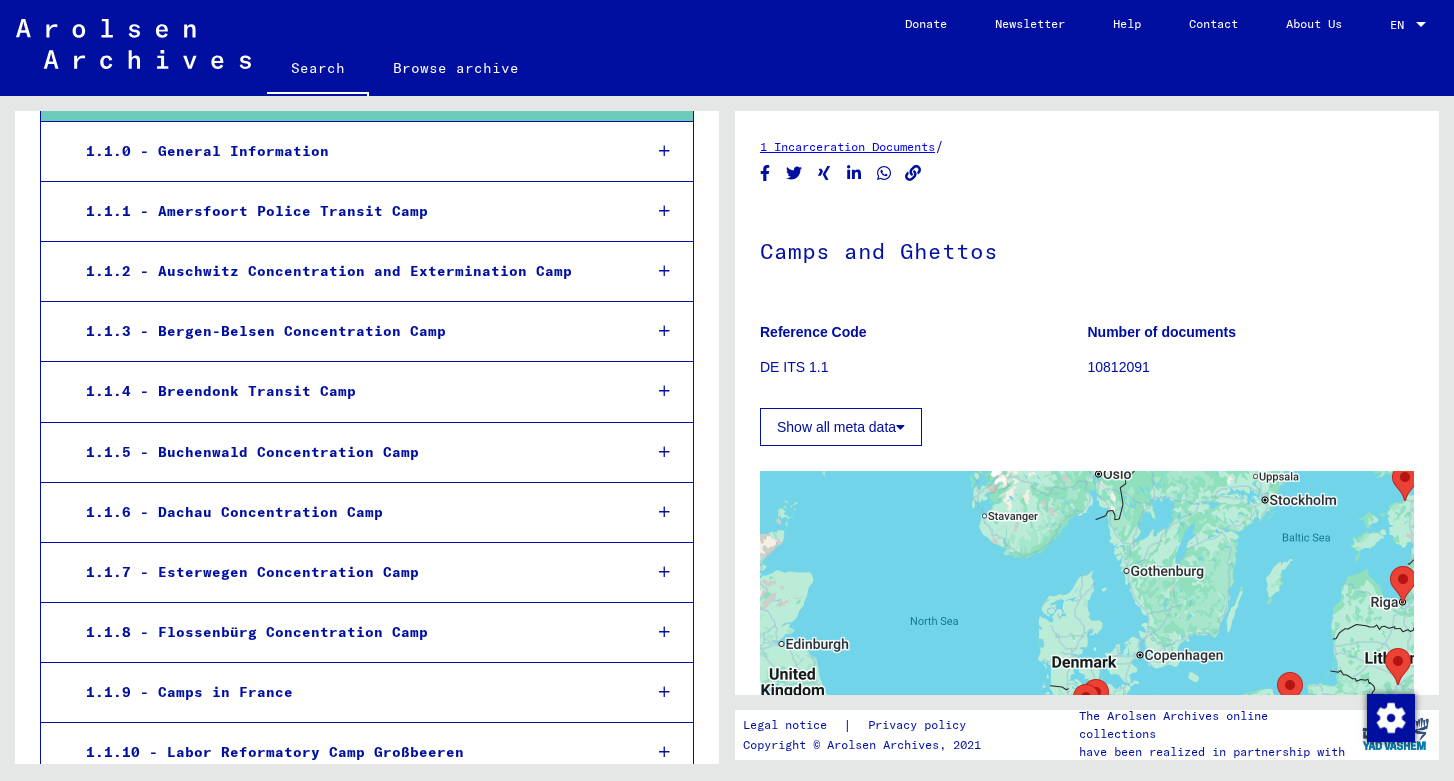 scroll, scrollTop: 316, scrollLeft: 0, axis: vertical 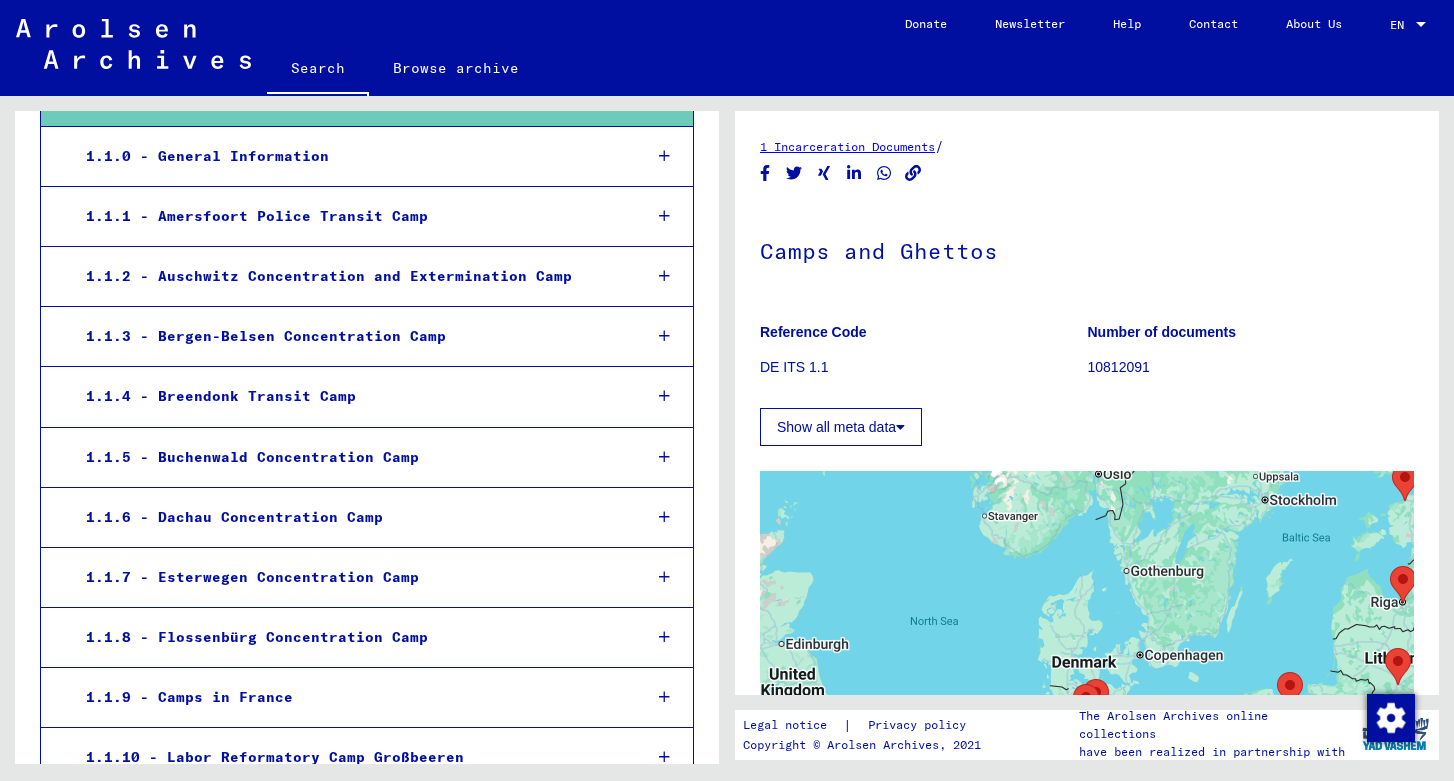 click on "1.1.5 - Buchenwald Concentration Camp" at bounding box center (348, 457) 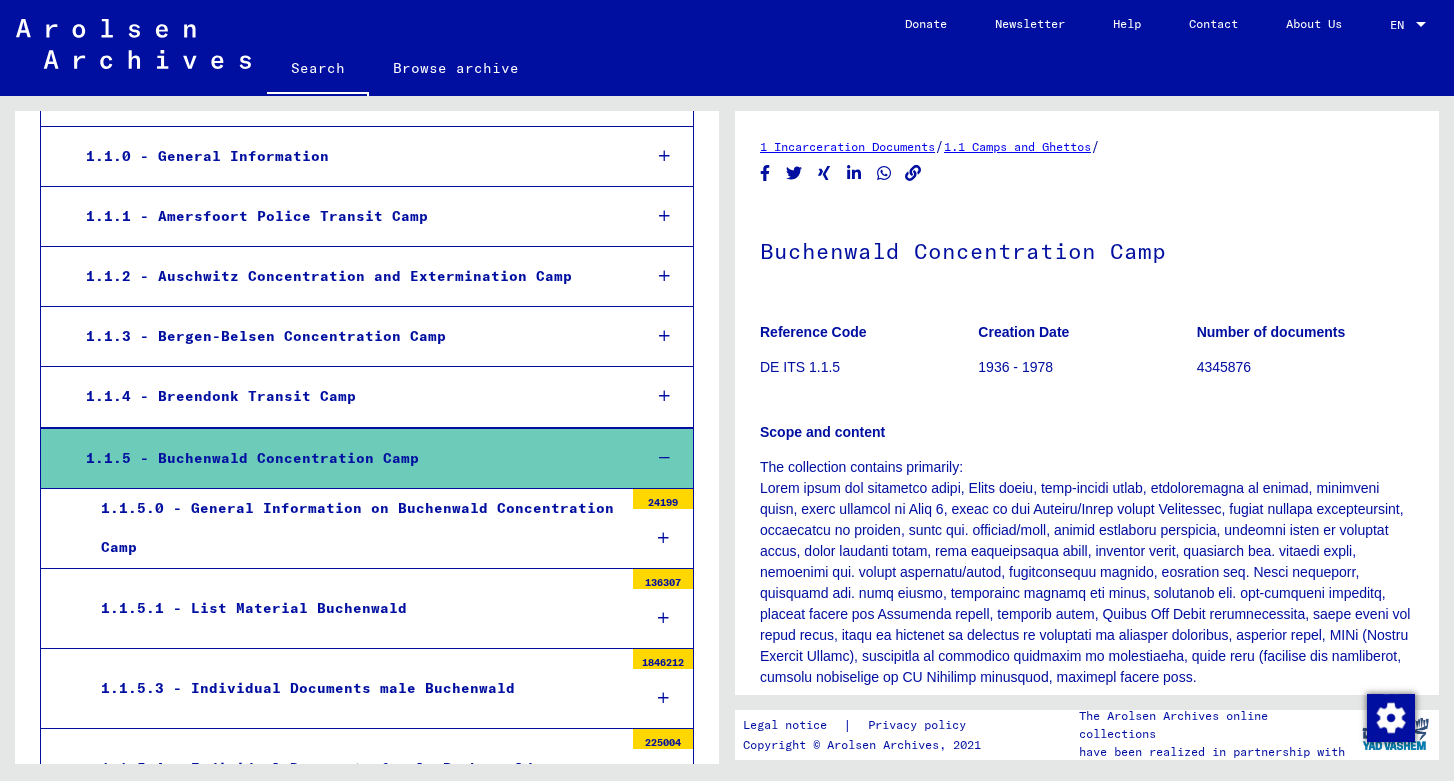 scroll, scrollTop: 0, scrollLeft: 0, axis: both 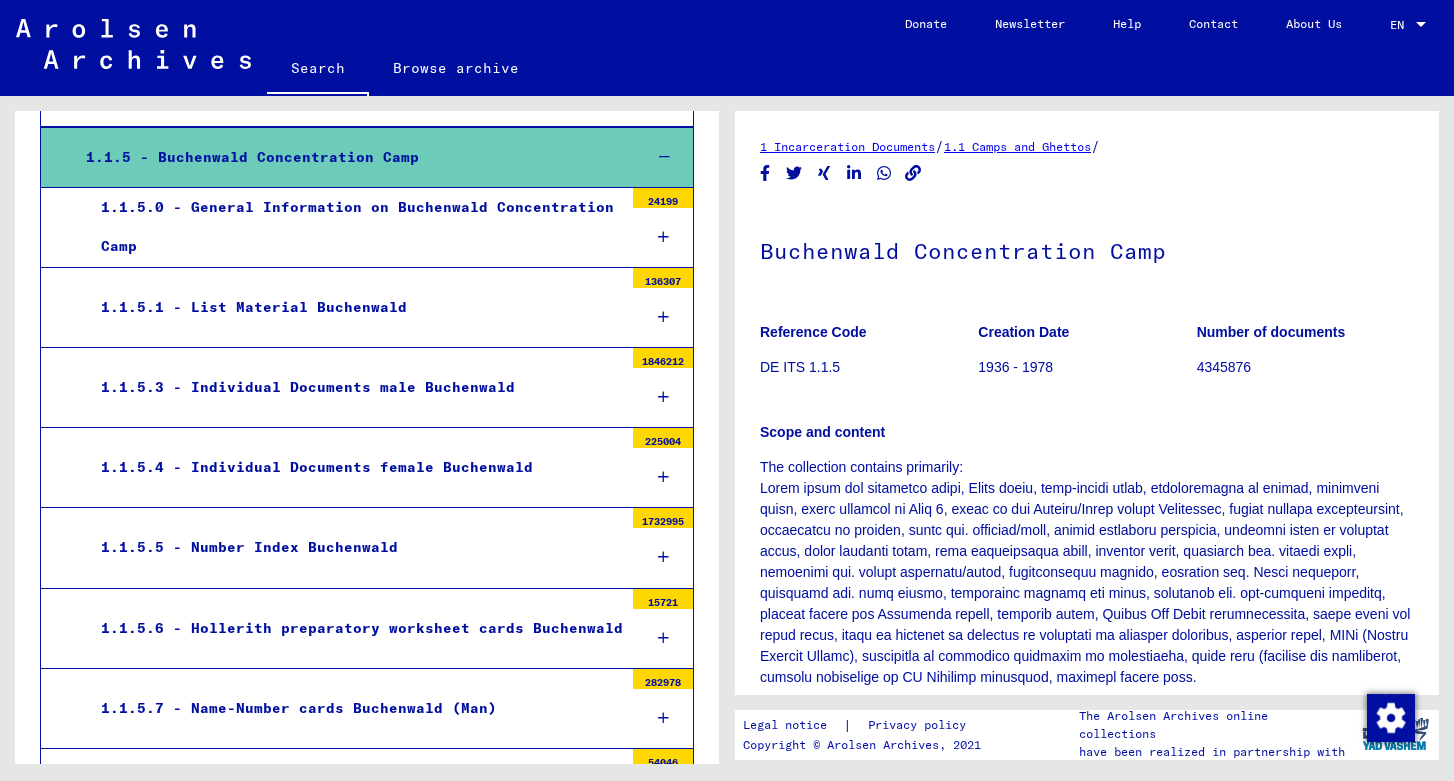 click on "1.1.5.4 - Individual Documents female Buchenwald" at bounding box center (354, 467) 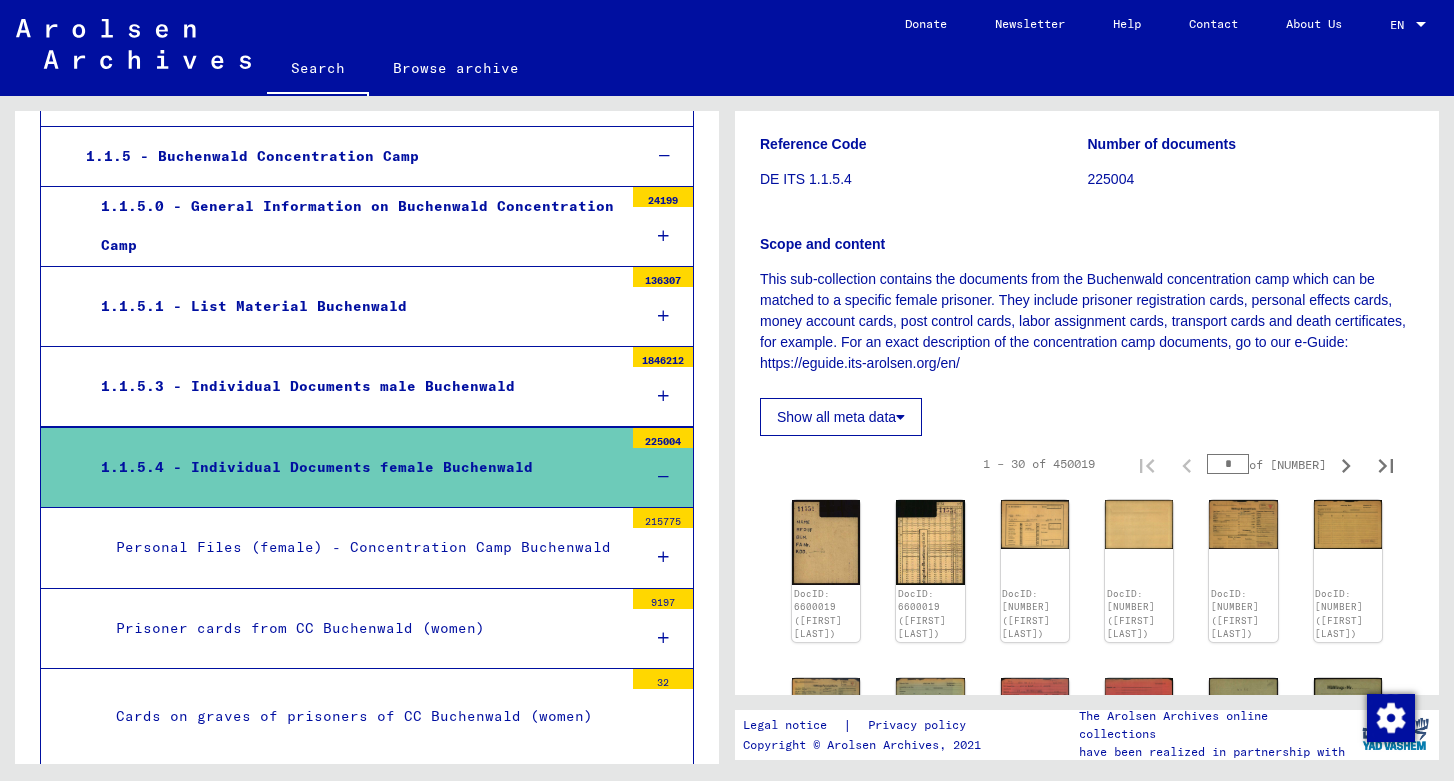 scroll, scrollTop: 200, scrollLeft: 0, axis: vertical 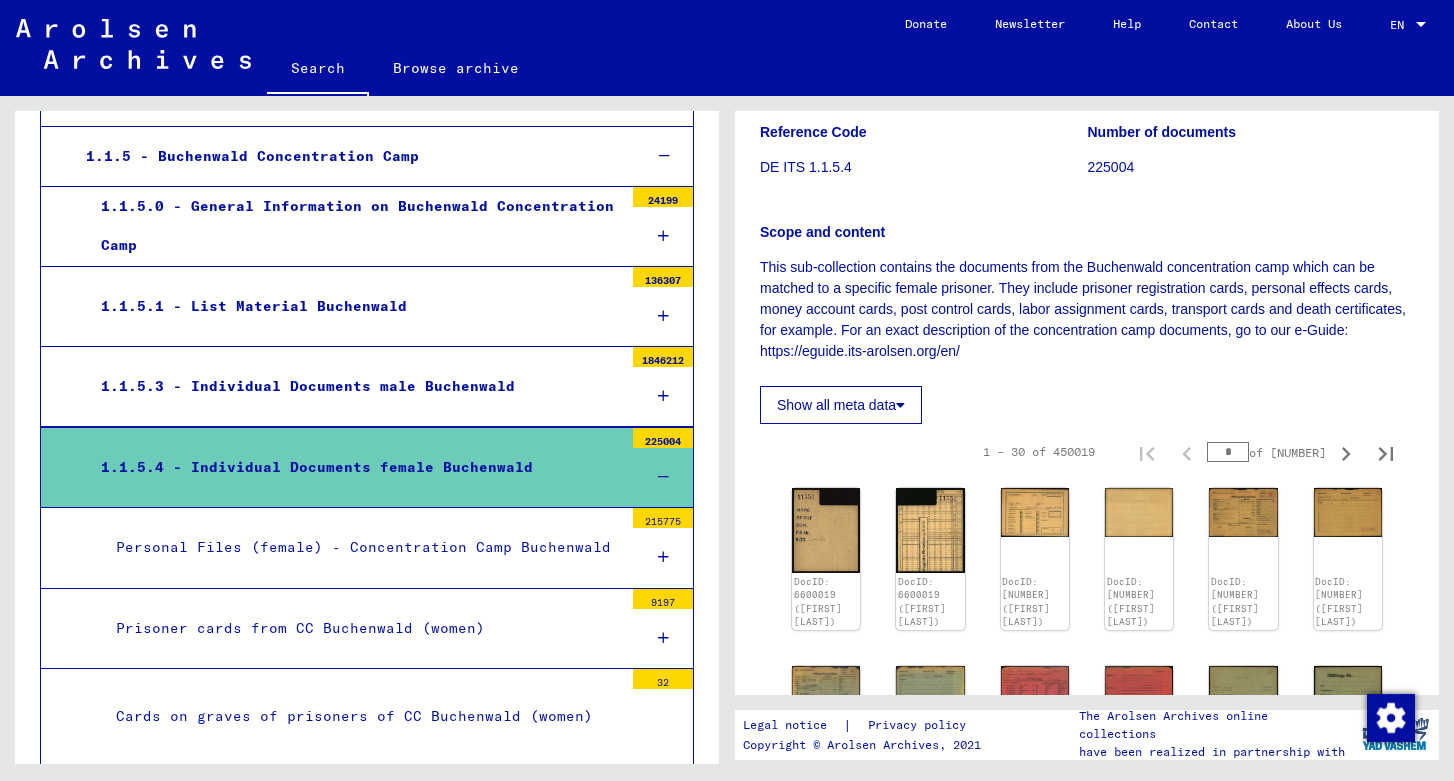 click on "*" at bounding box center [1228, 452] 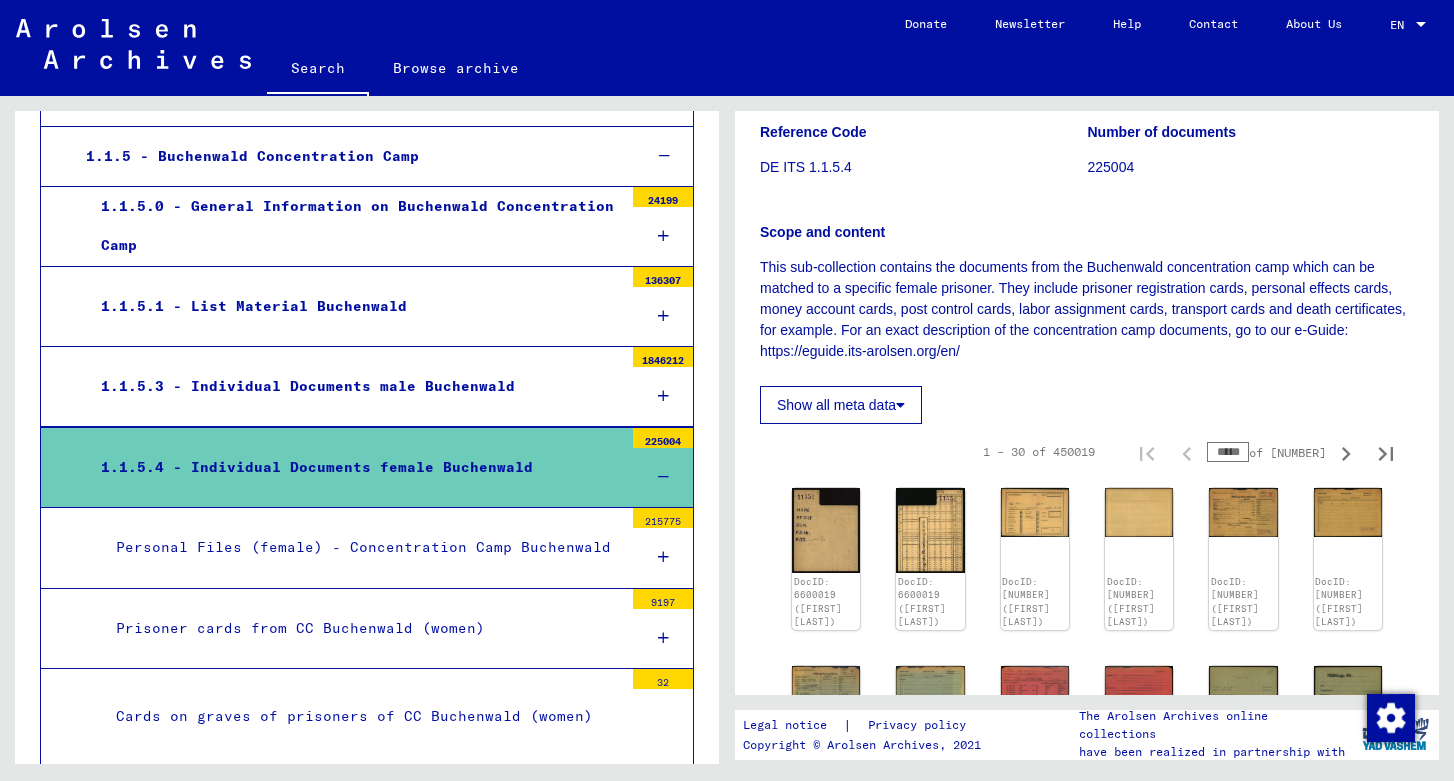type on "*****" 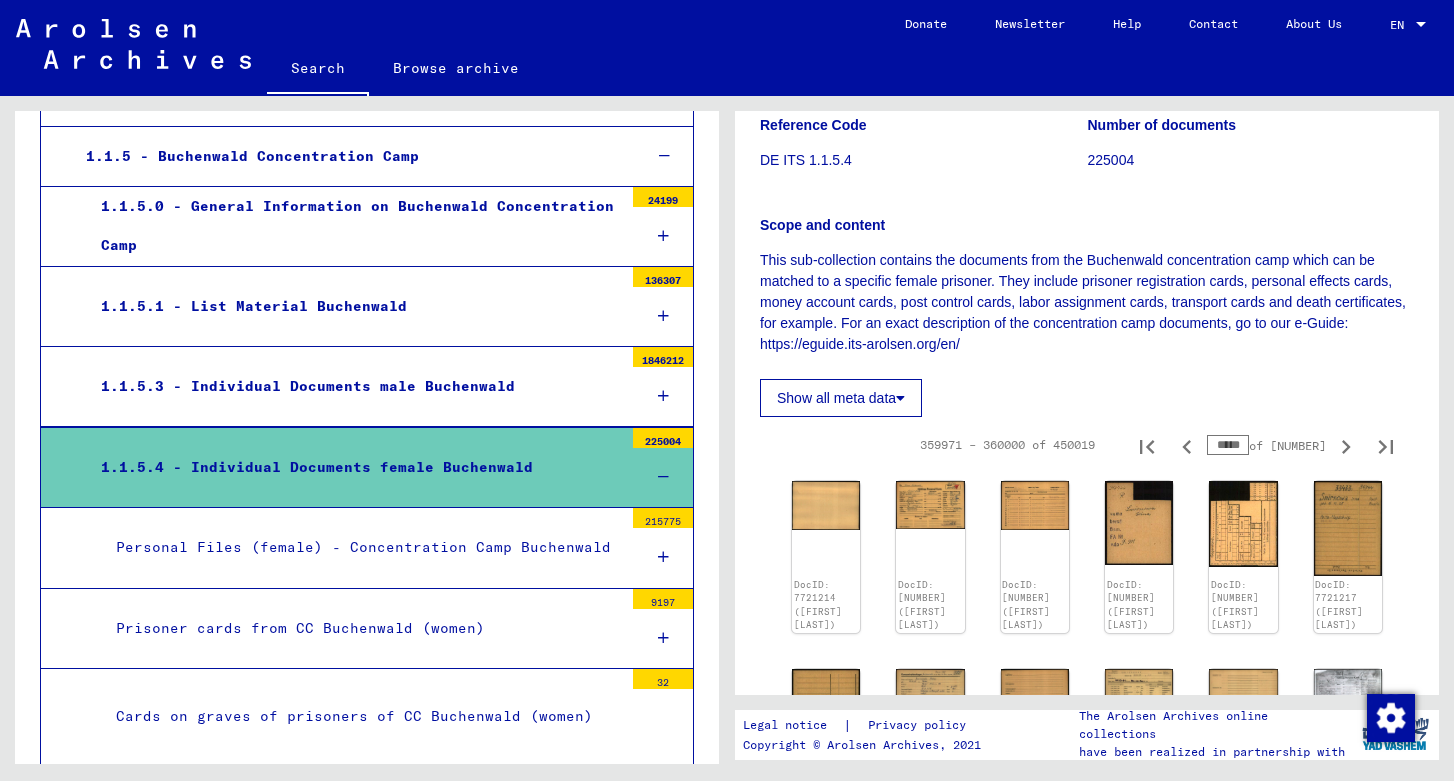 scroll, scrollTop: 209, scrollLeft: 0, axis: vertical 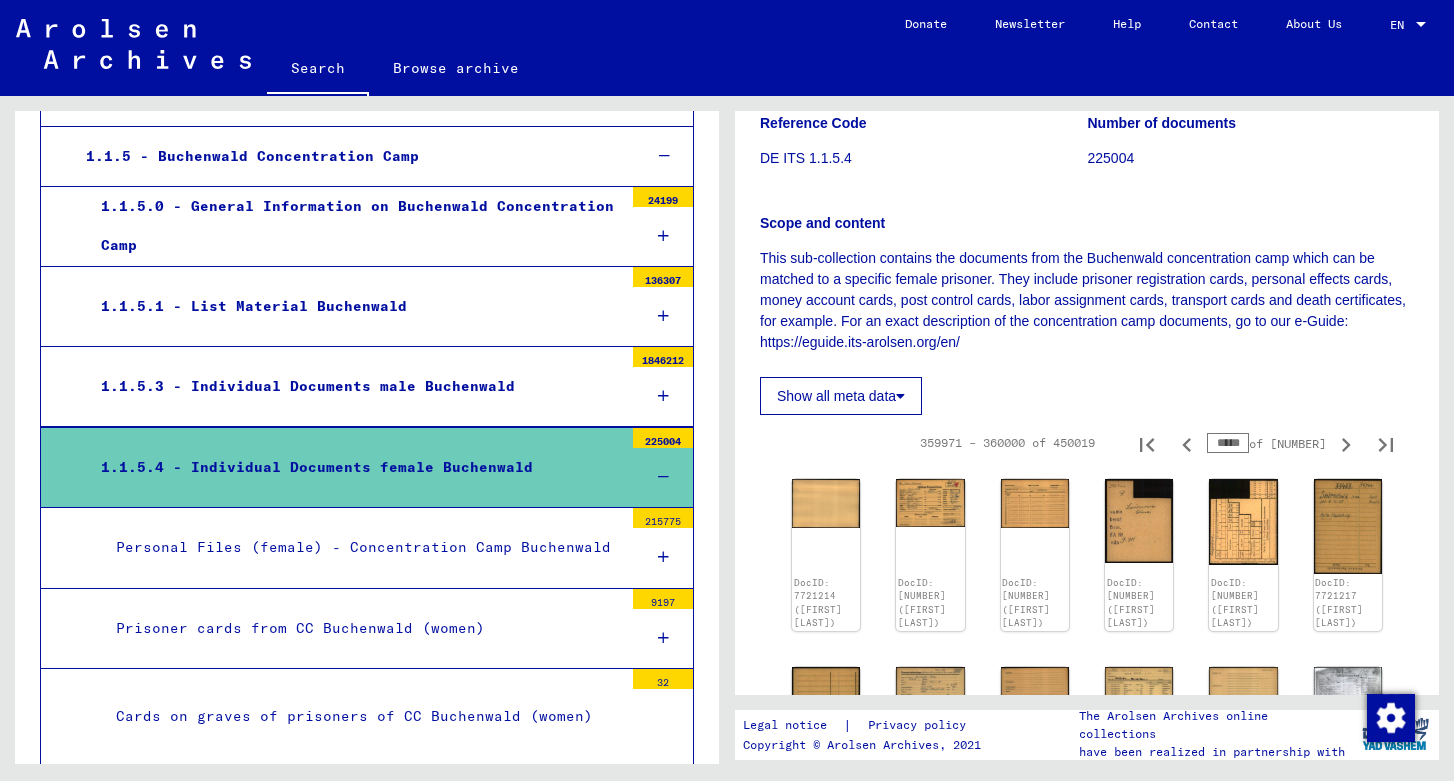 click on "*****" at bounding box center [1228, 443] 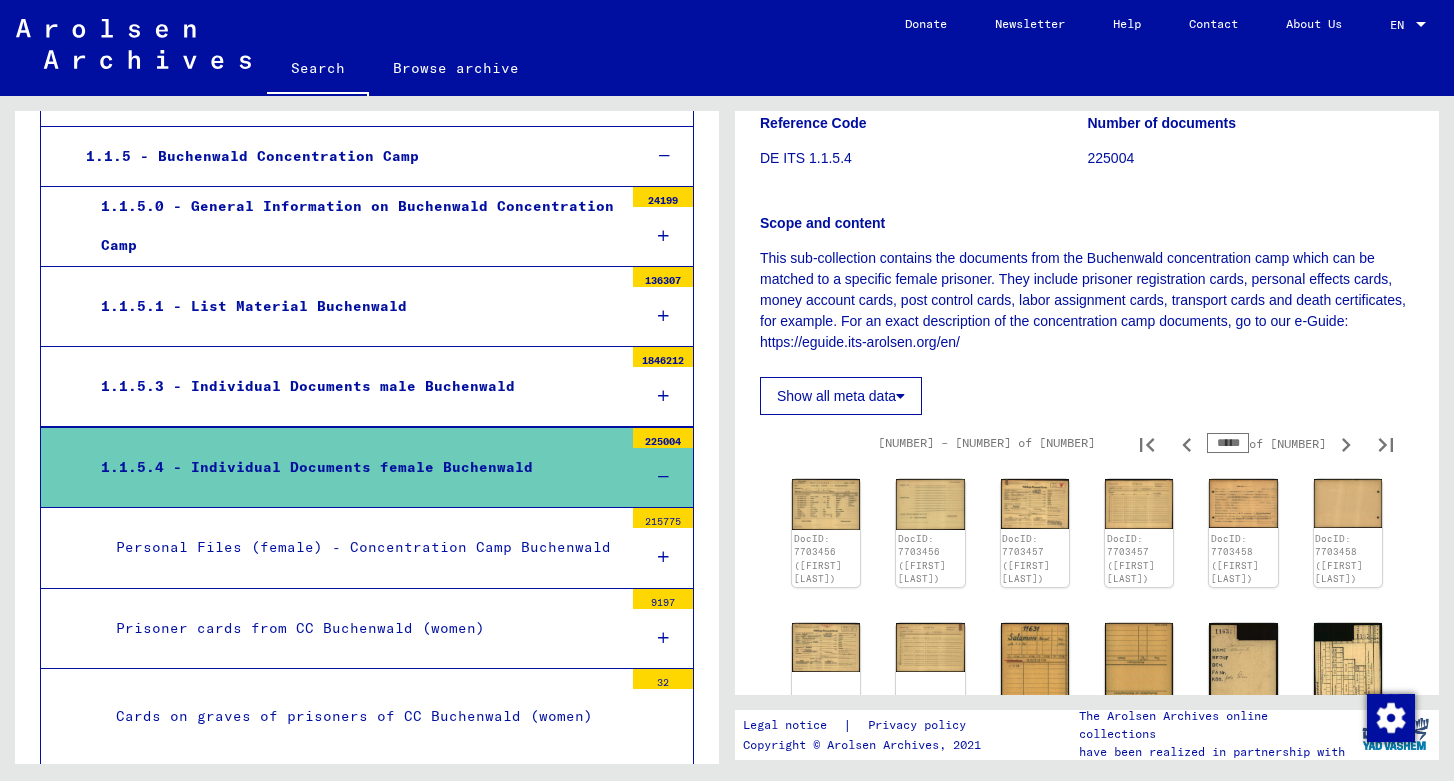 click on "*****" at bounding box center [1228, 443] 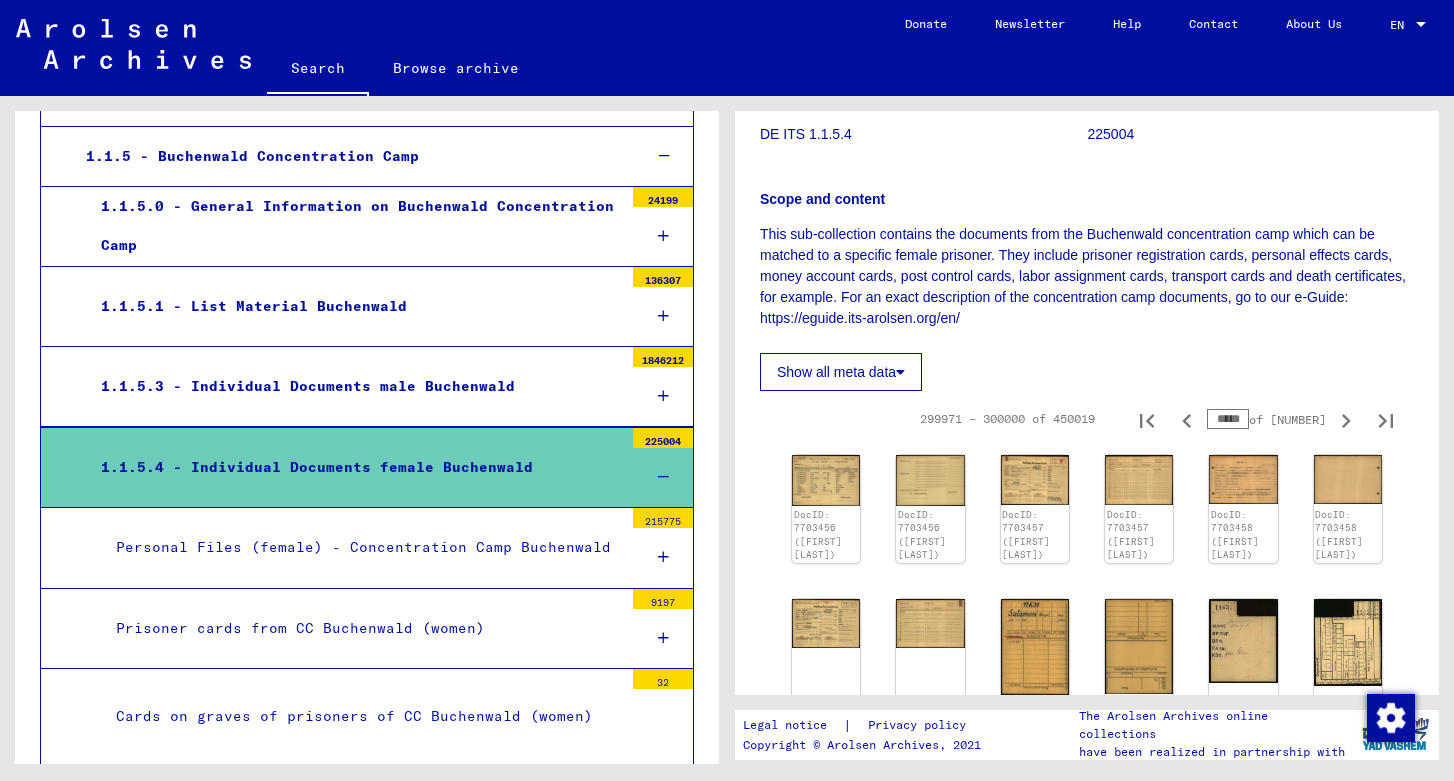 scroll, scrollTop: 239, scrollLeft: 0, axis: vertical 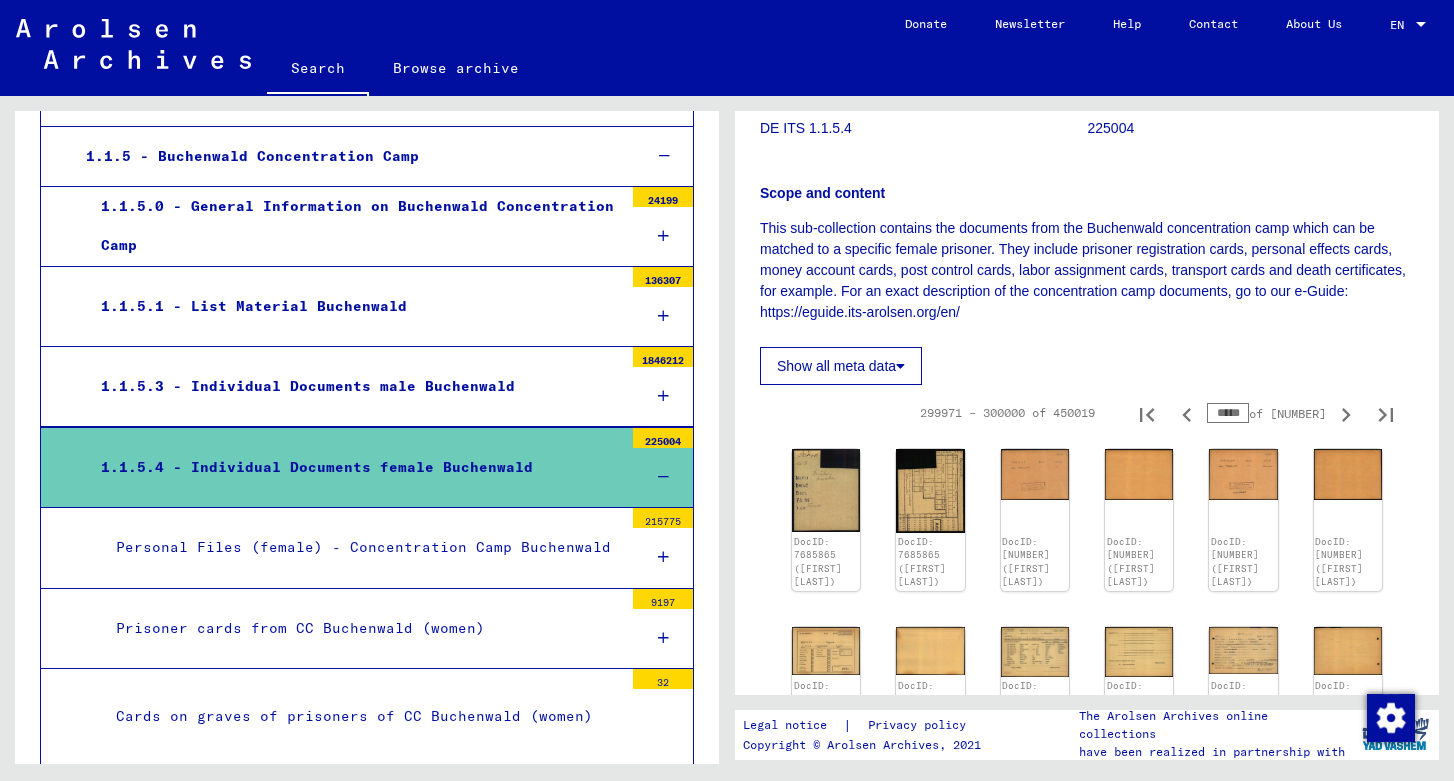 type on "*****" 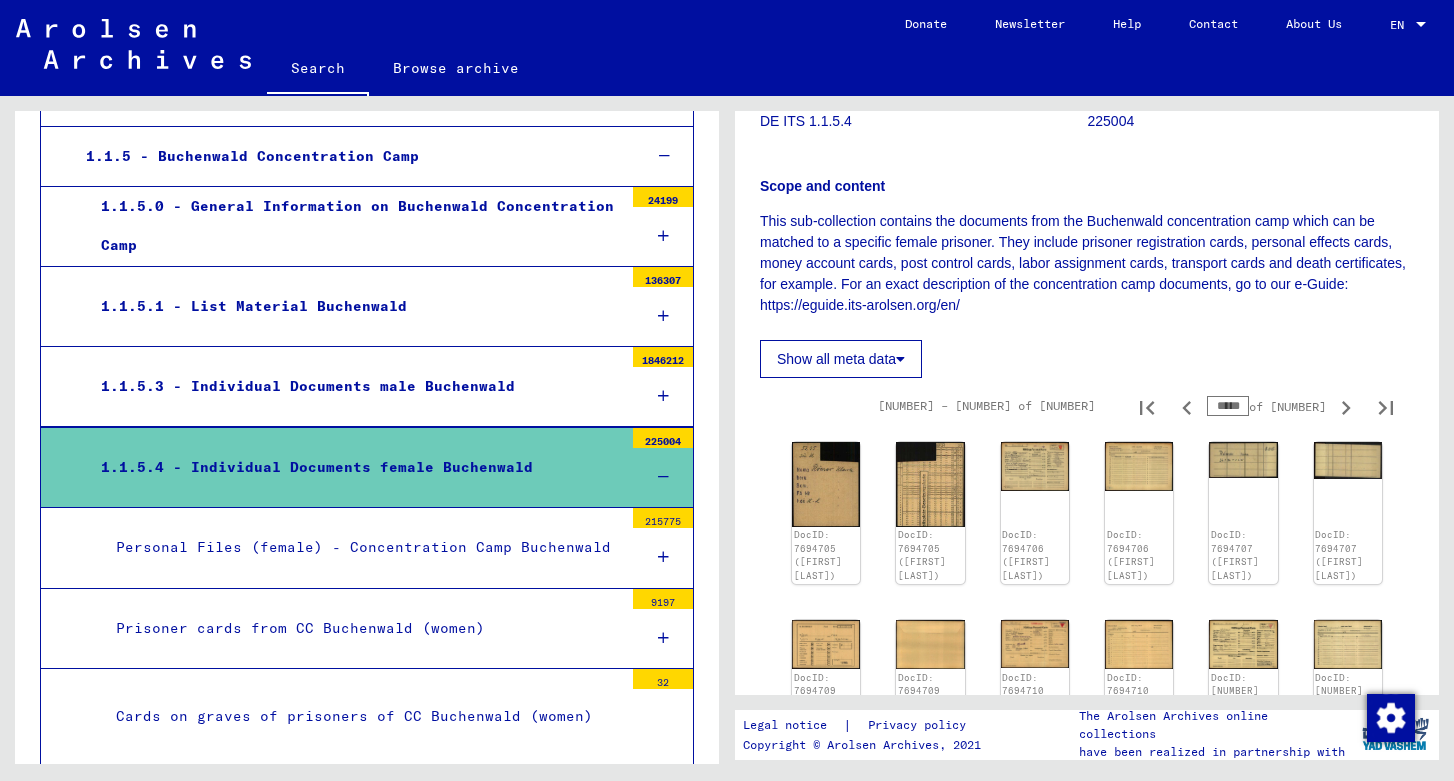 scroll, scrollTop: 252, scrollLeft: 0, axis: vertical 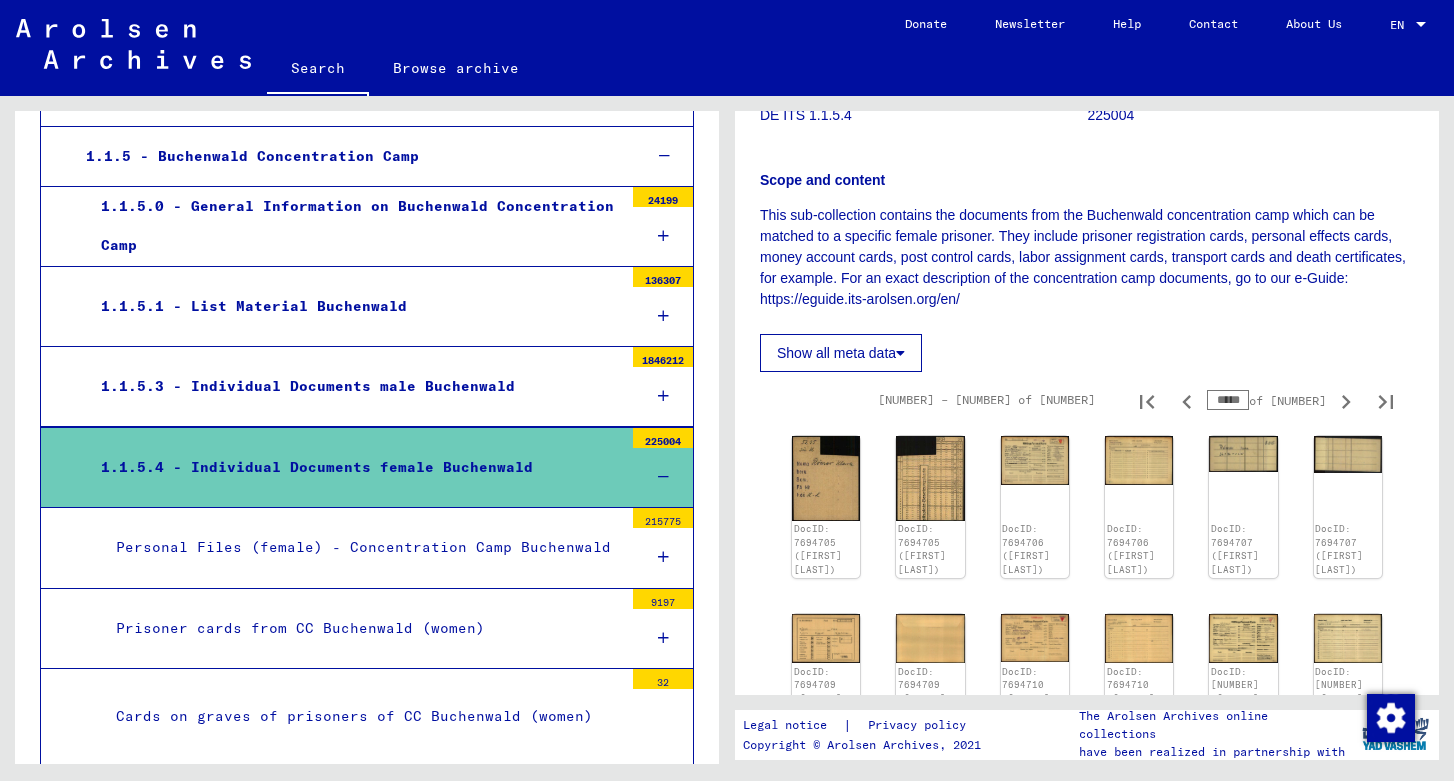 type on "*****" 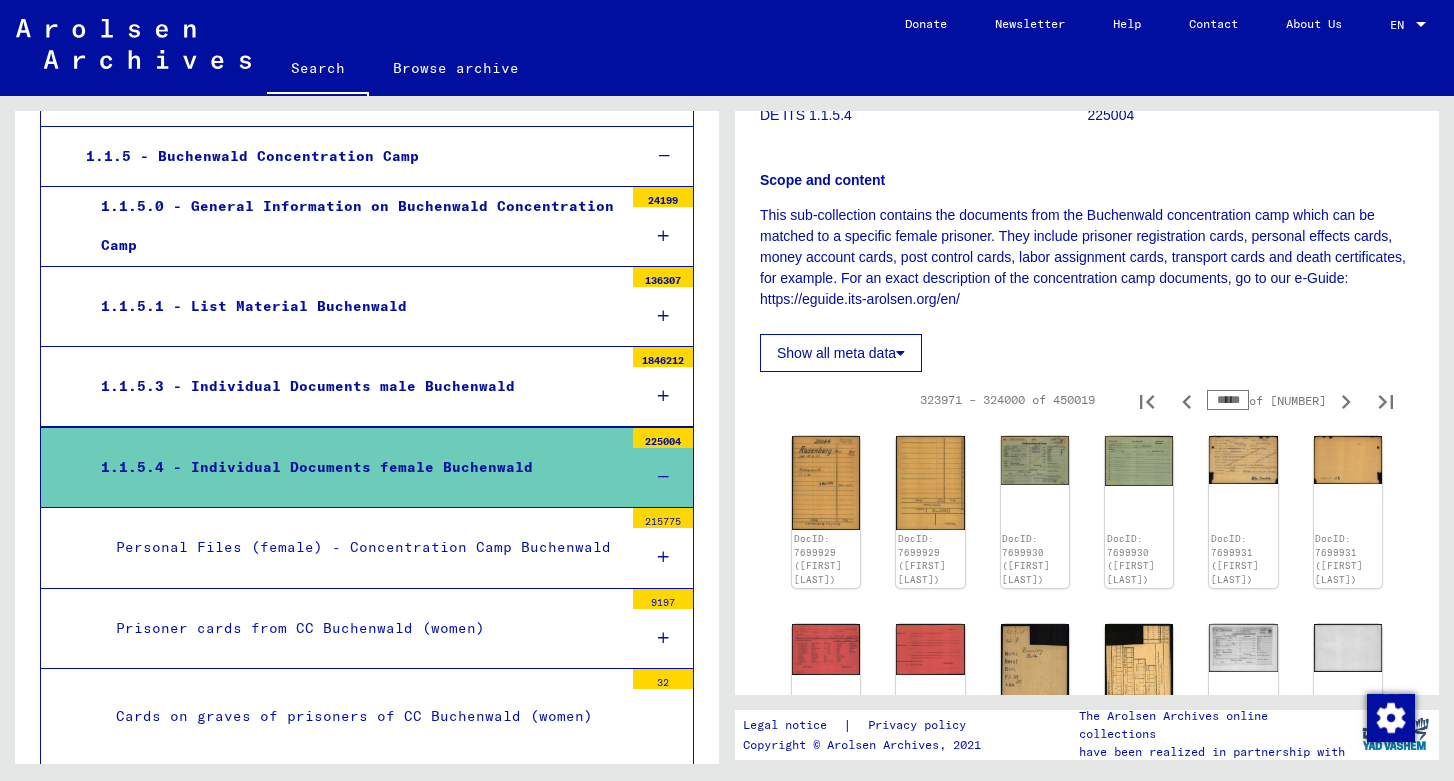 type on "*****" 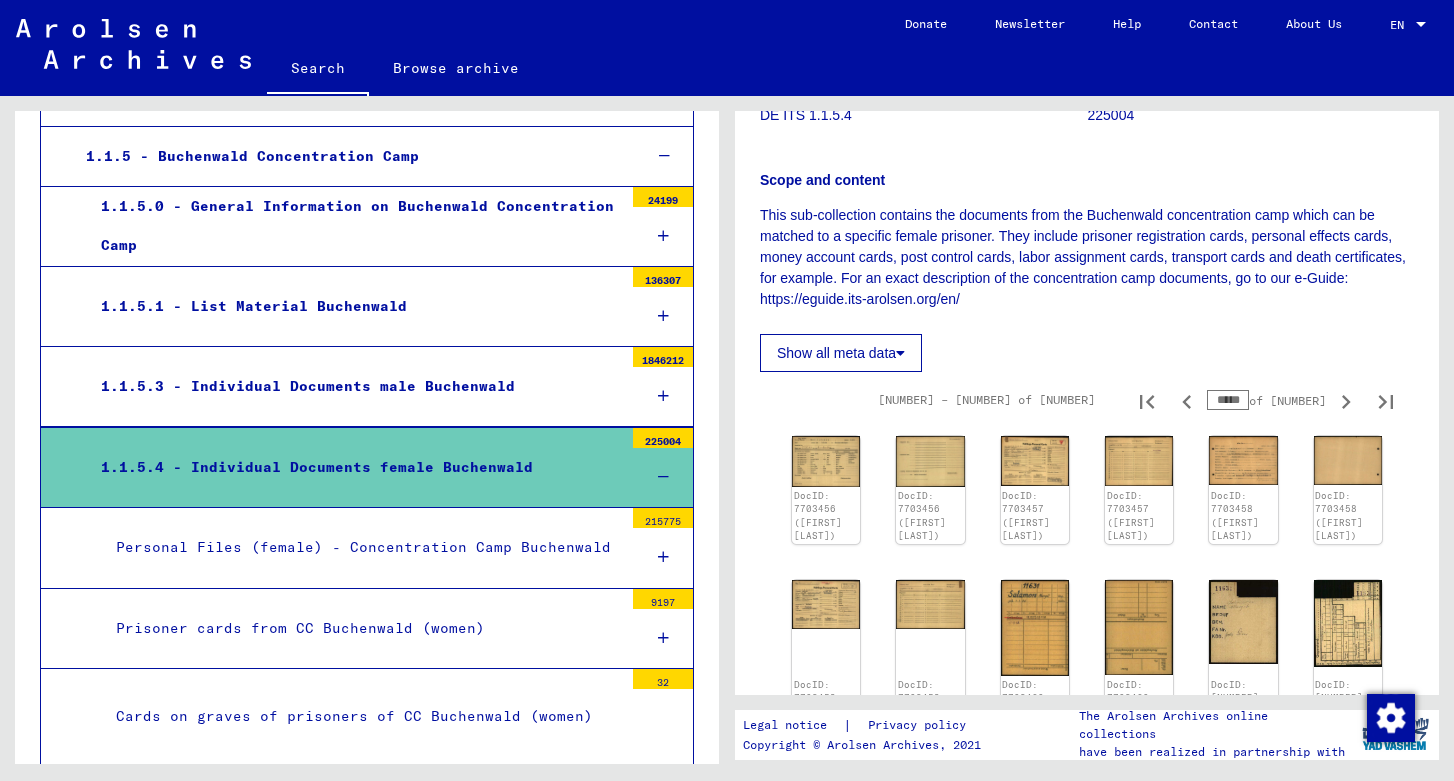 type on "*****" 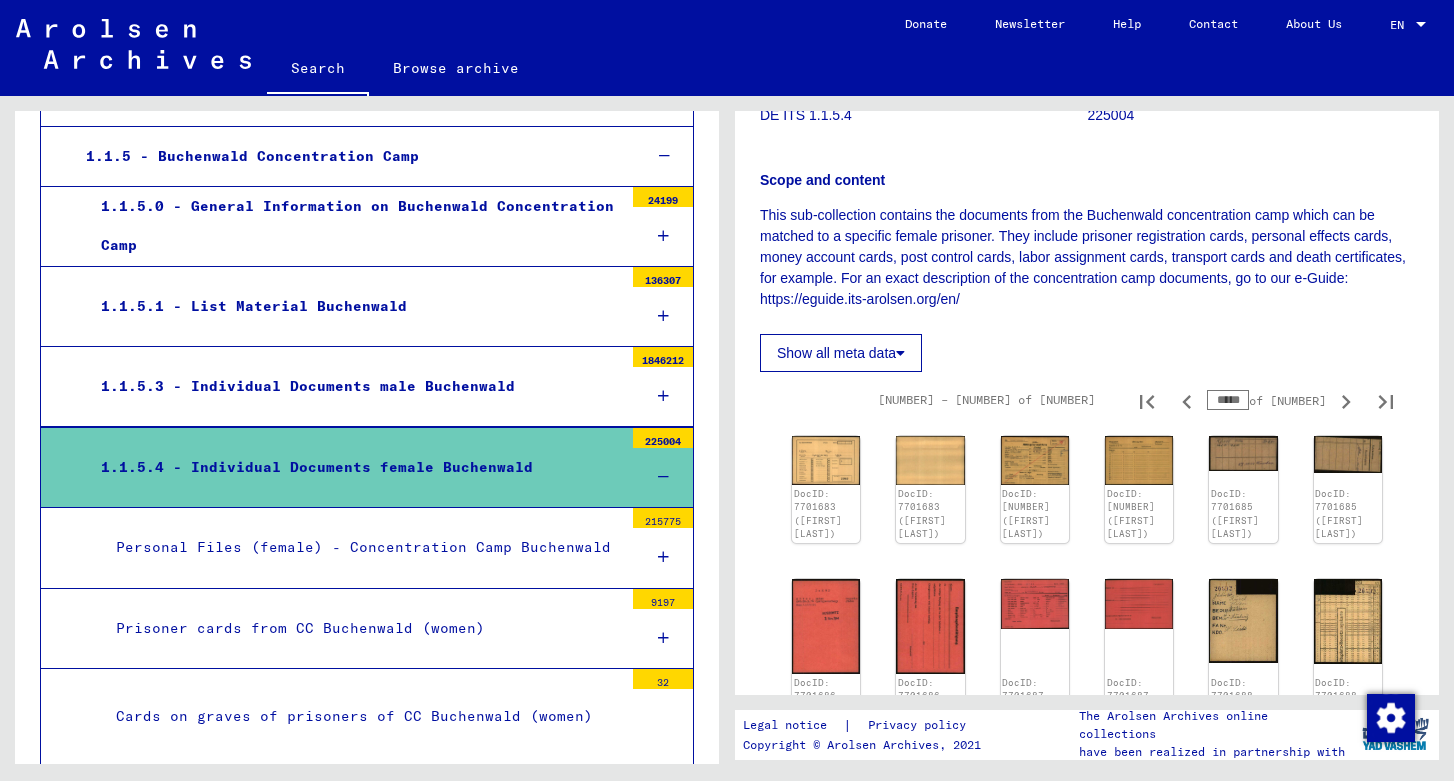 type on "*****" 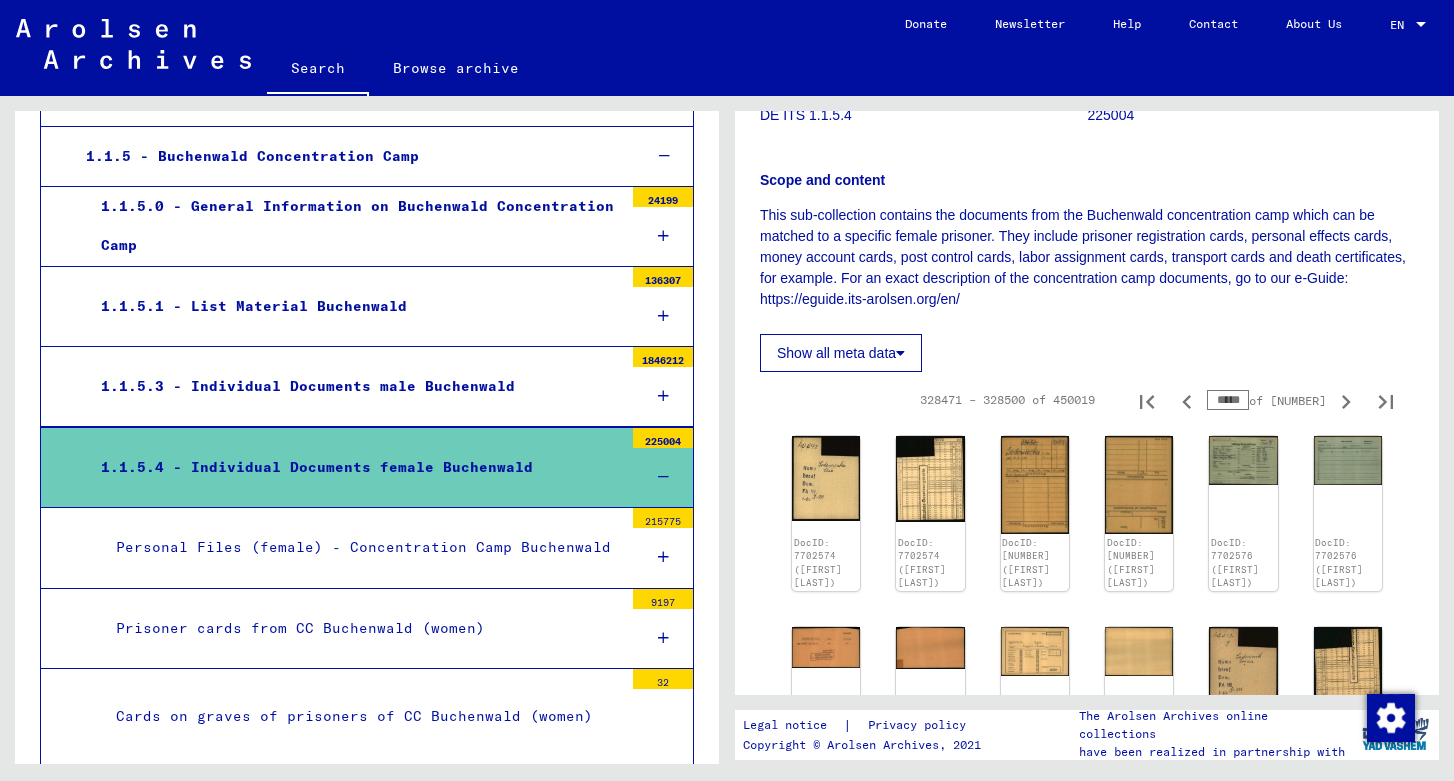 type on "*****" 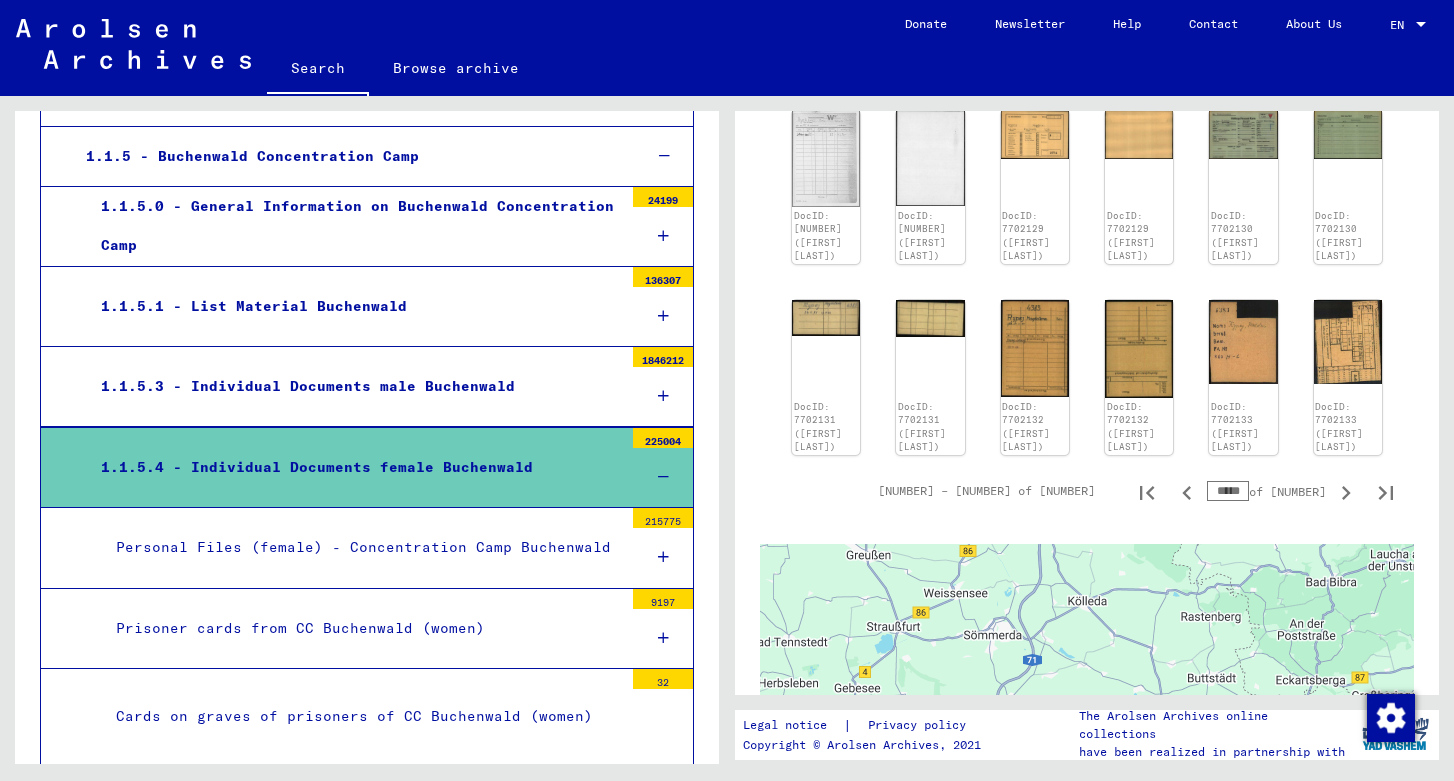scroll, scrollTop: 1094, scrollLeft: 0, axis: vertical 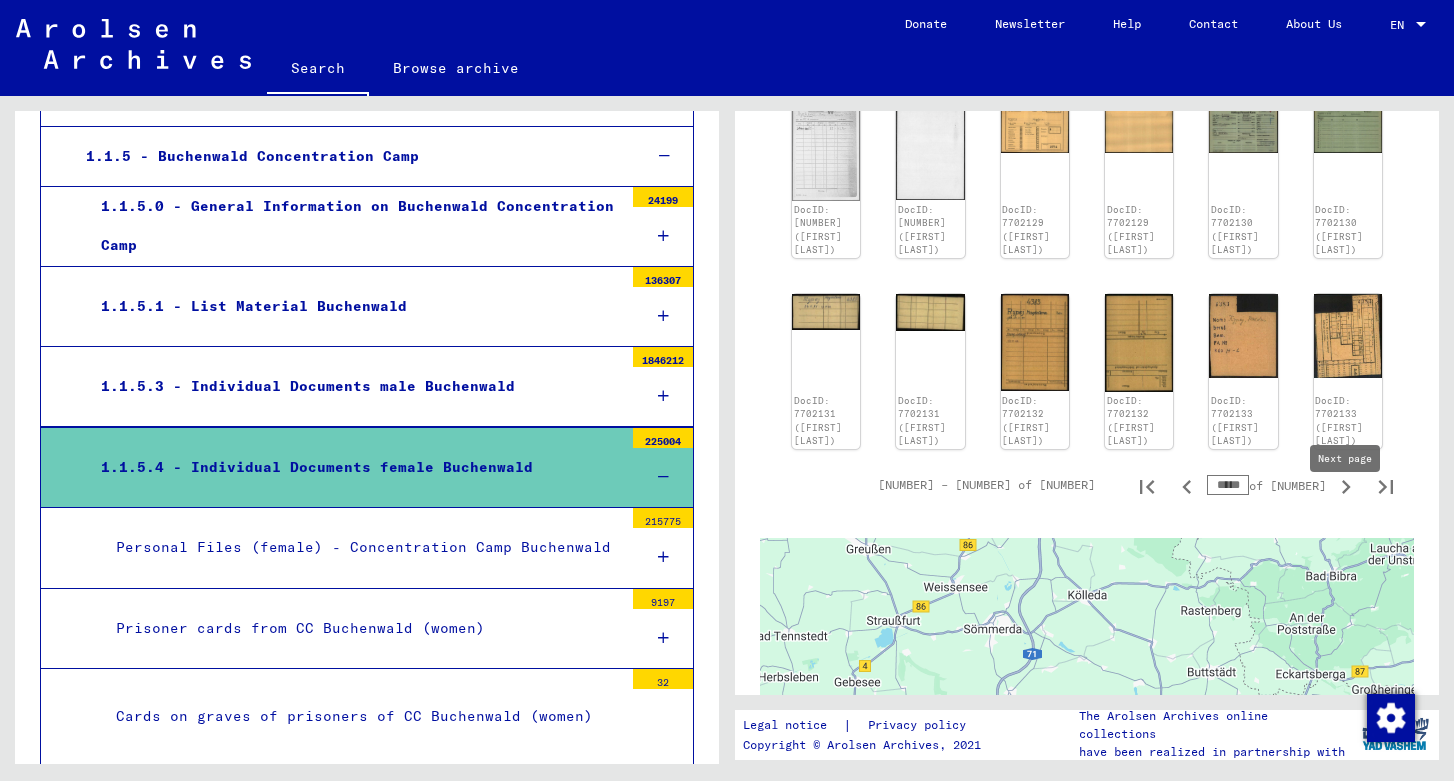 click 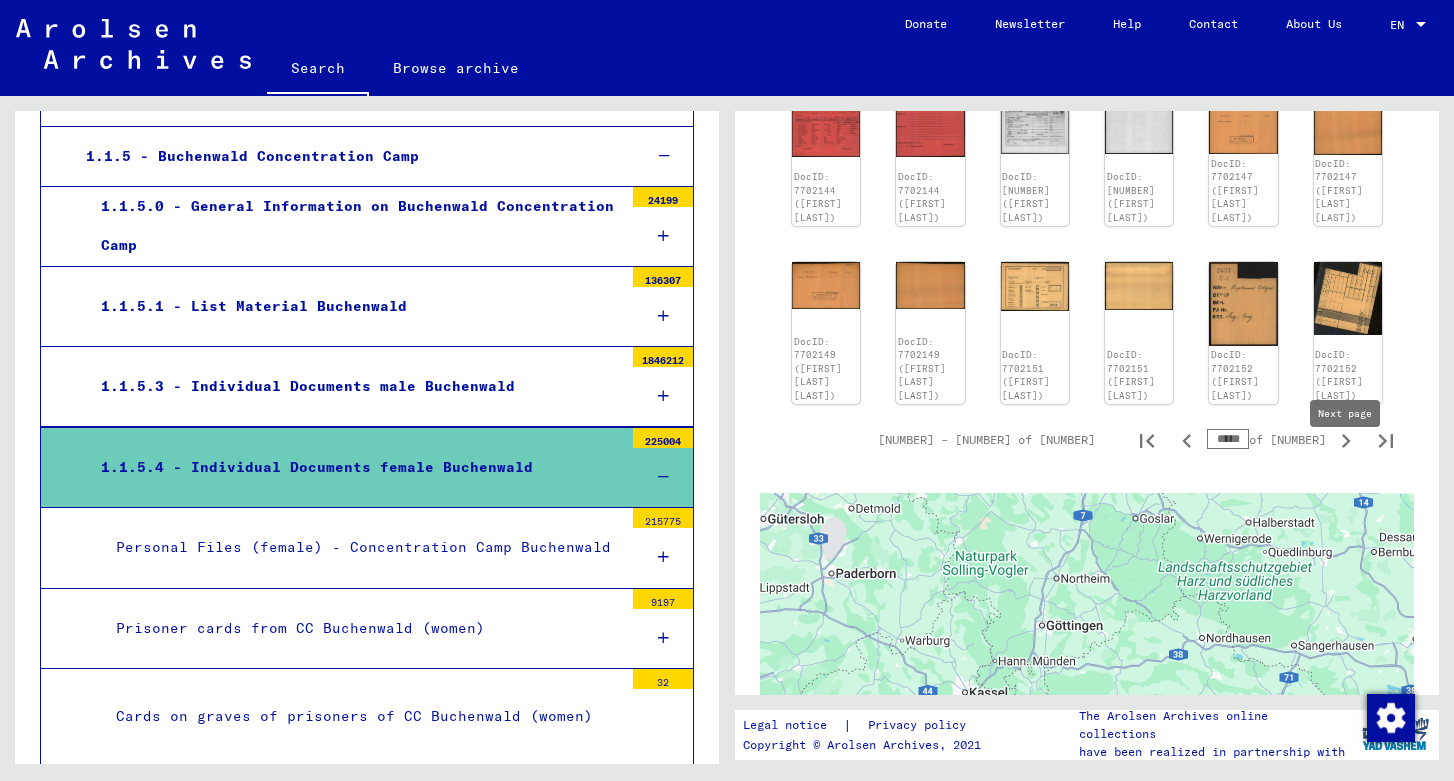 click 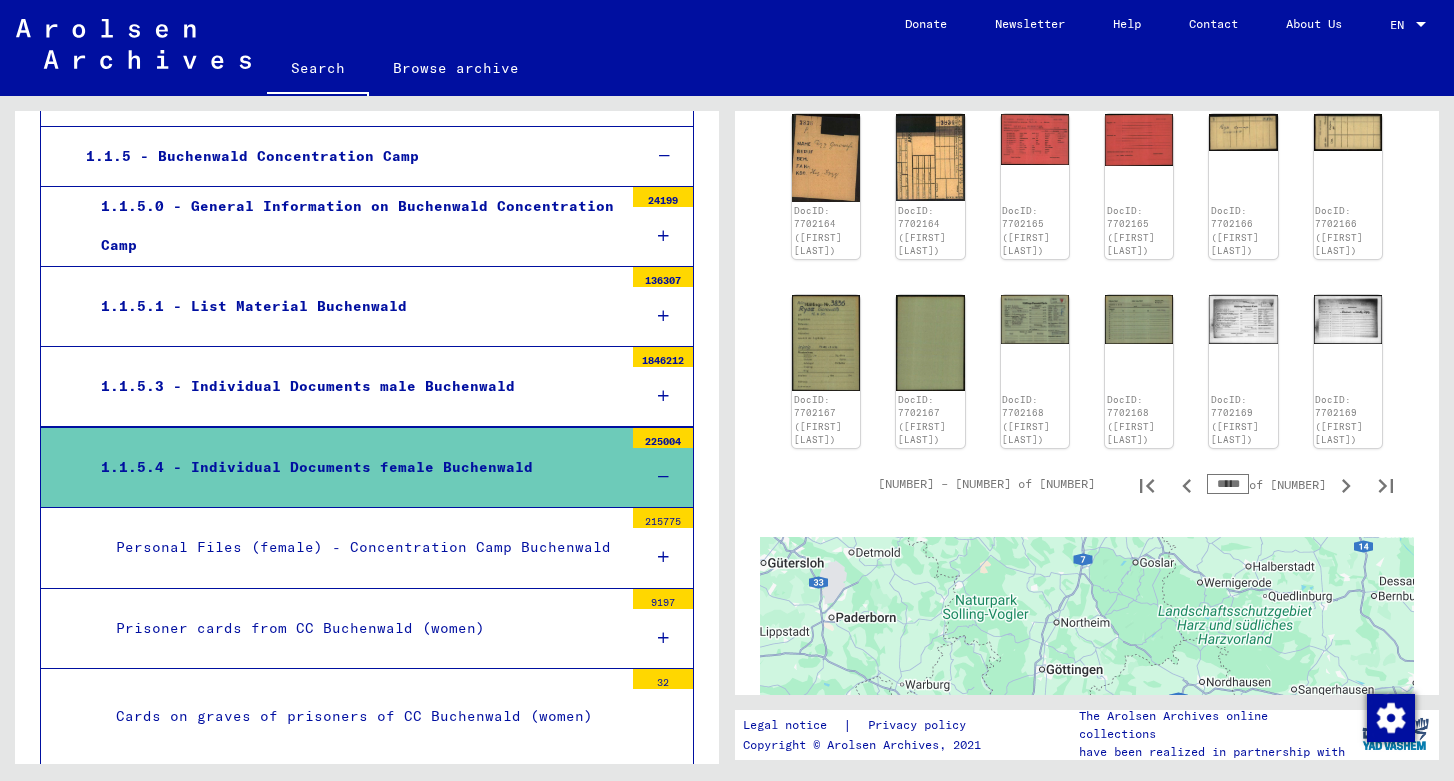 click on "*****" at bounding box center (1228, 484) 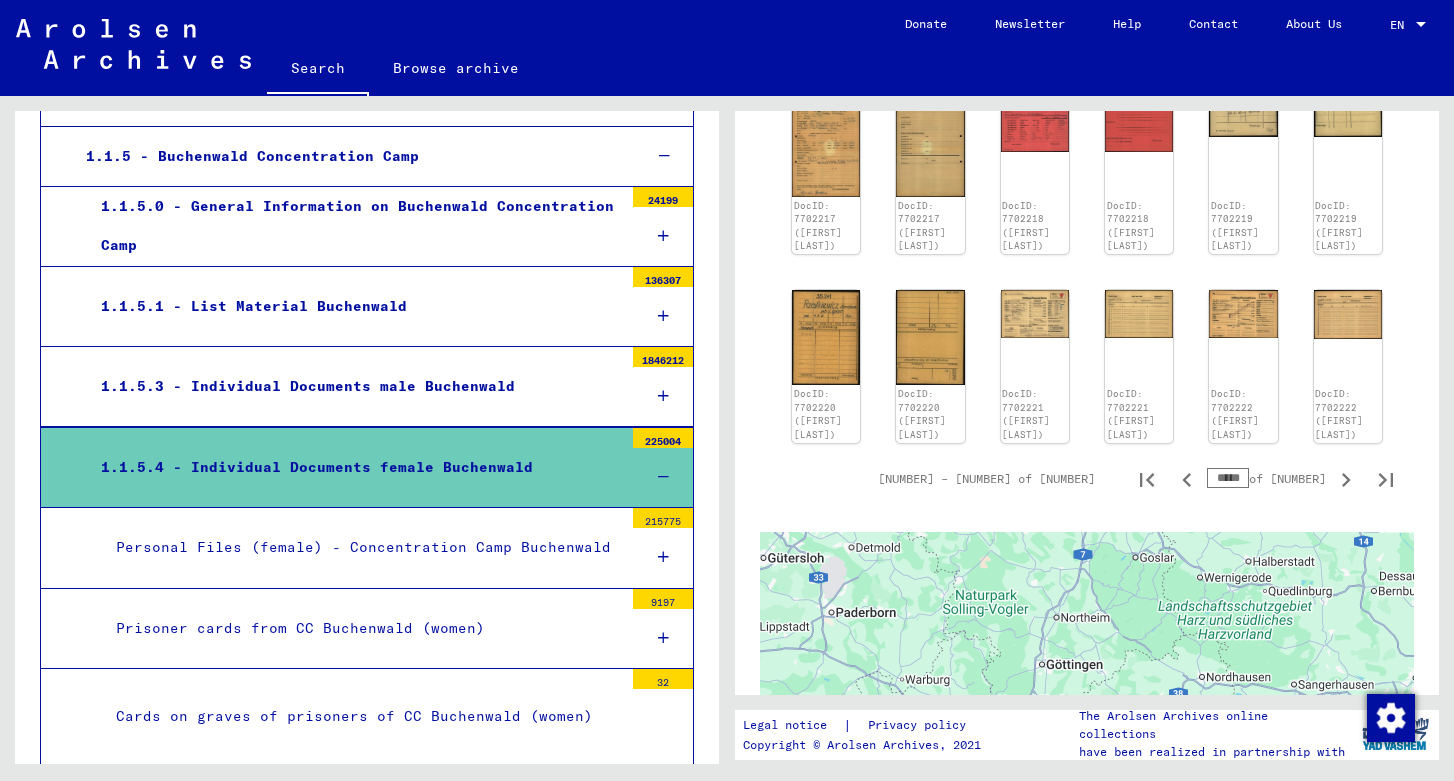 type on "*****" 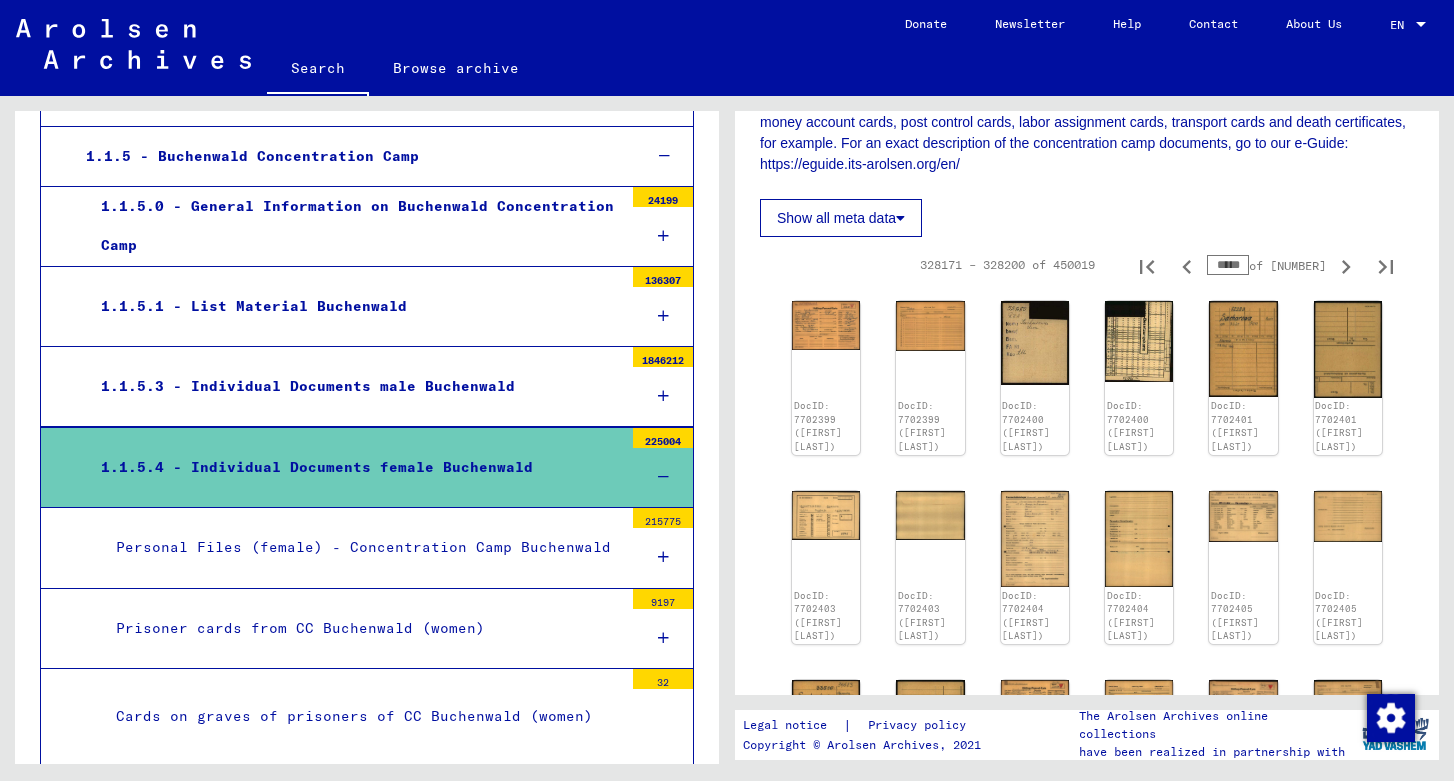 scroll, scrollTop: 391, scrollLeft: 0, axis: vertical 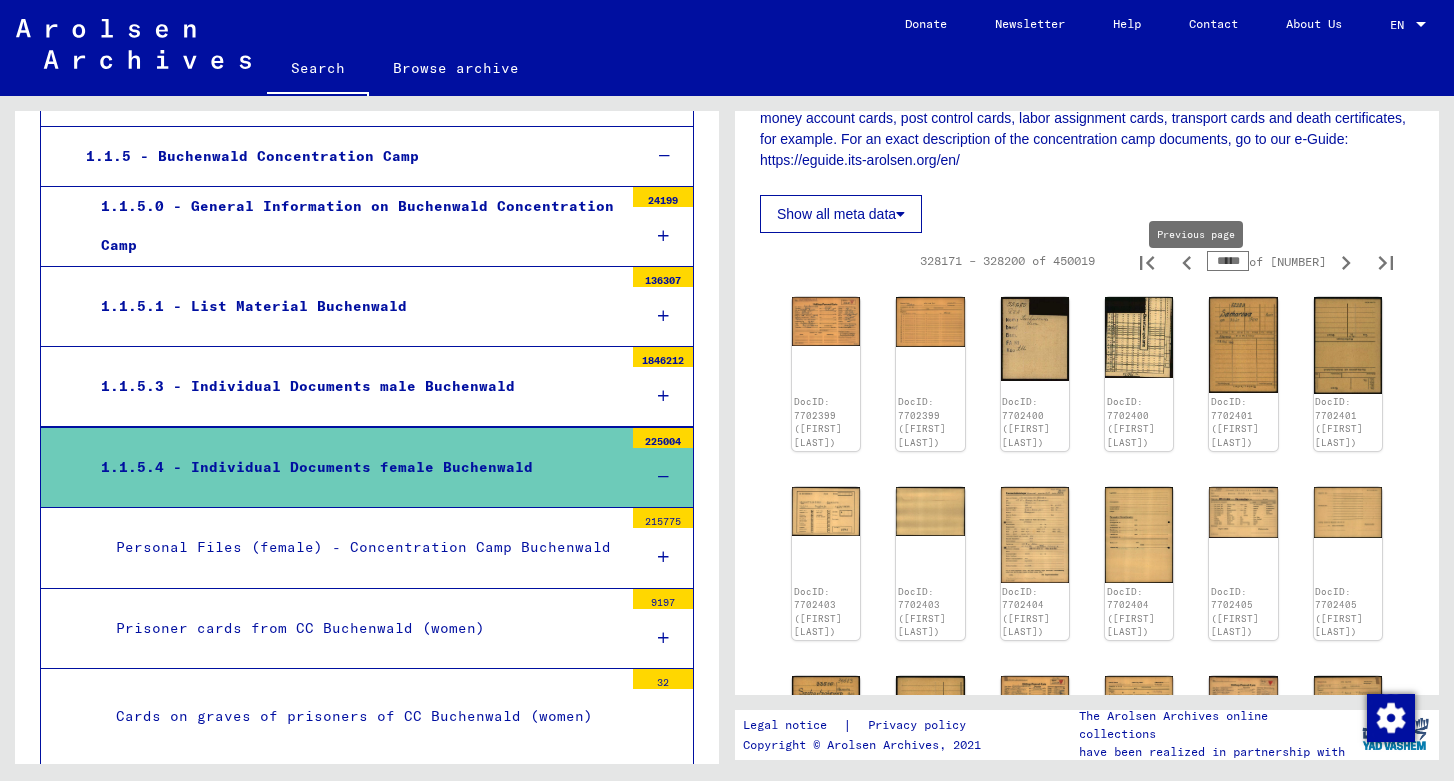 click 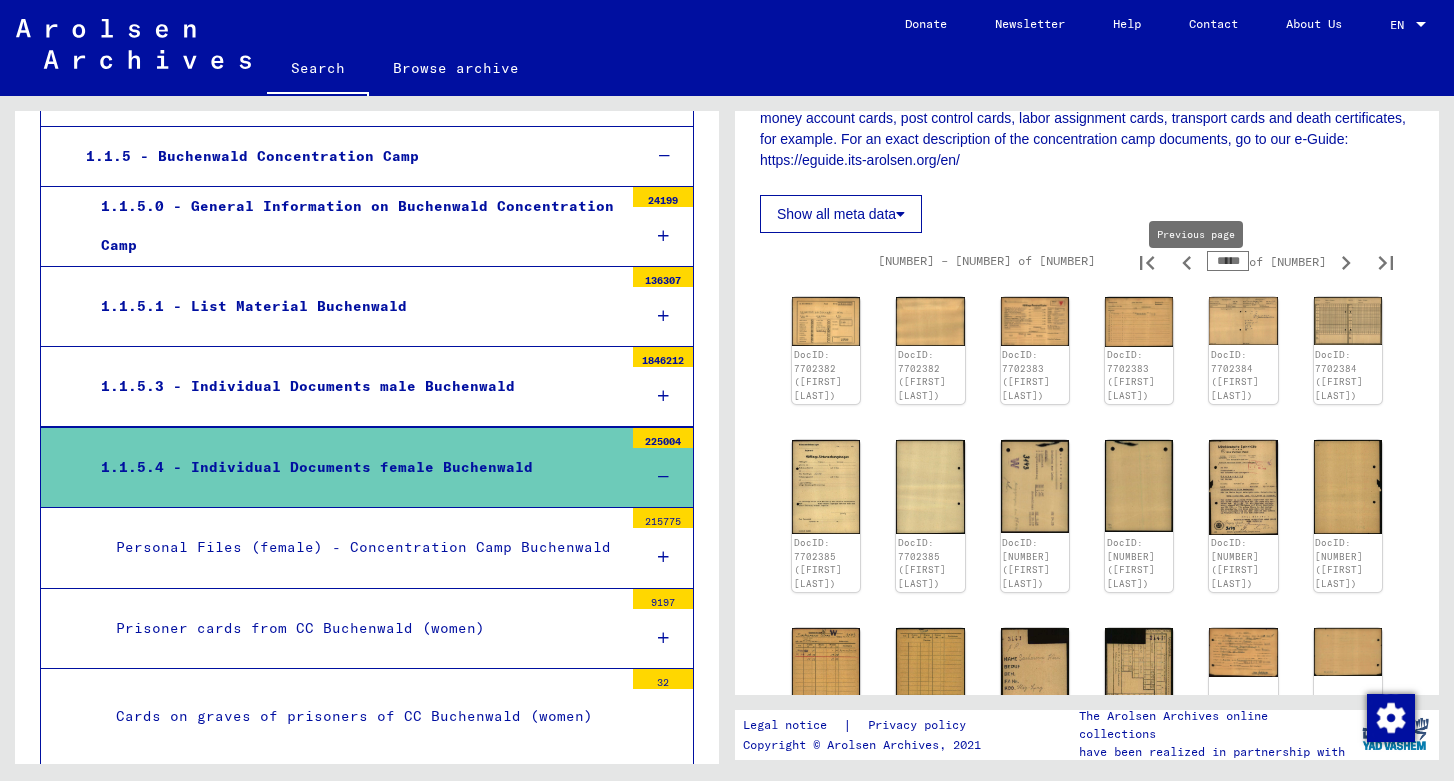 click 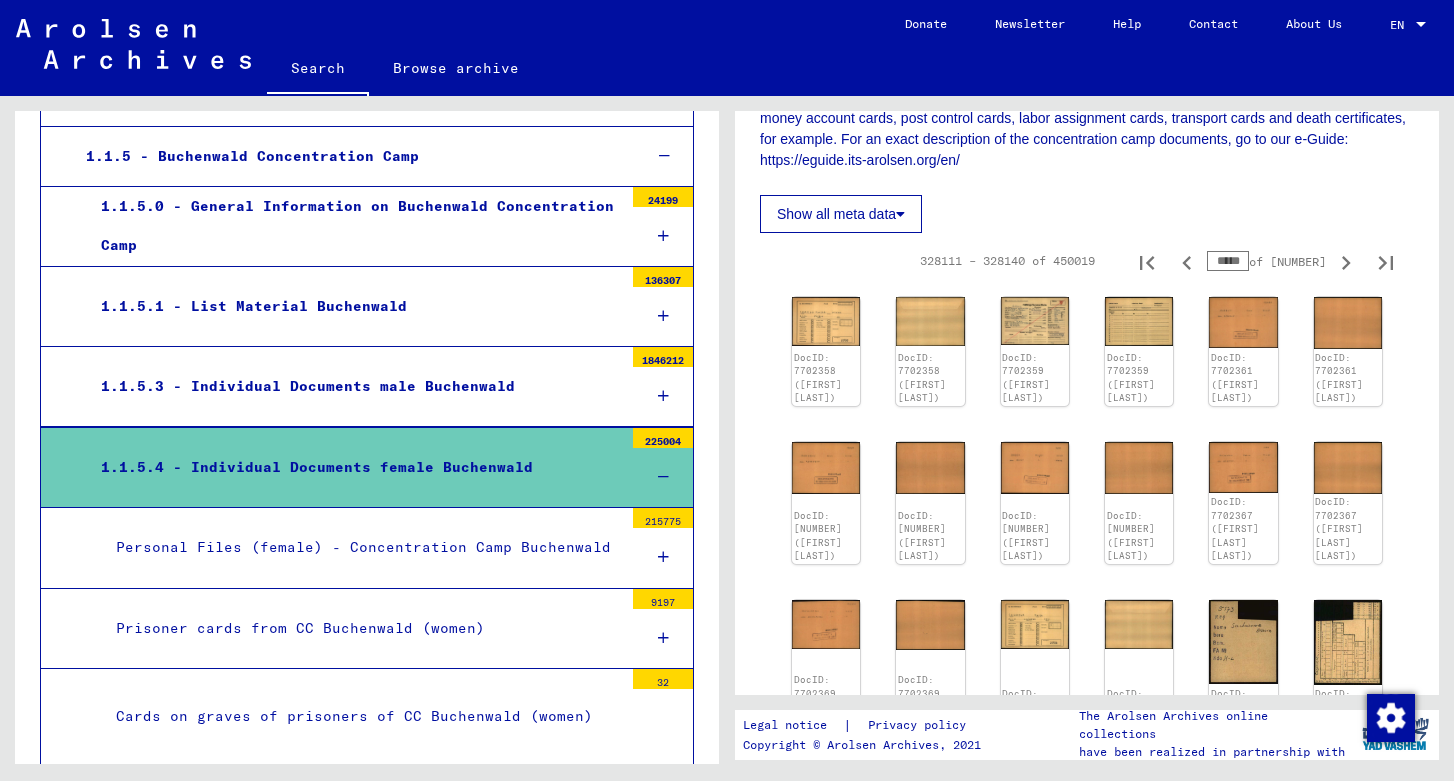 click 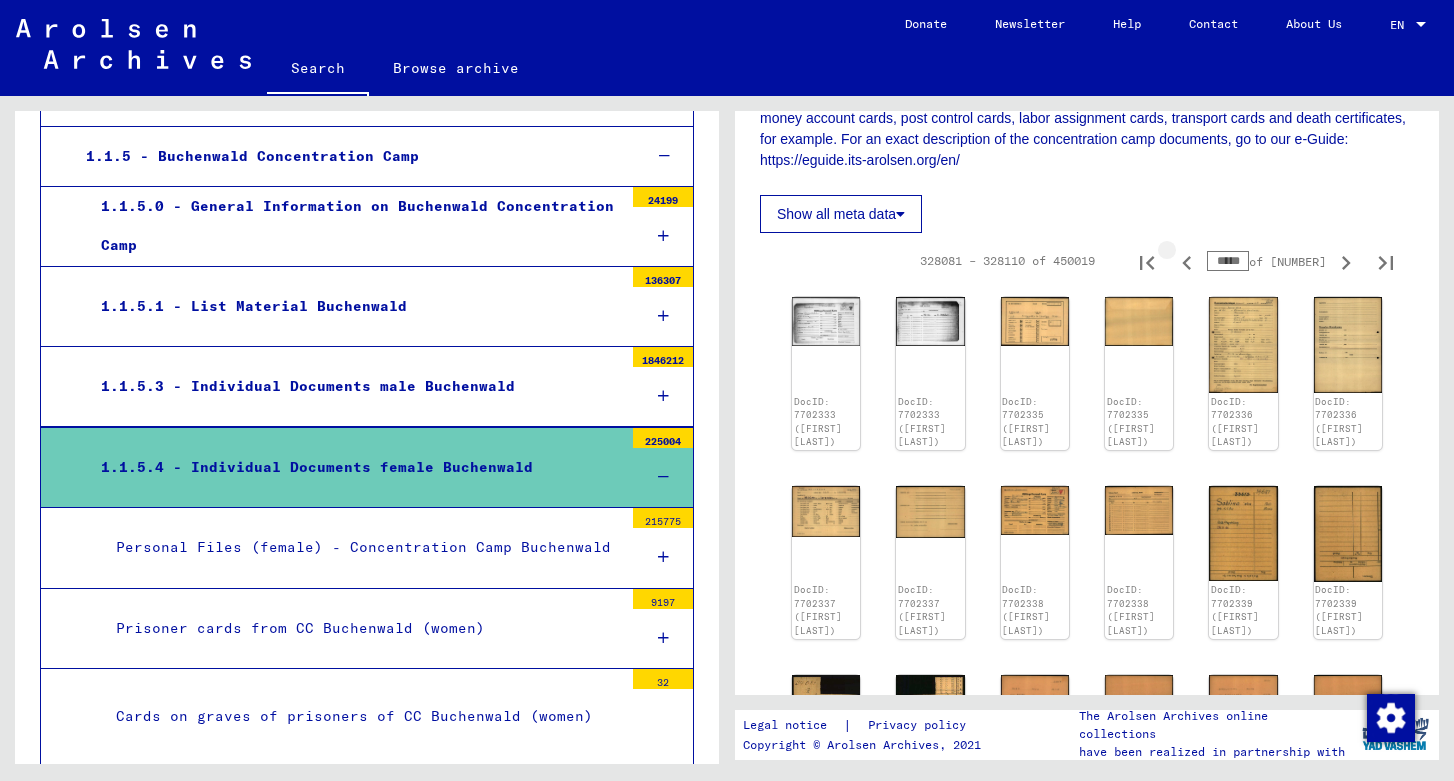 click 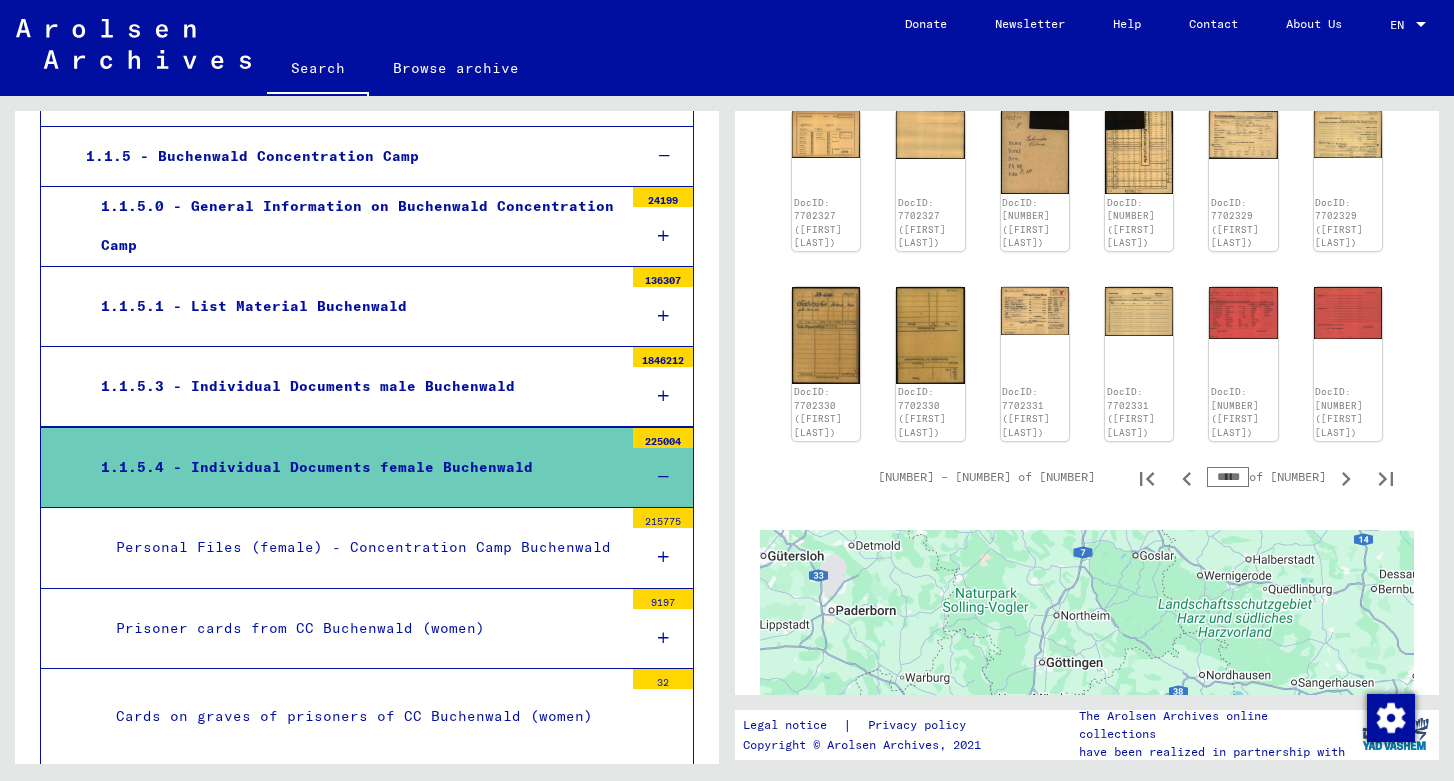 scroll, scrollTop: 1143, scrollLeft: 13, axis: both 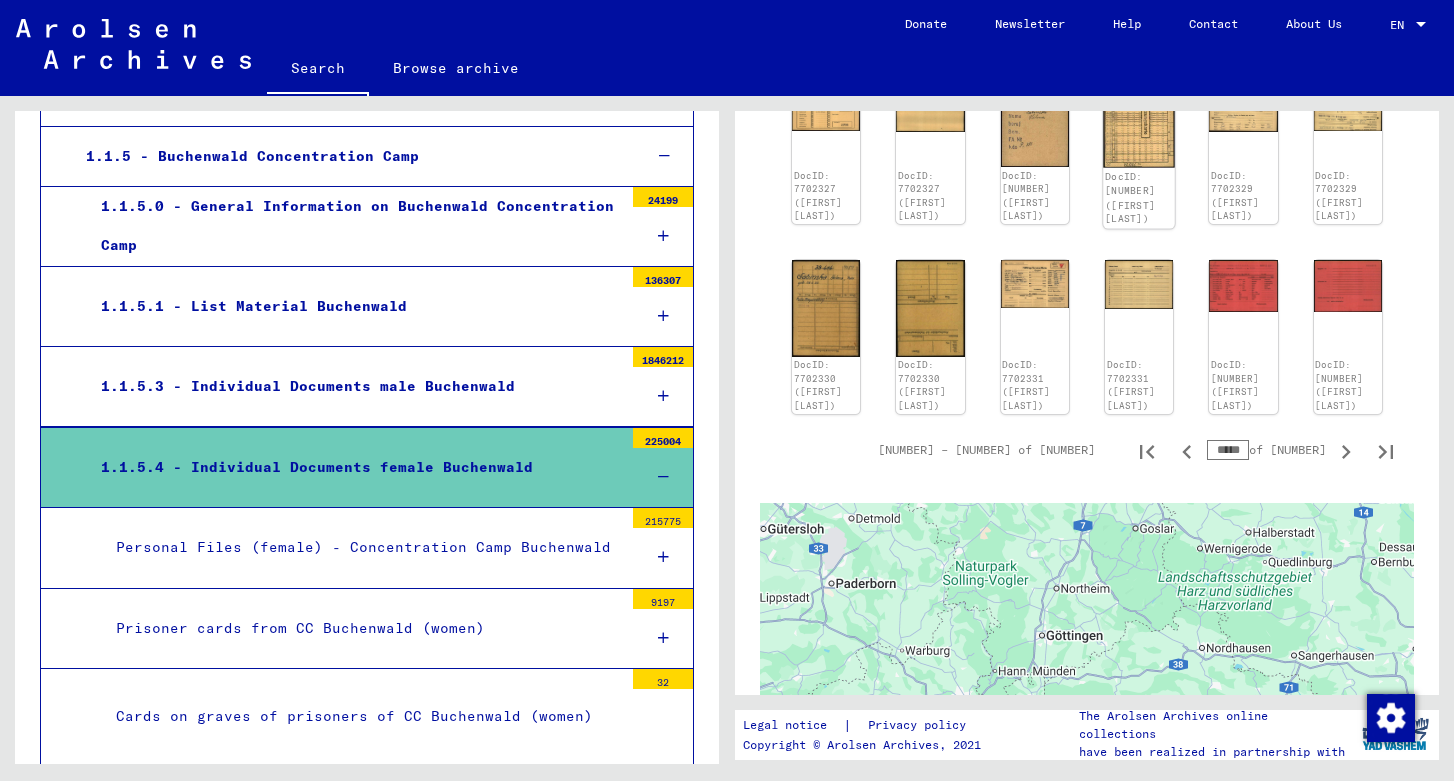 click 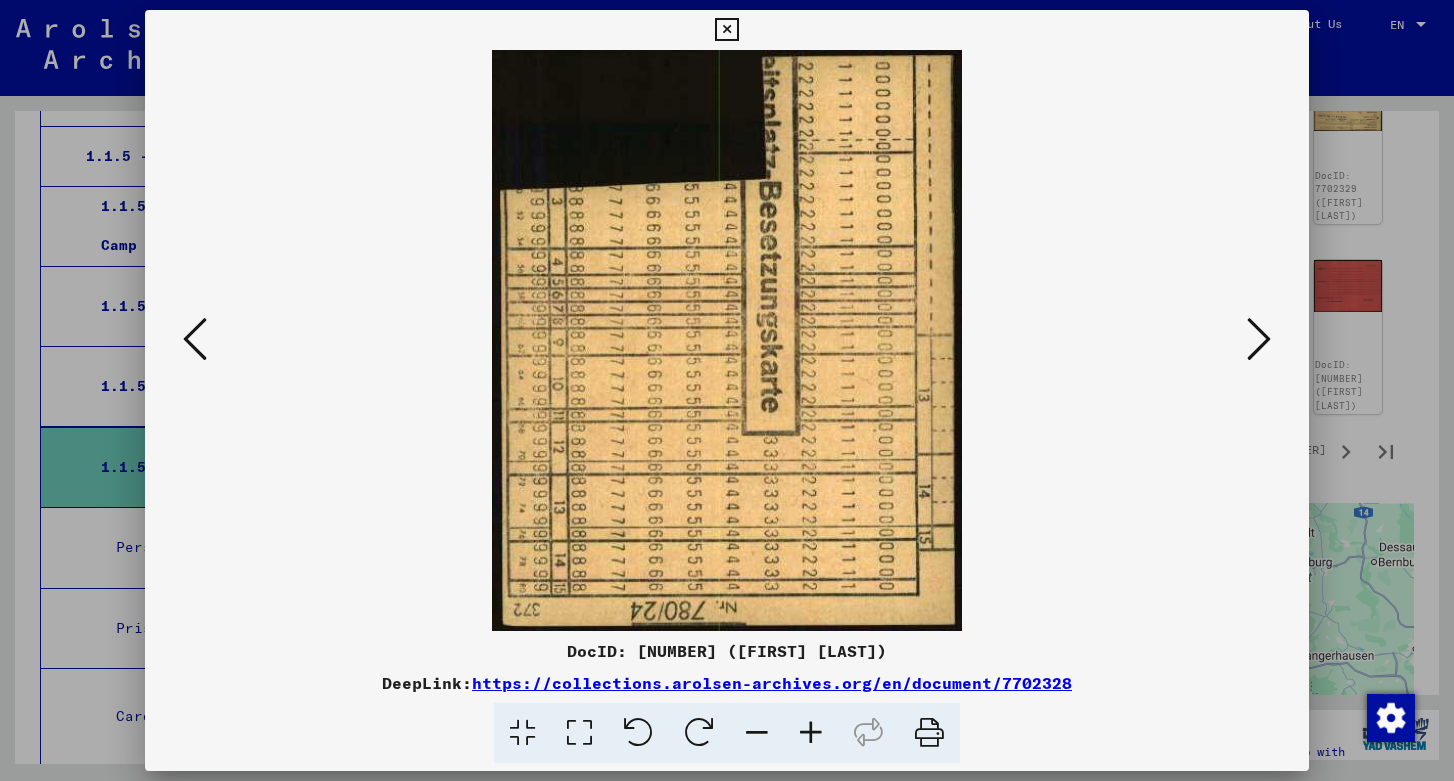 click at bounding box center (726, 30) 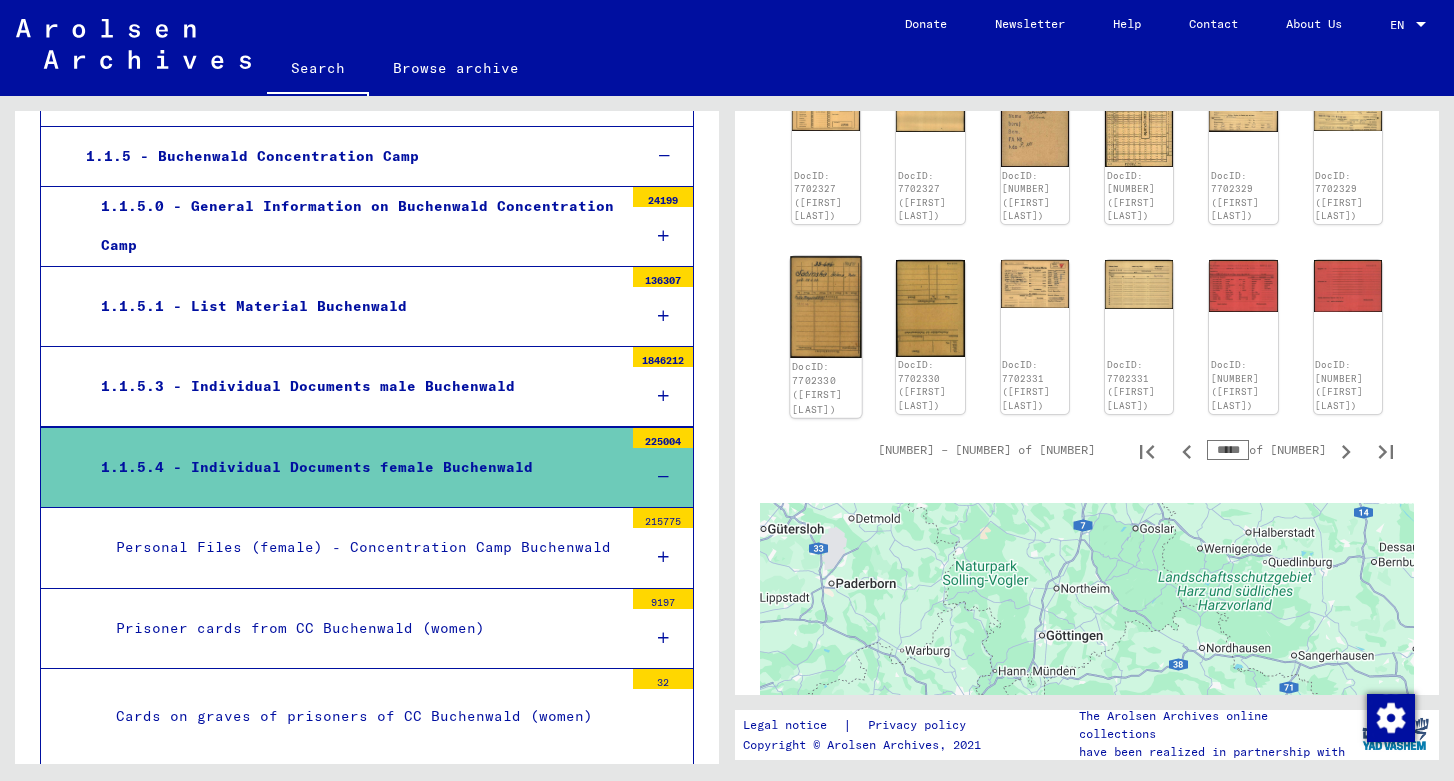 click 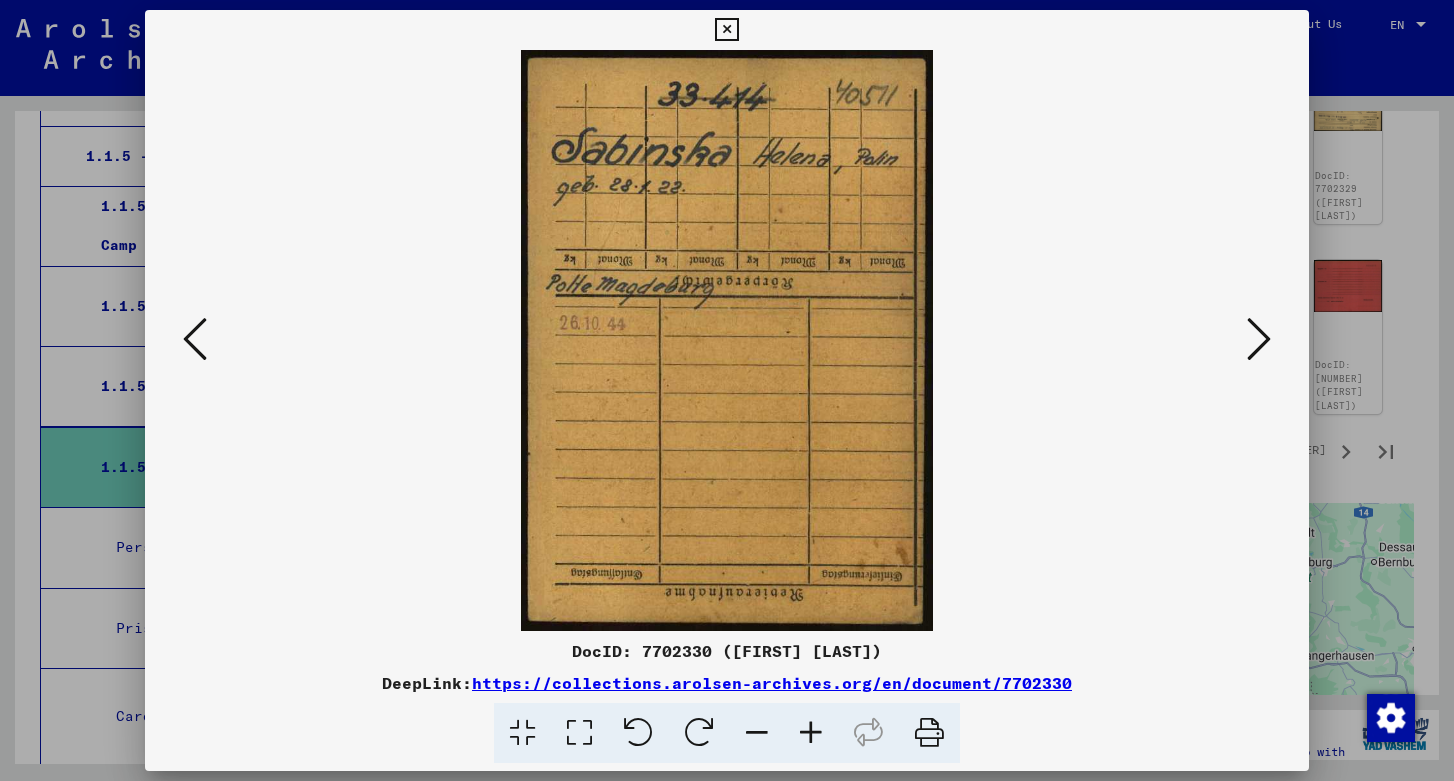 click at bounding box center [726, 30] 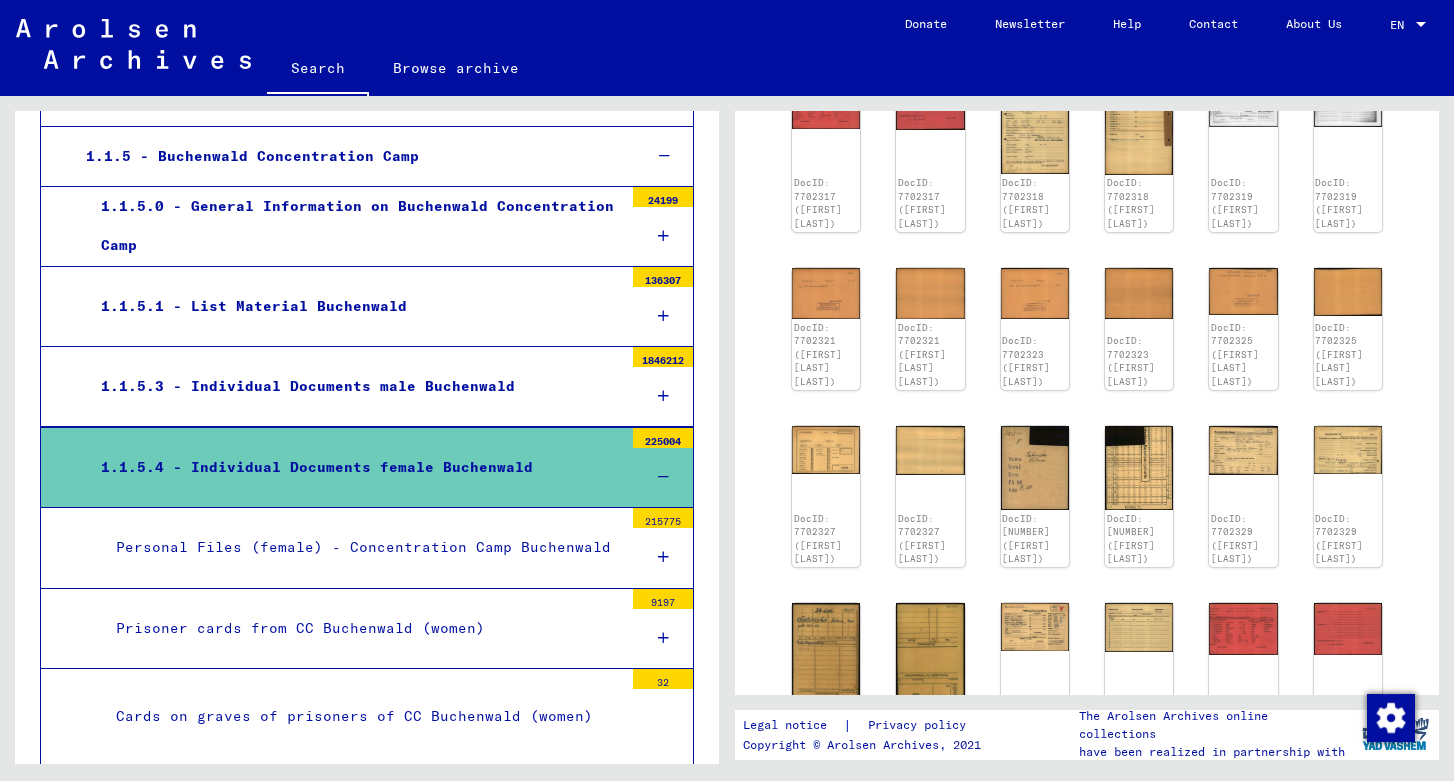 scroll, scrollTop: 800, scrollLeft: 110, axis: both 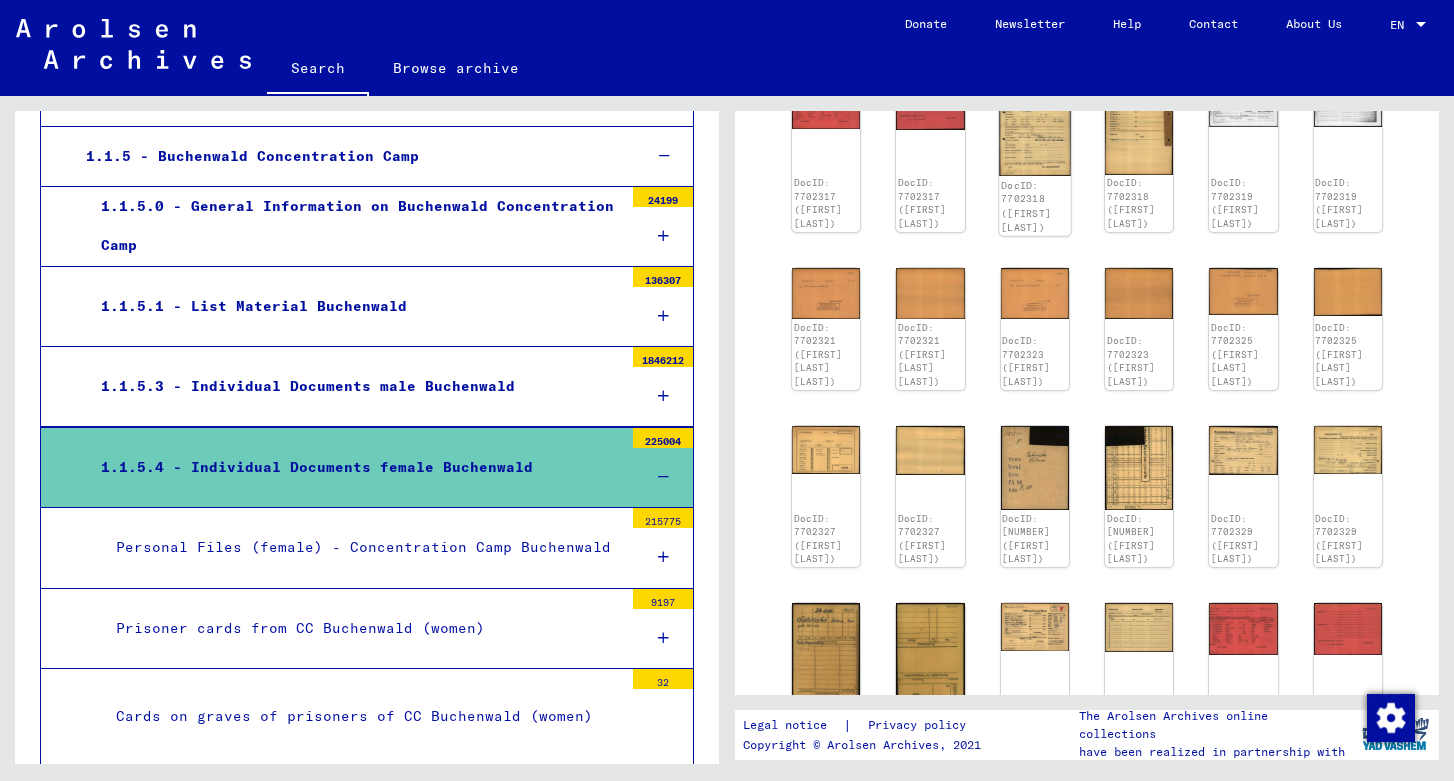 click 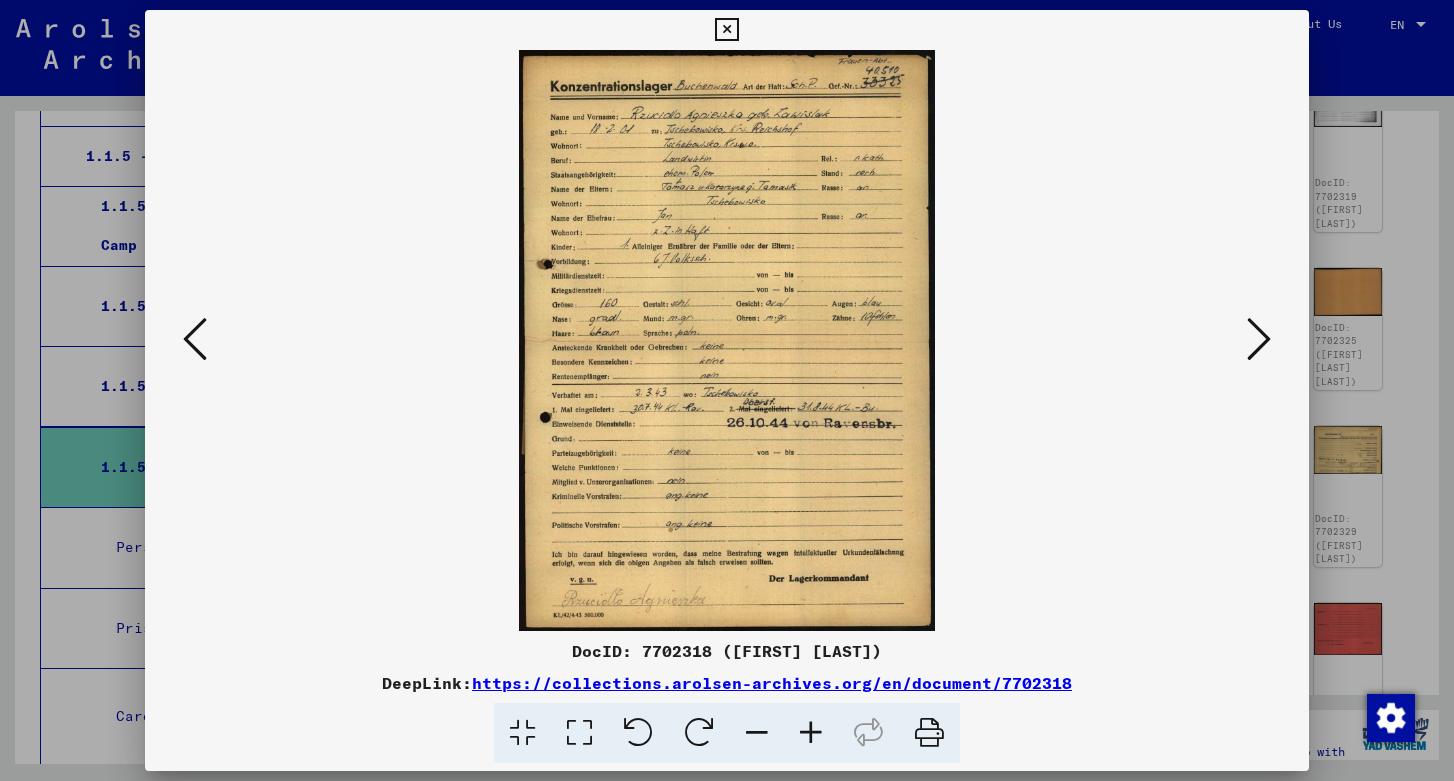 click at bounding box center (726, 30) 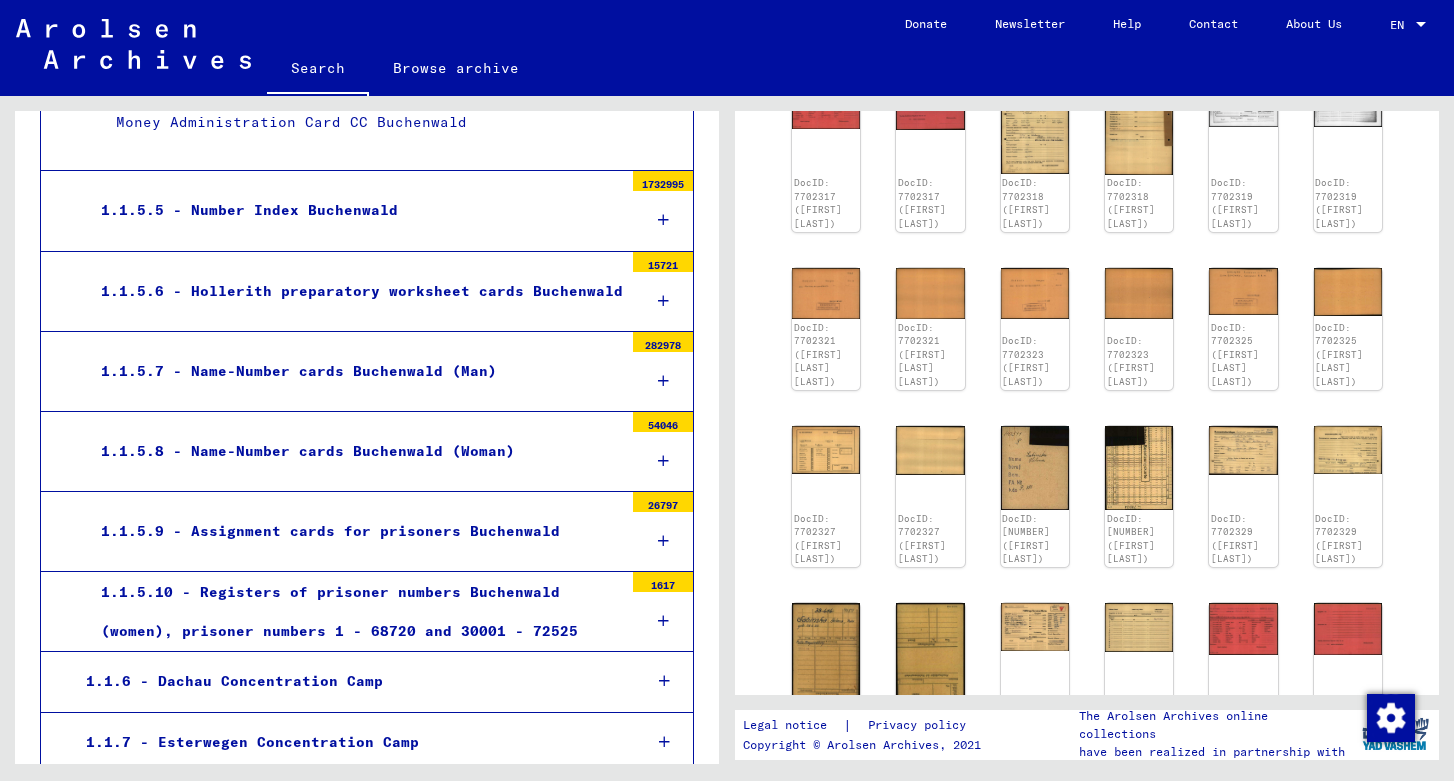 scroll, scrollTop: 1887, scrollLeft: 0, axis: vertical 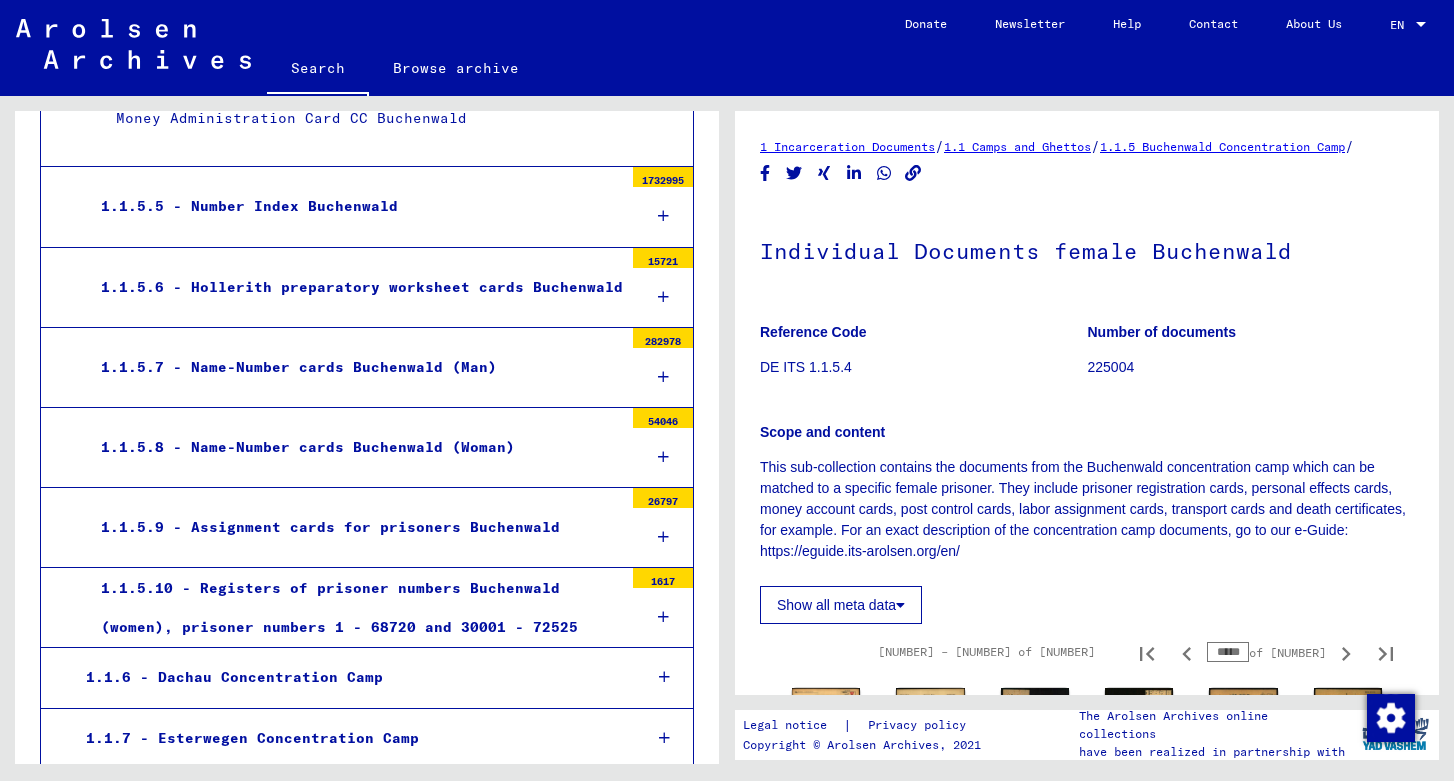 click on "Reference Code DE ITS 1.1.5.4" 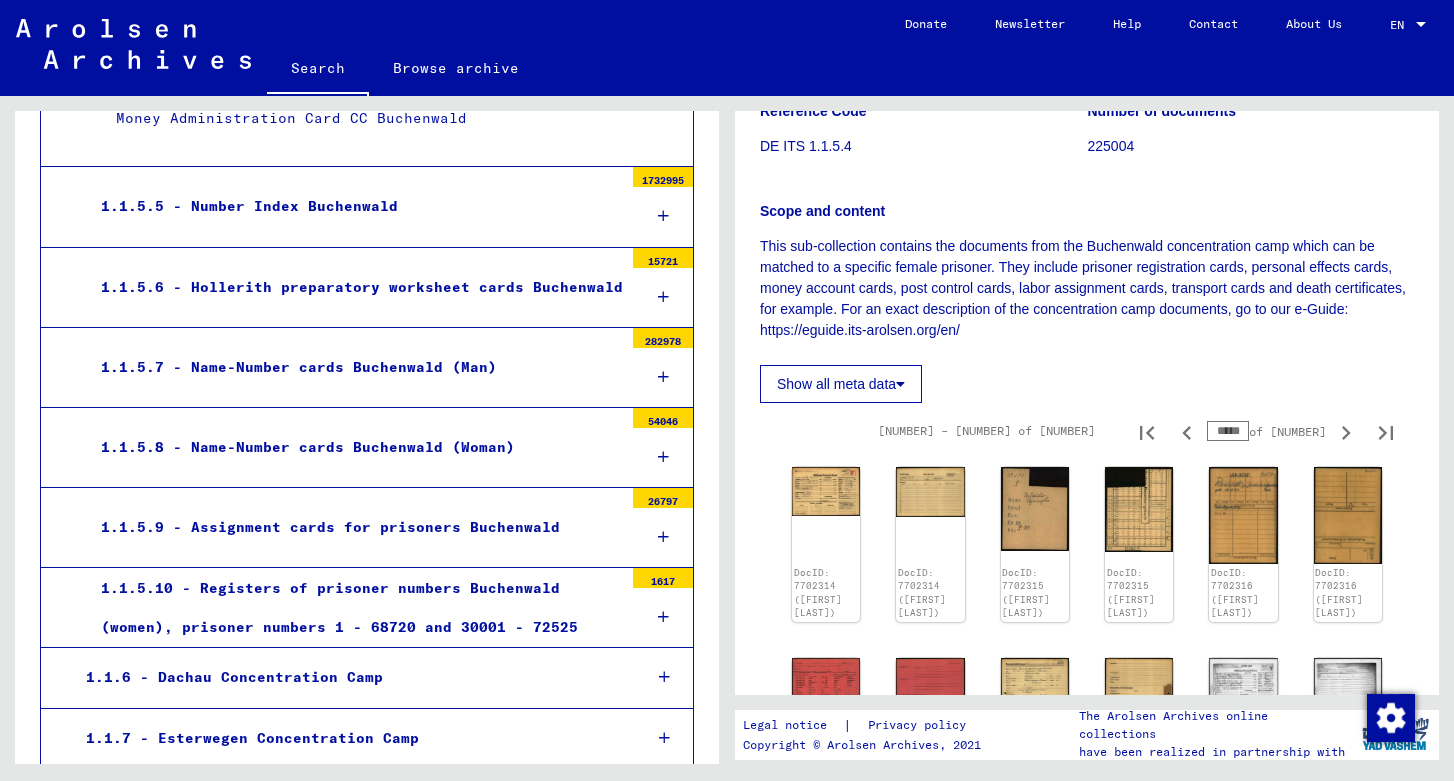 scroll, scrollTop: 246, scrollLeft: 0, axis: vertical 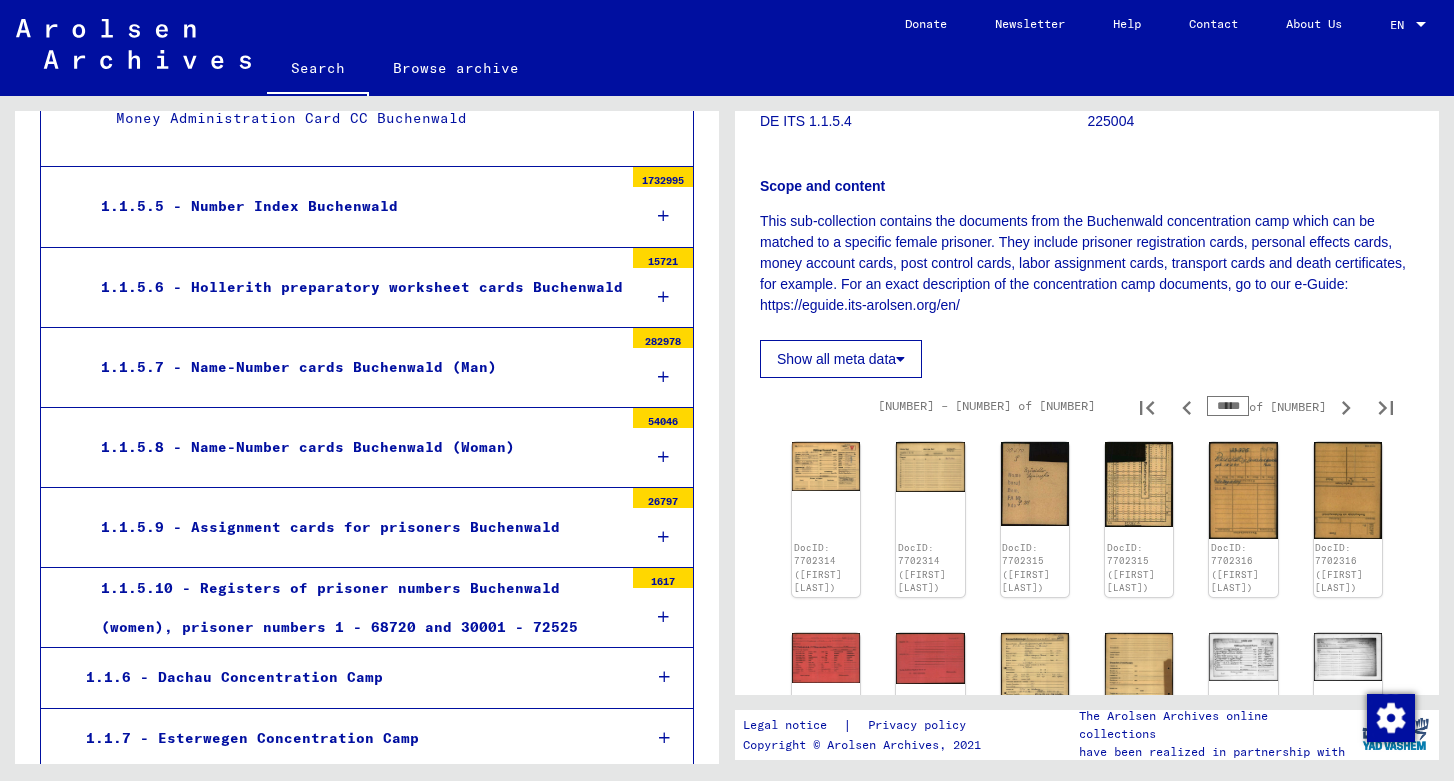 click on "*****" at bounding box center [1228, 406] 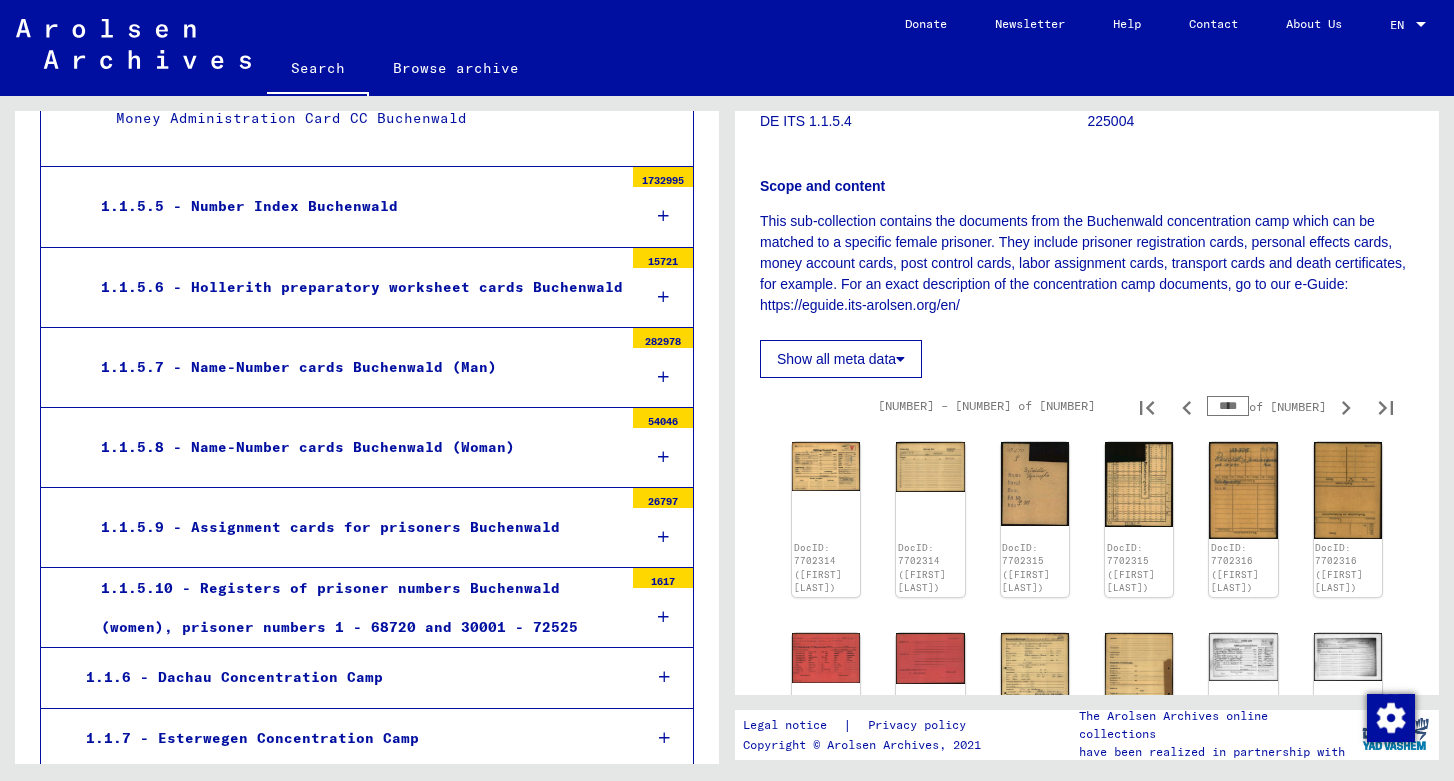 type on "****" 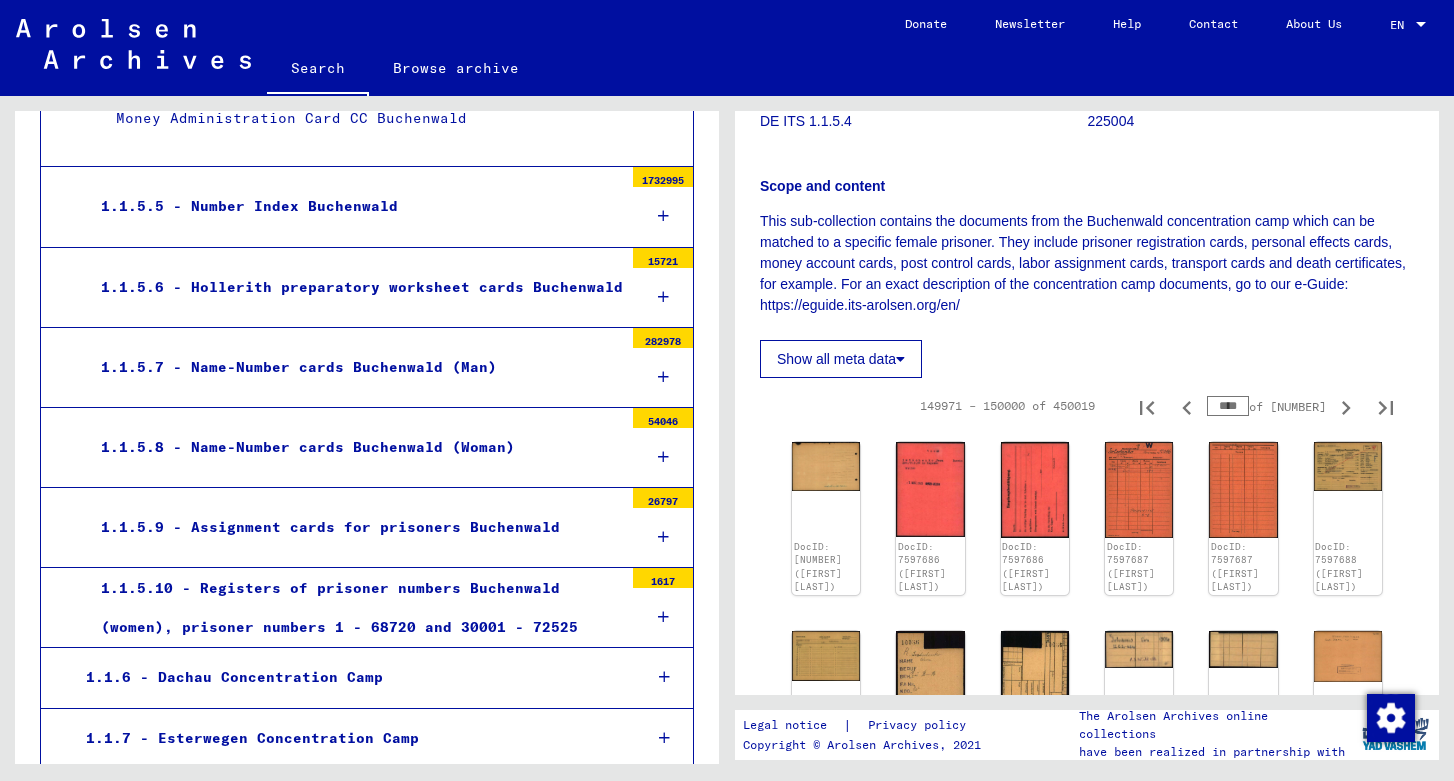 click on "****" at bounding box center (1228, 406) 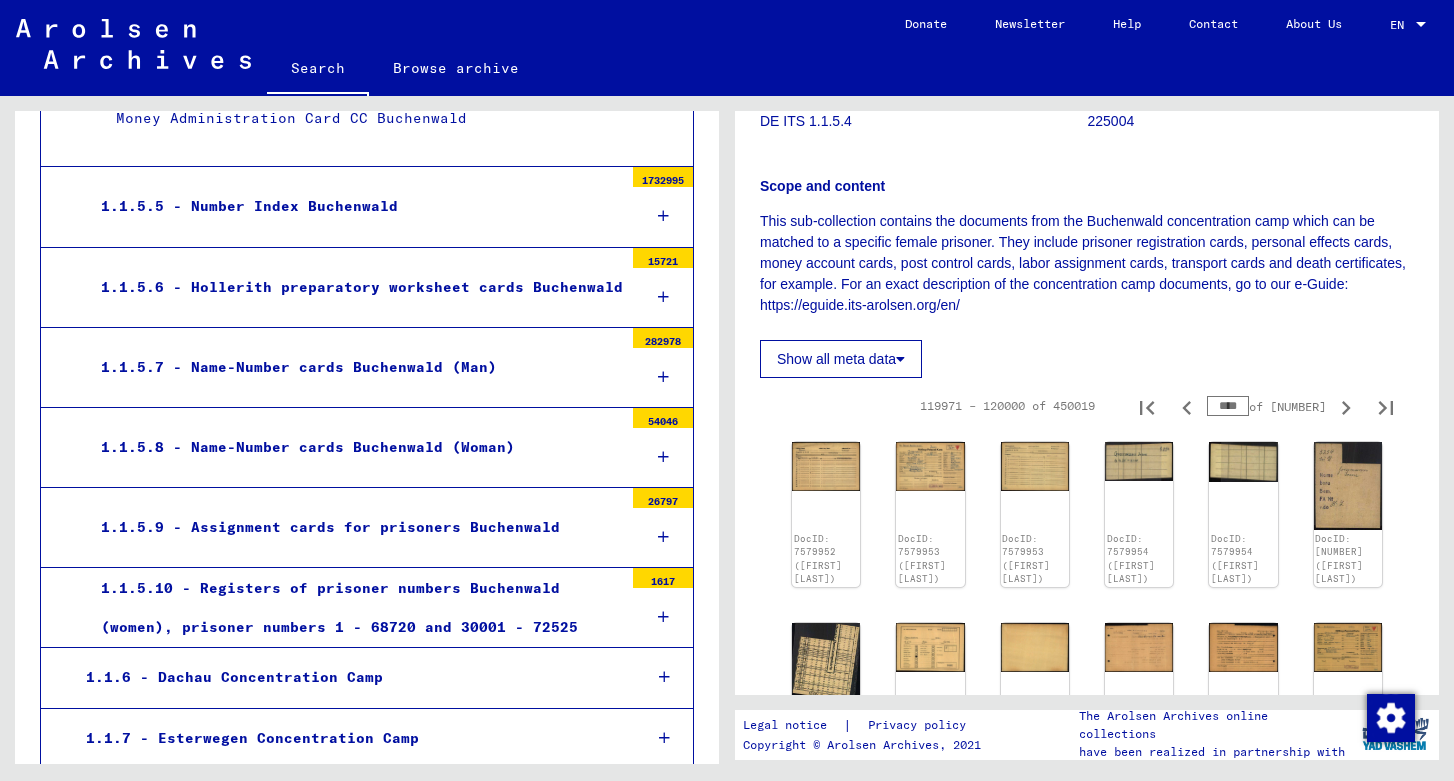 type on "****" 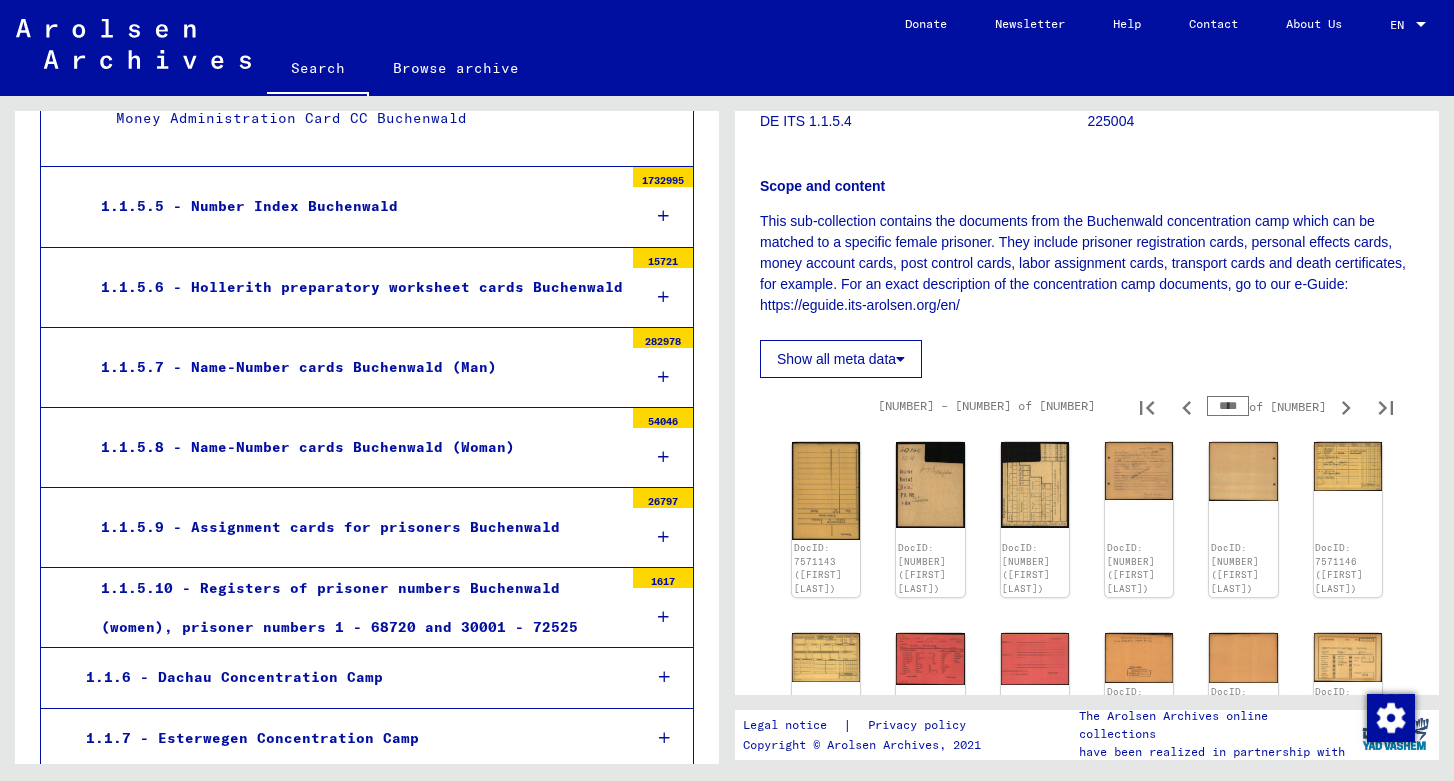 type on "****" 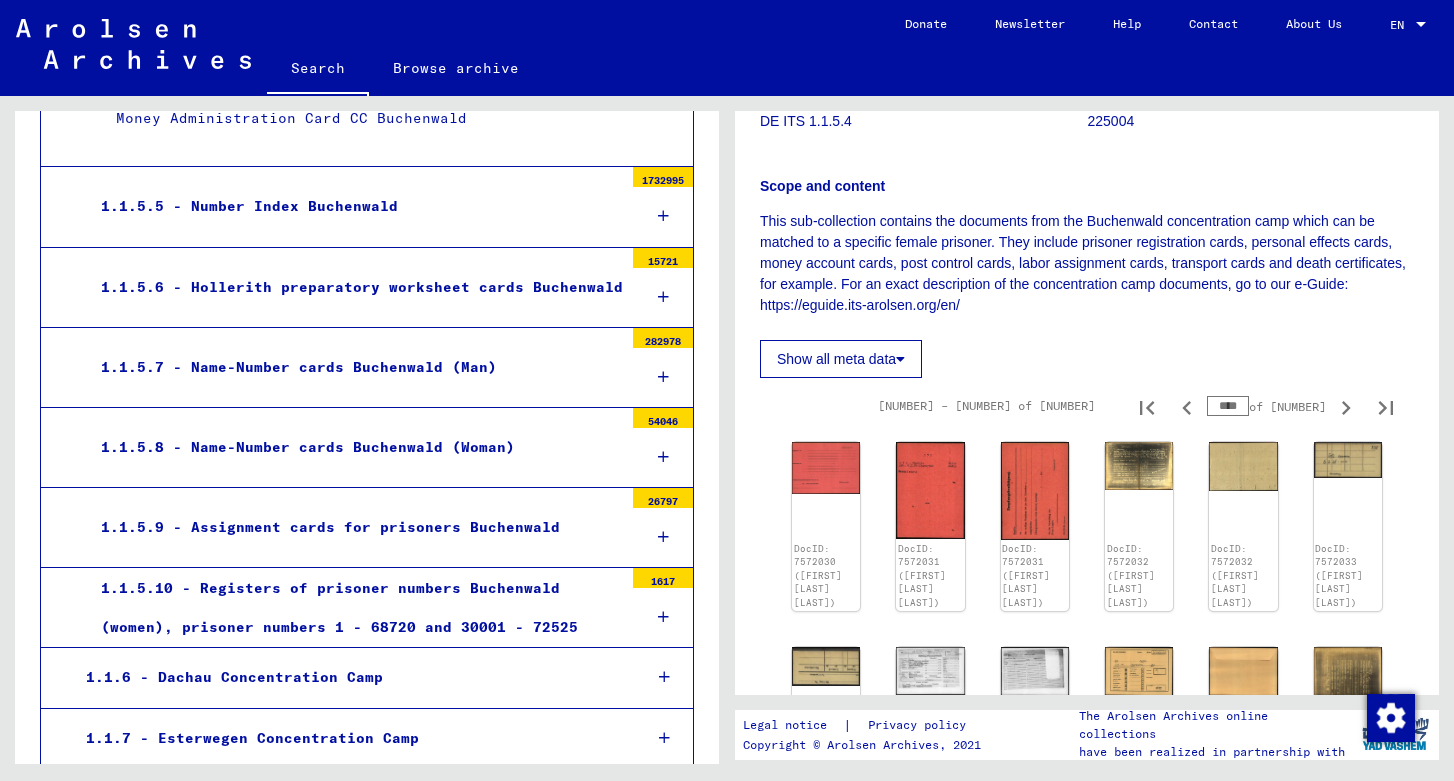 type on "****" 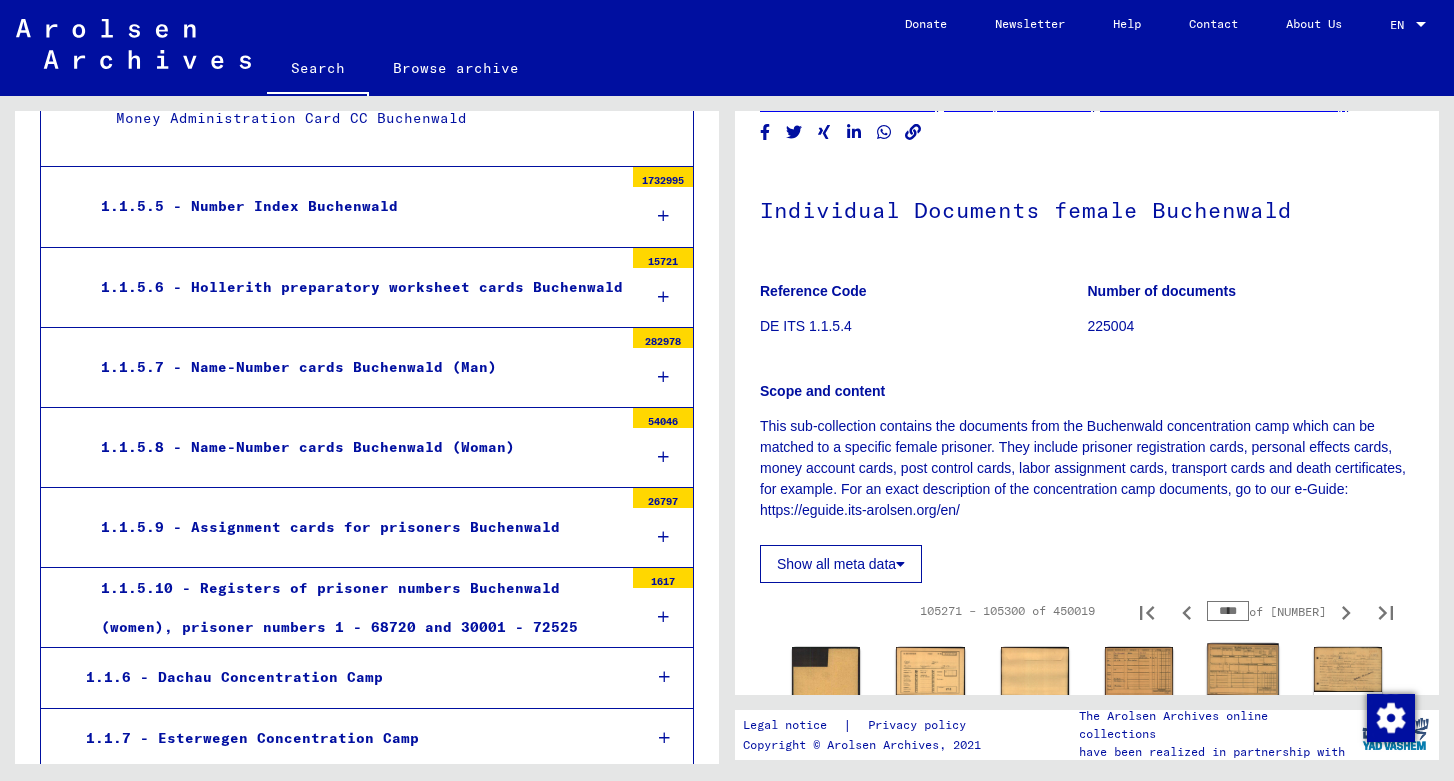 scroll, scrollTop: 0, scrollLeft: 0, axis: both 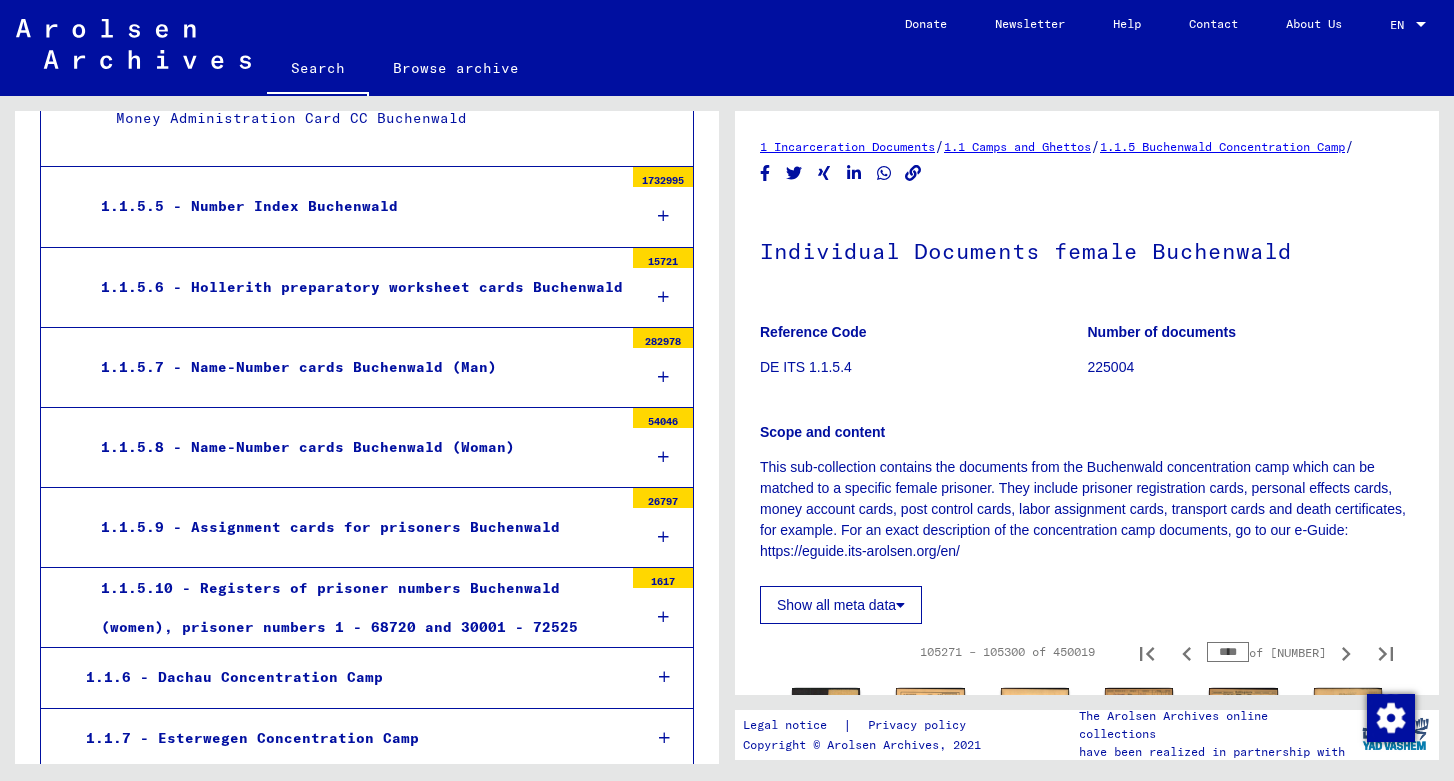 type on "****" 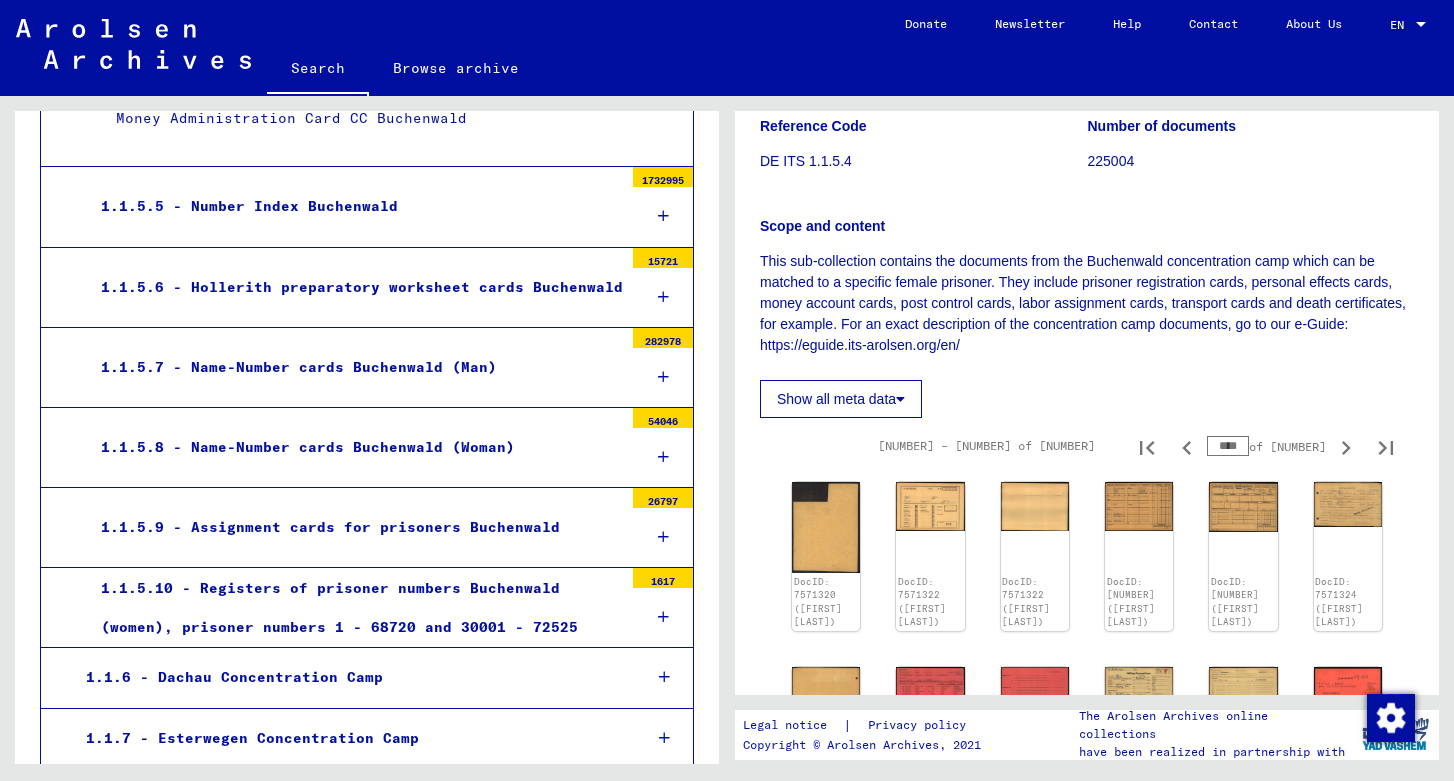 scroll, scrollTop: 248, scrollLeft: 0, axis: vertical 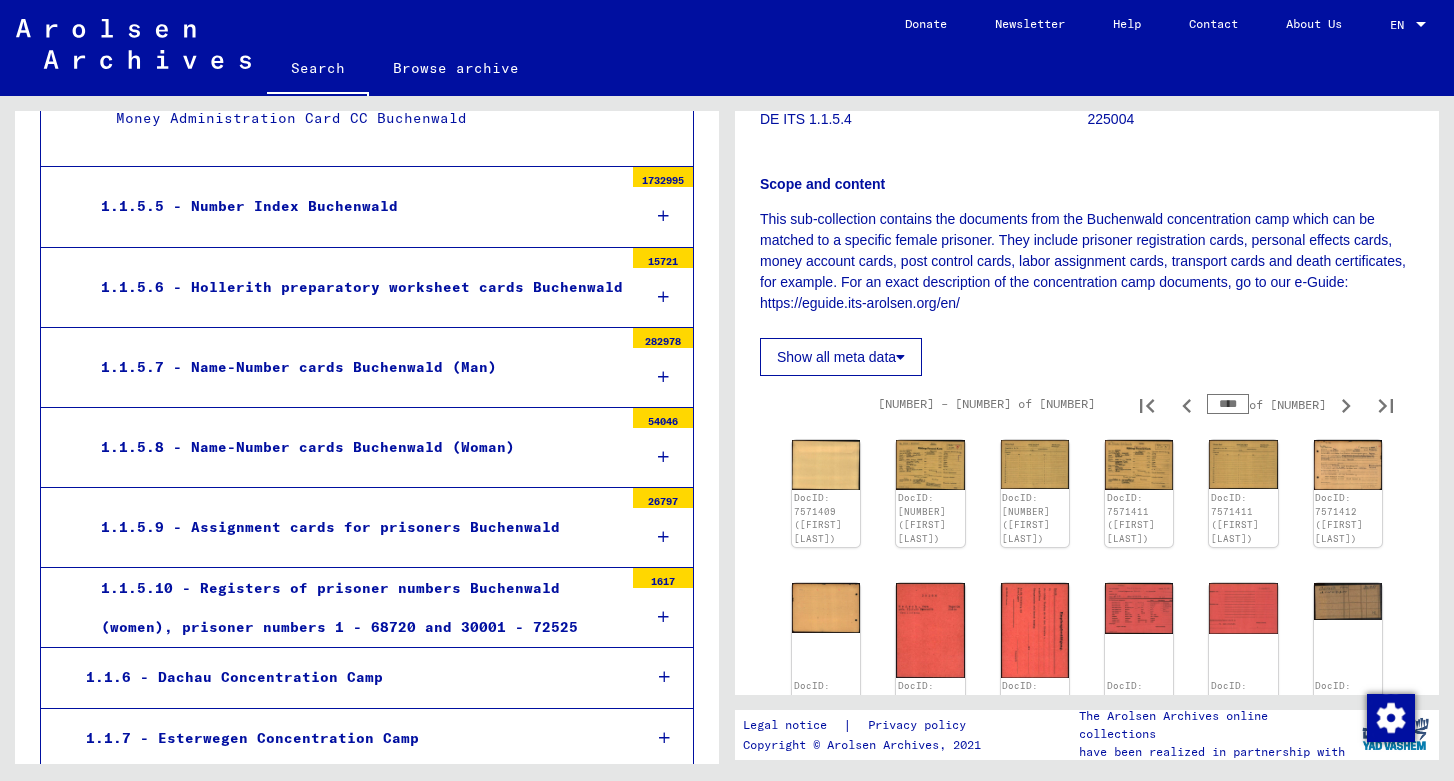 type on "****" 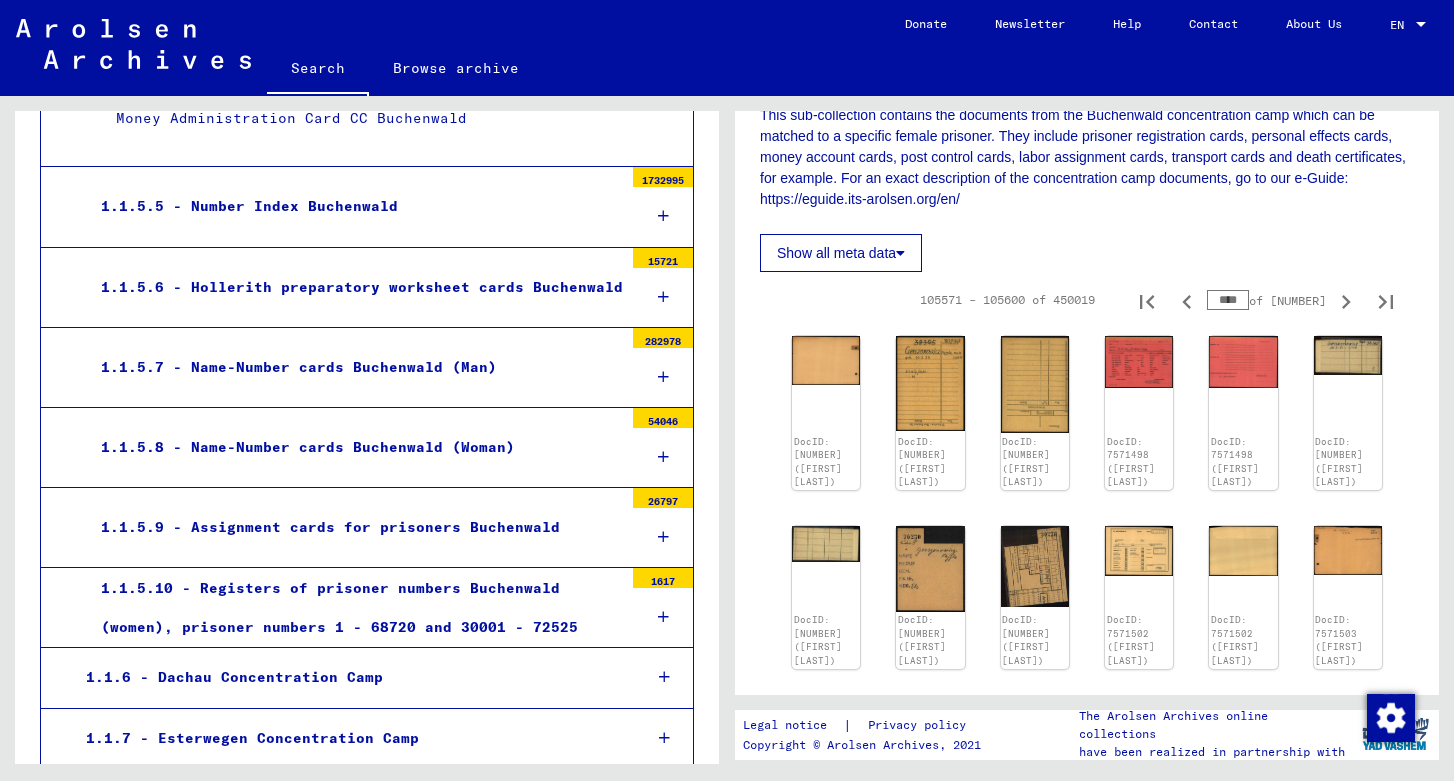 scroll, scrollTop: 357, scrollLeft: 0, axis: vertical 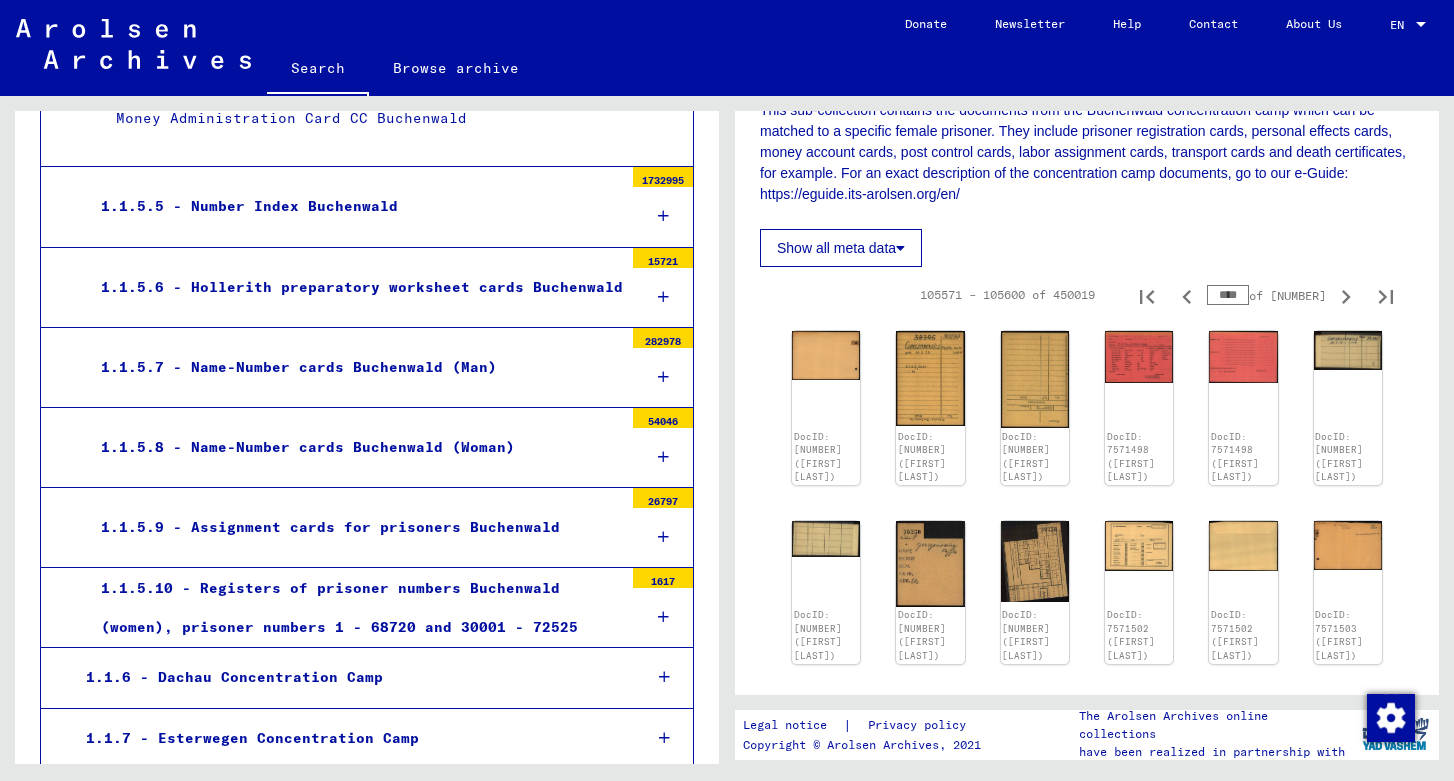 type on "****" 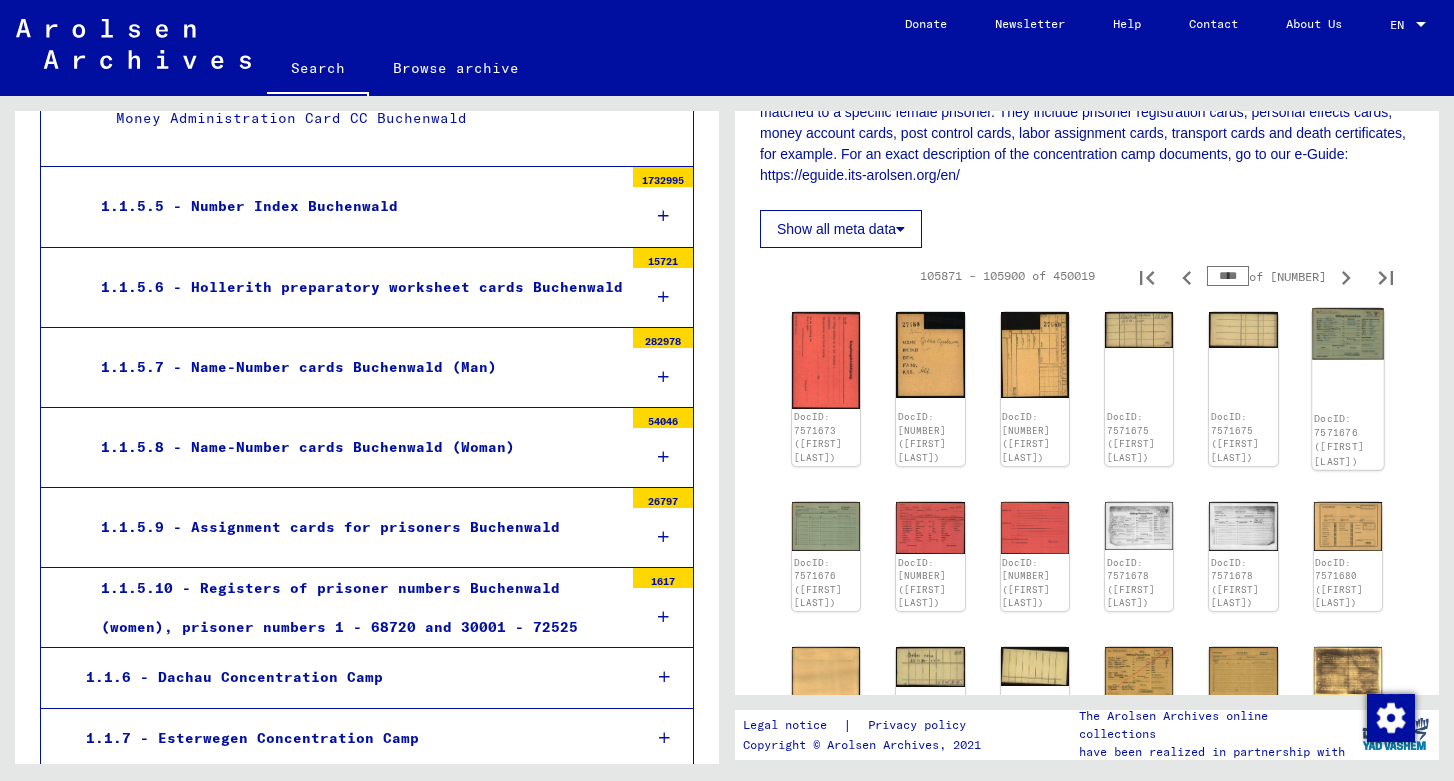 scroll, scrollTop: 0, scrollLeft: 0, axis: both 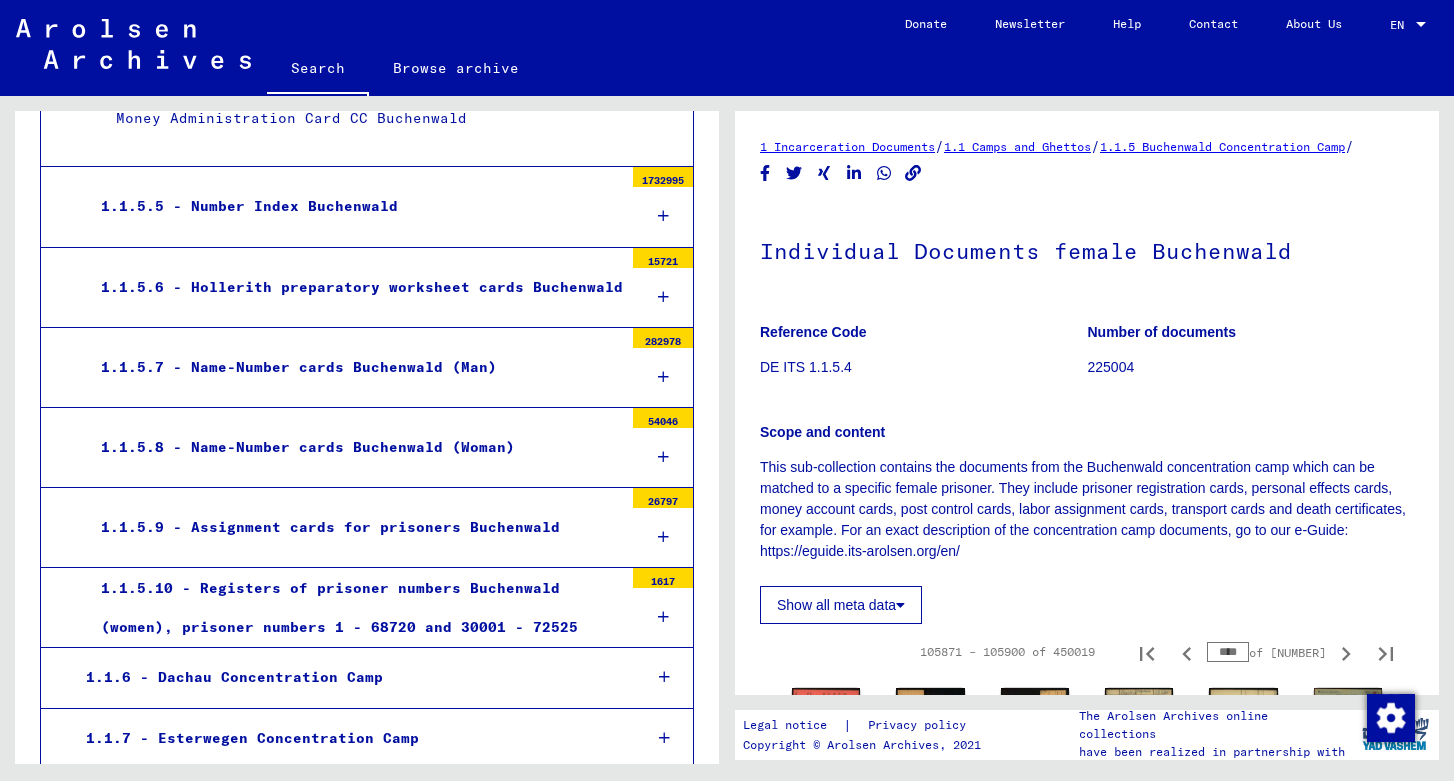 type on "****" 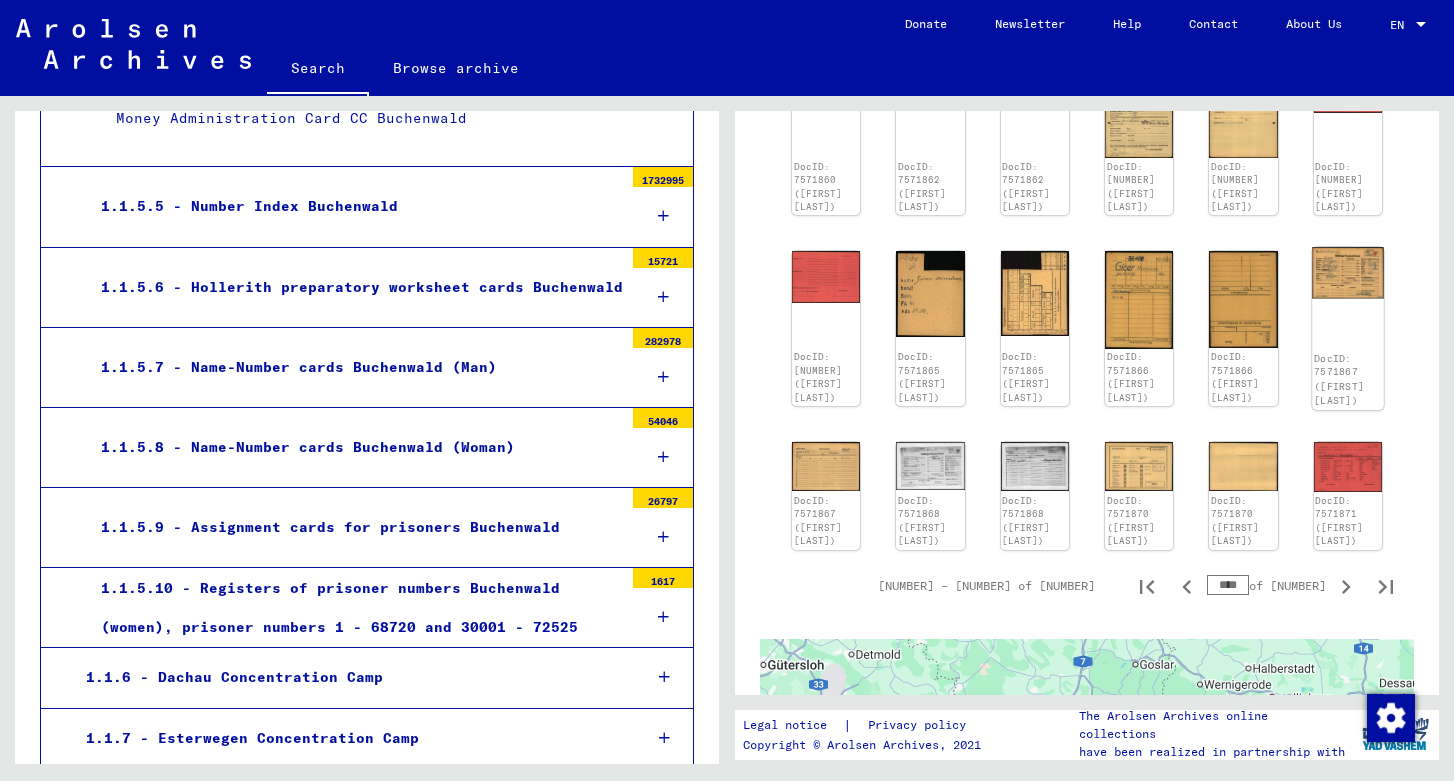 scroll, scrollTop: 1026, scrollLeft: 0, axis: vertical 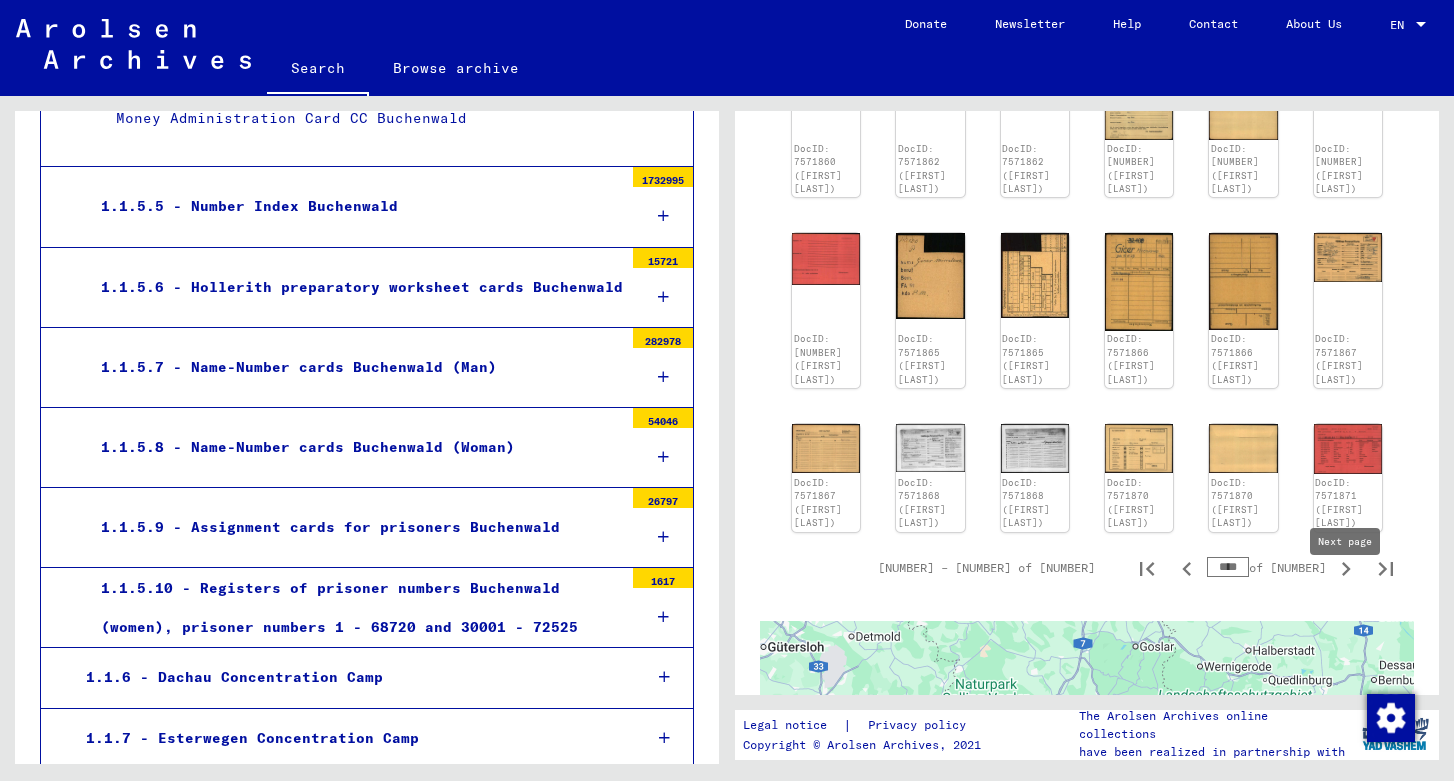 click 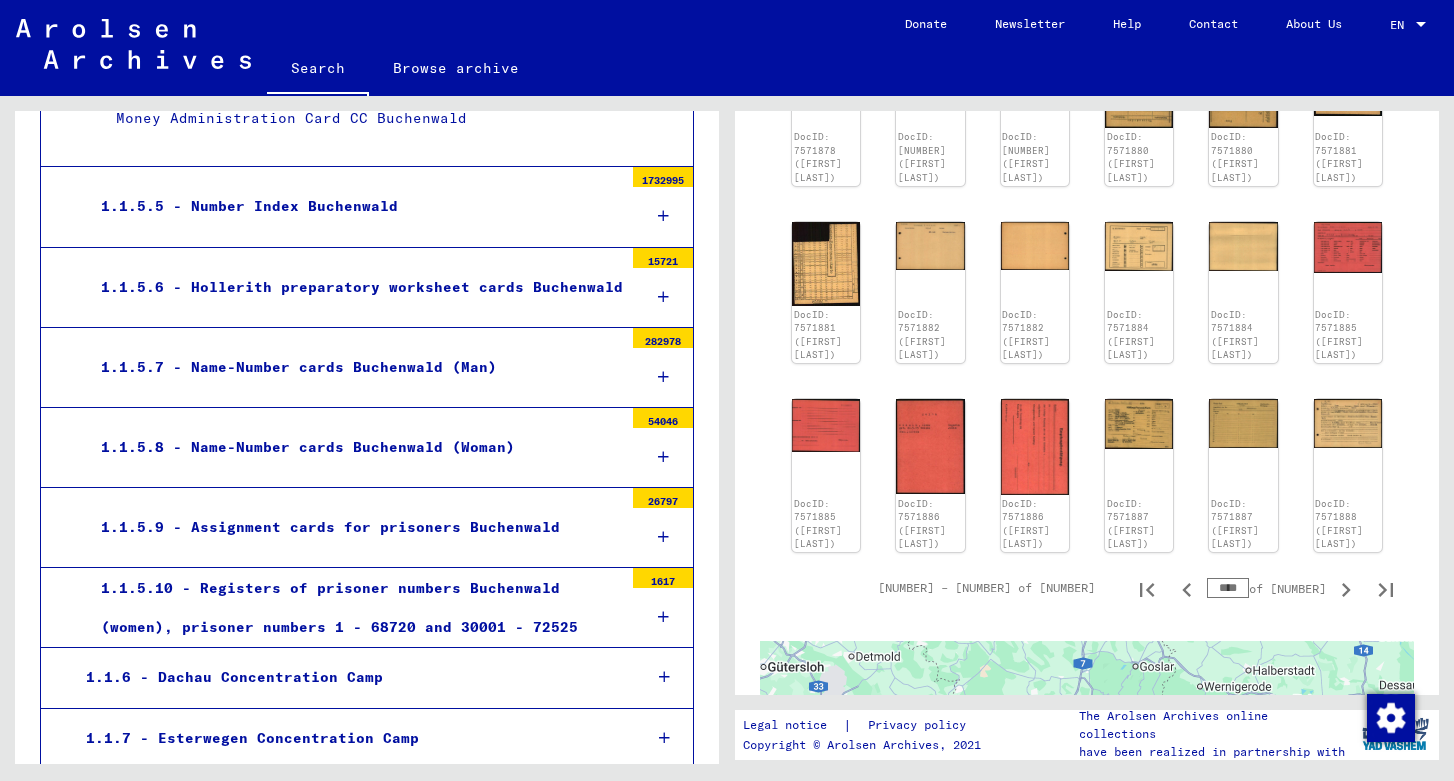 click on "****" at bounding box center (1228, 588) 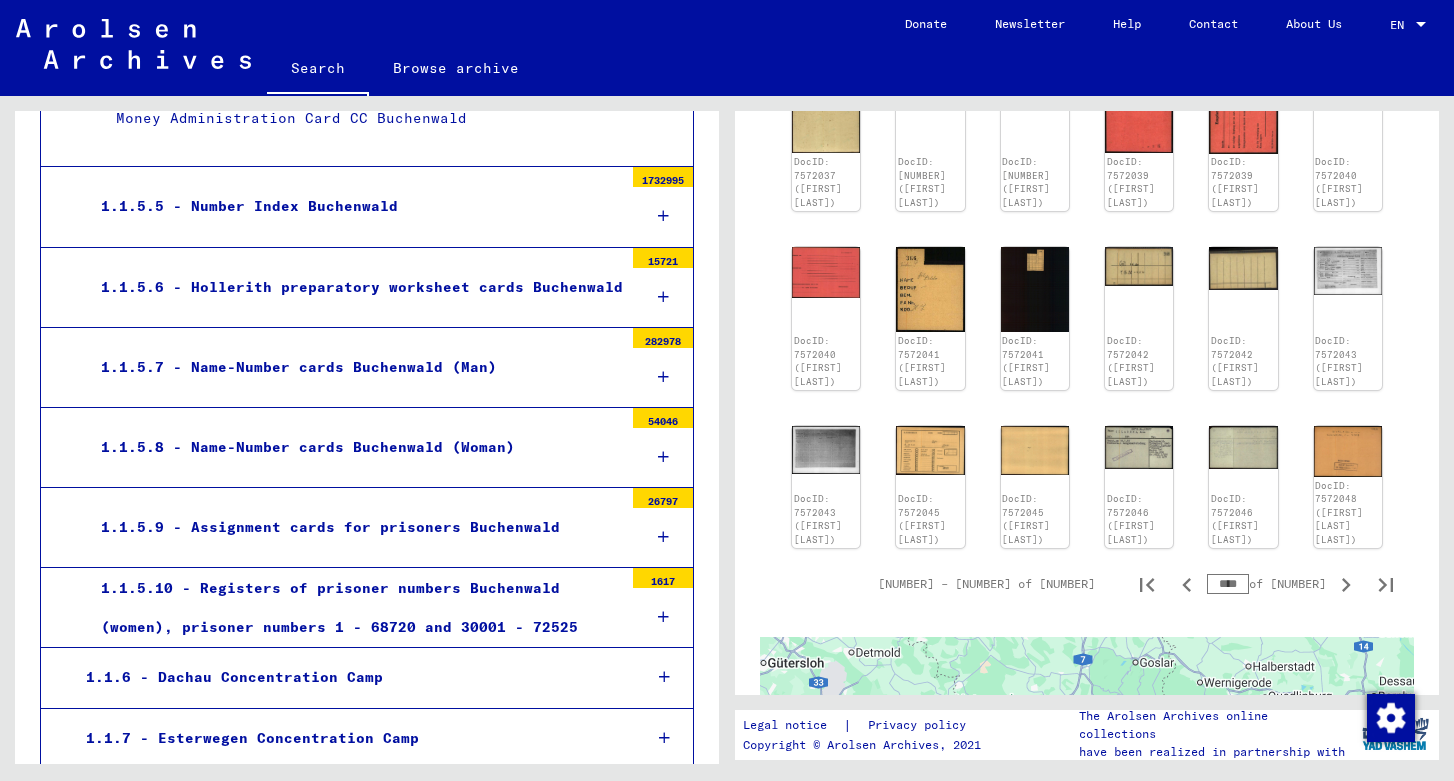 type on "****" 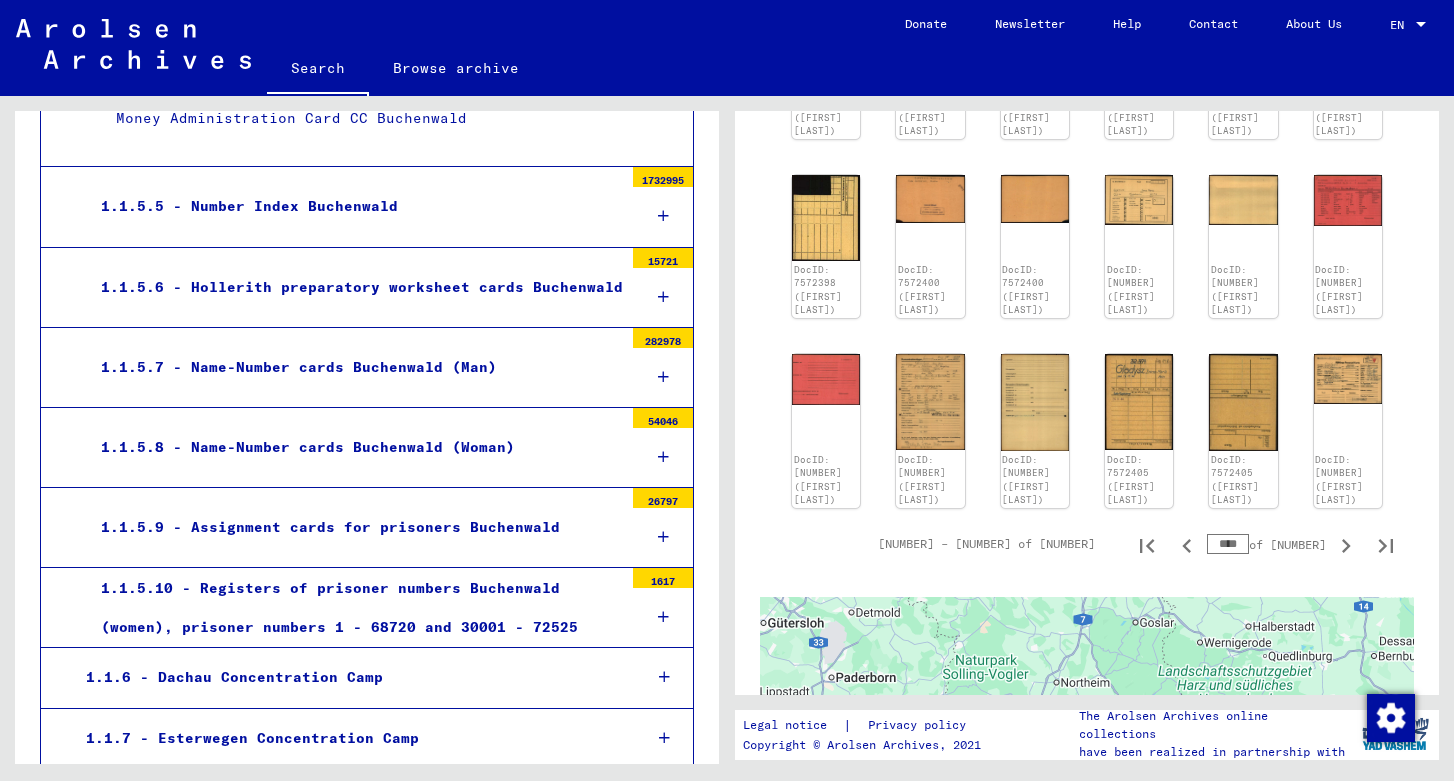 type on "****" 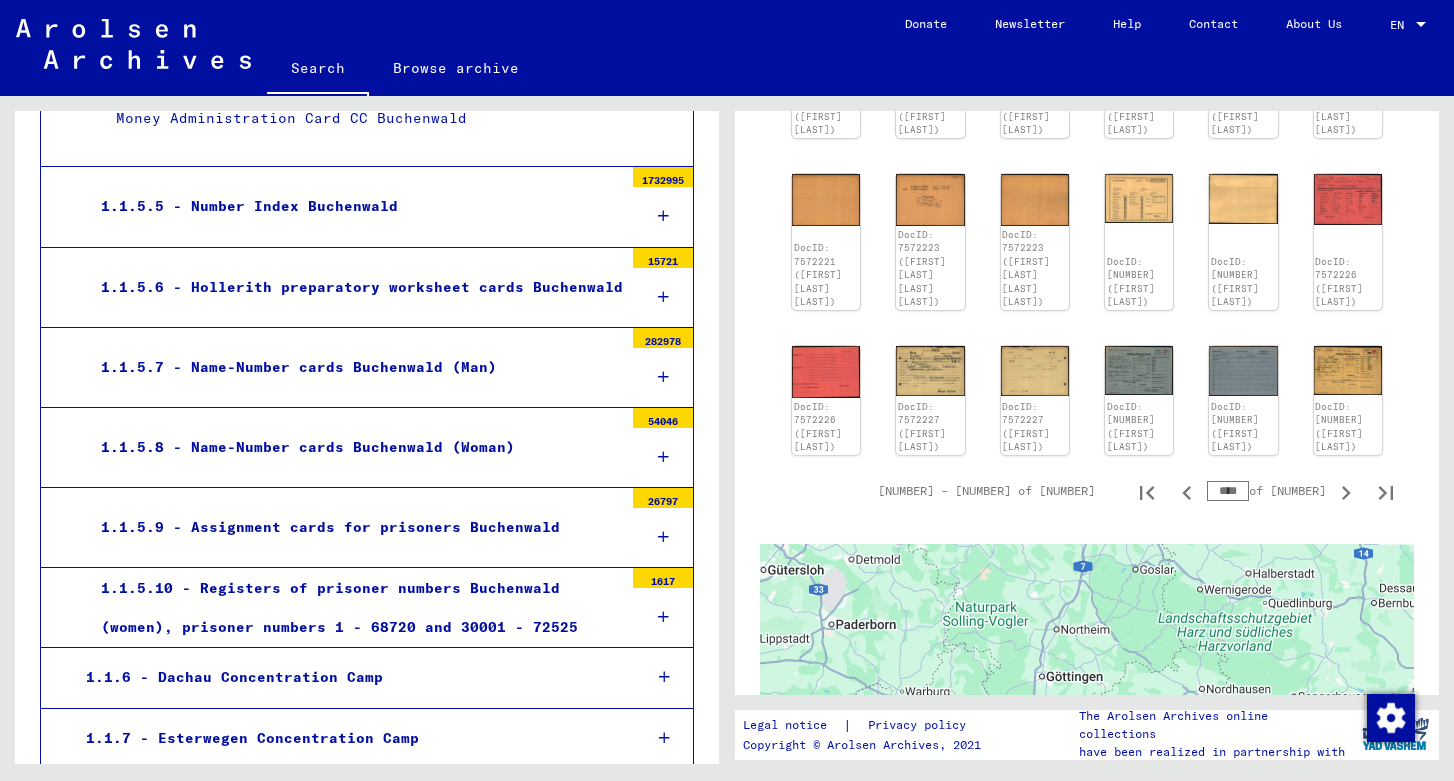 type on "****" 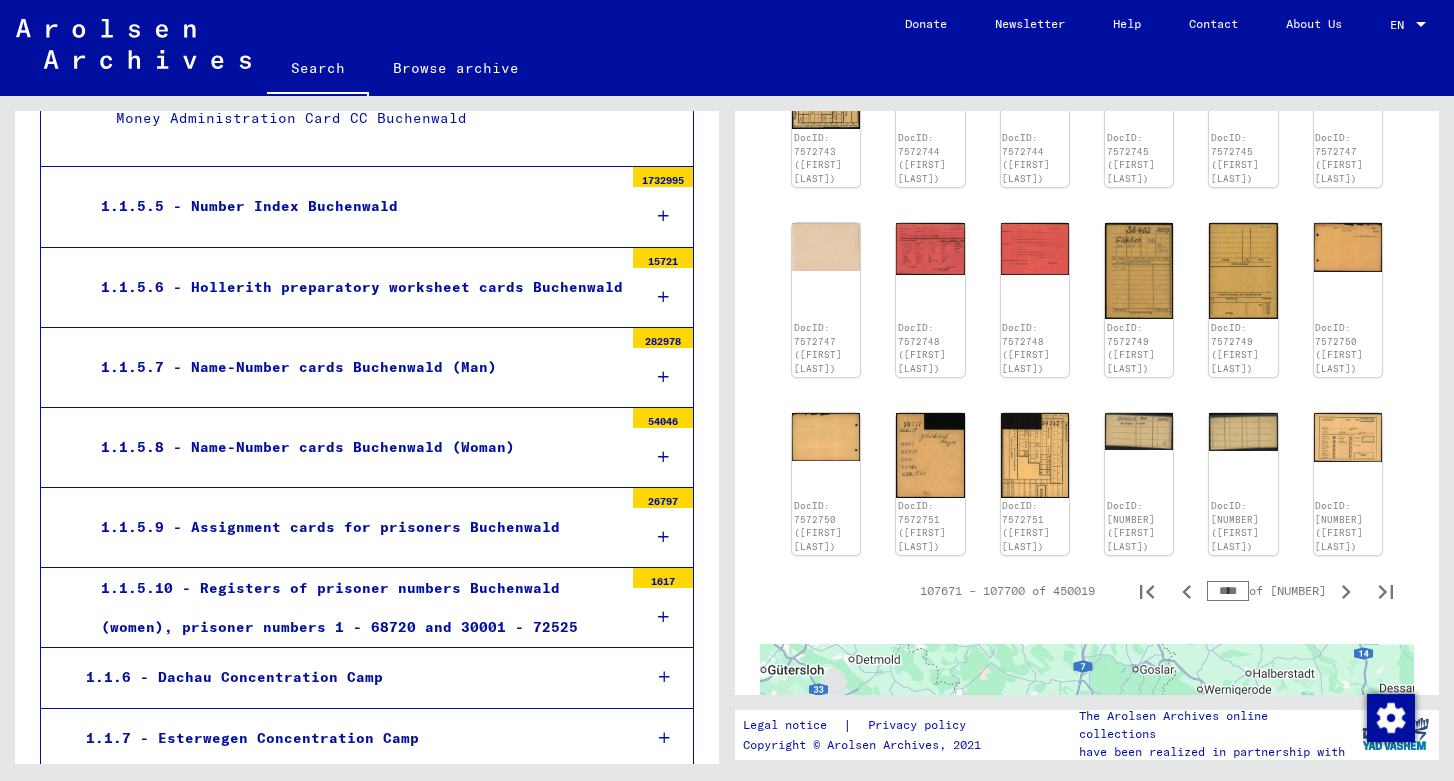 type on "****" 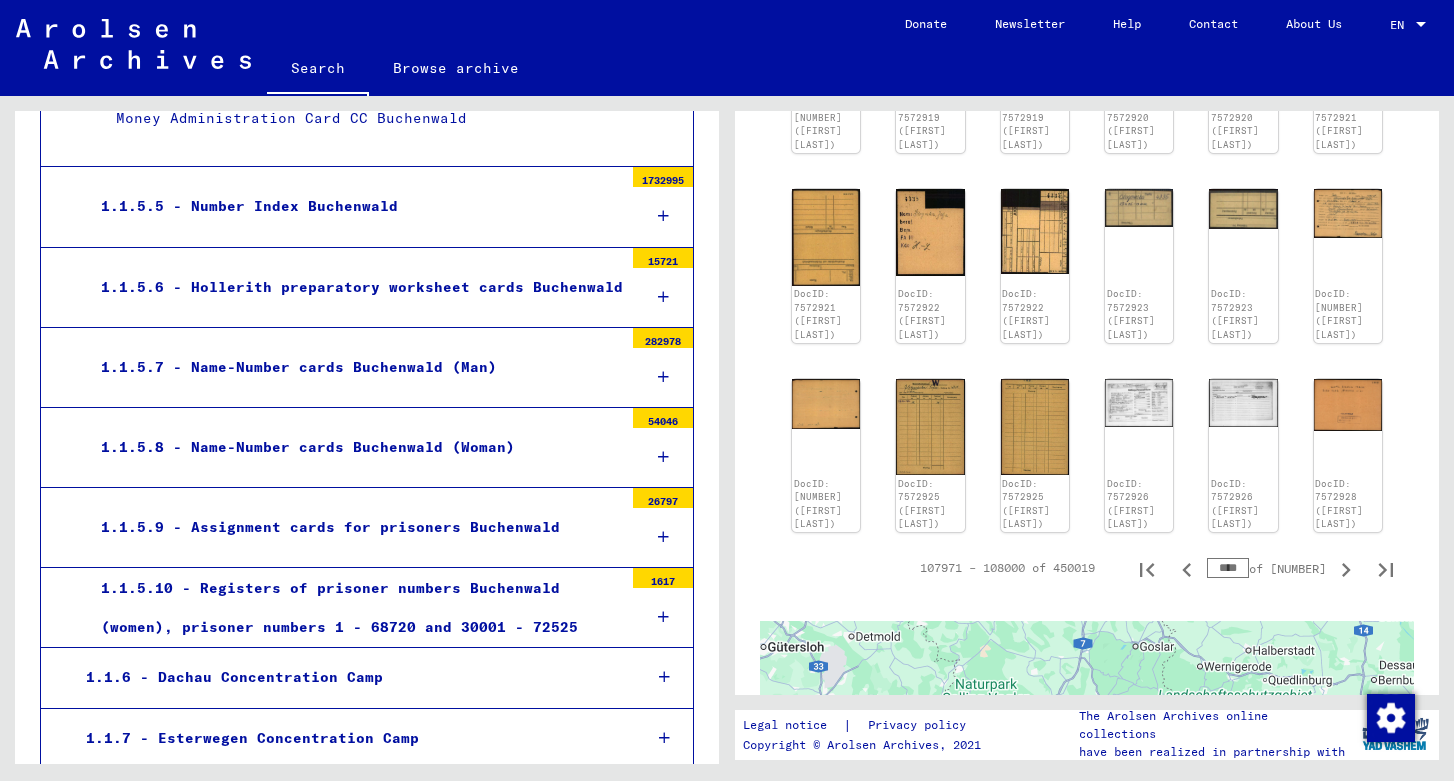 type on "****" 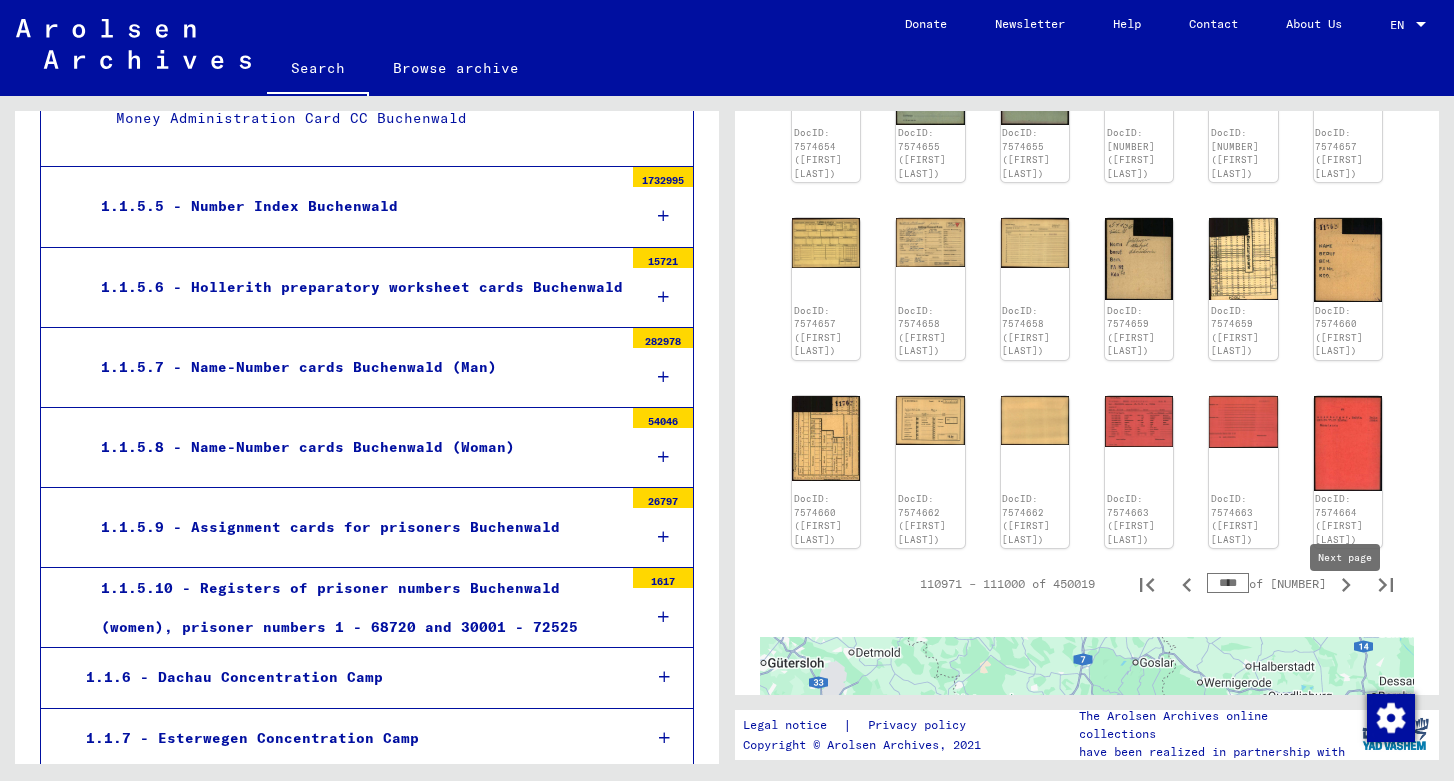 type on "****" 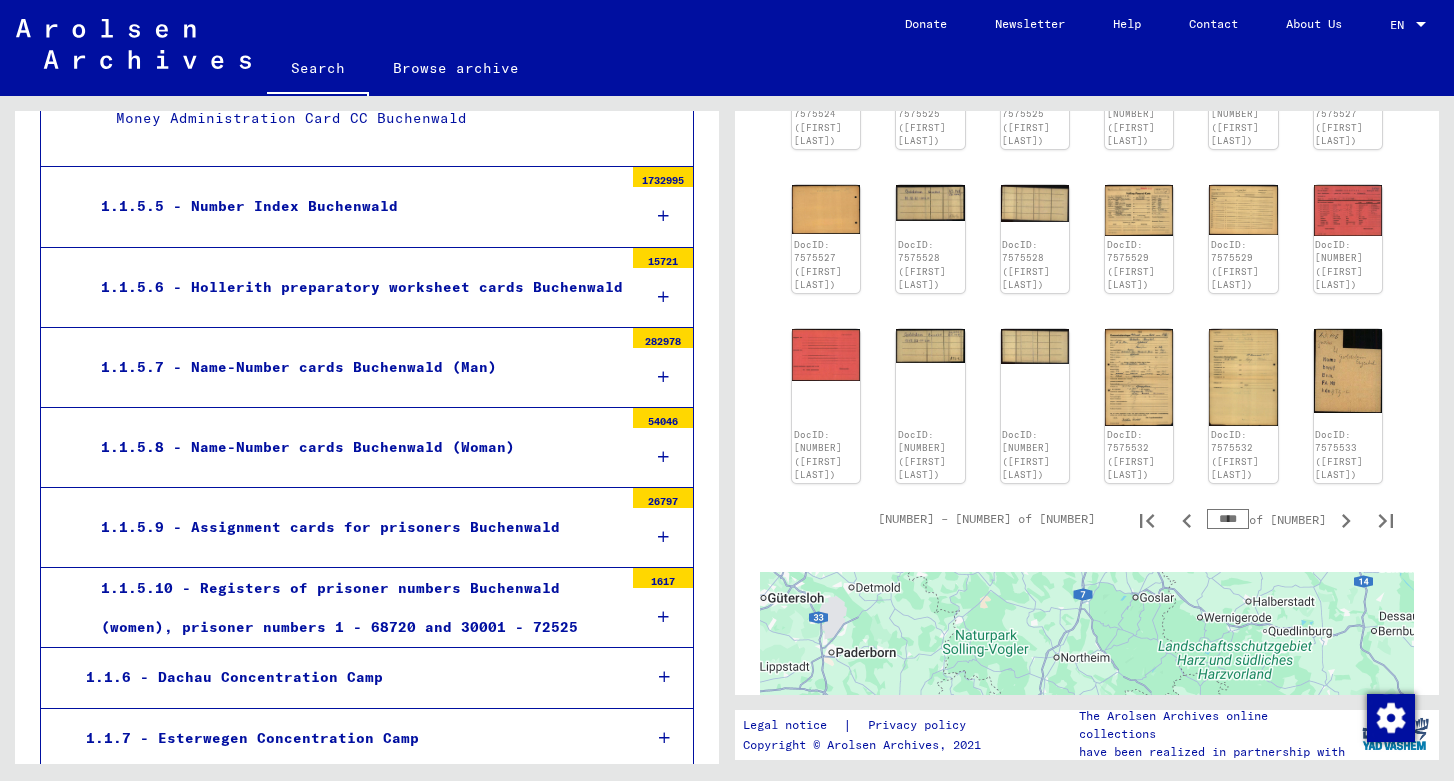 type on "****" 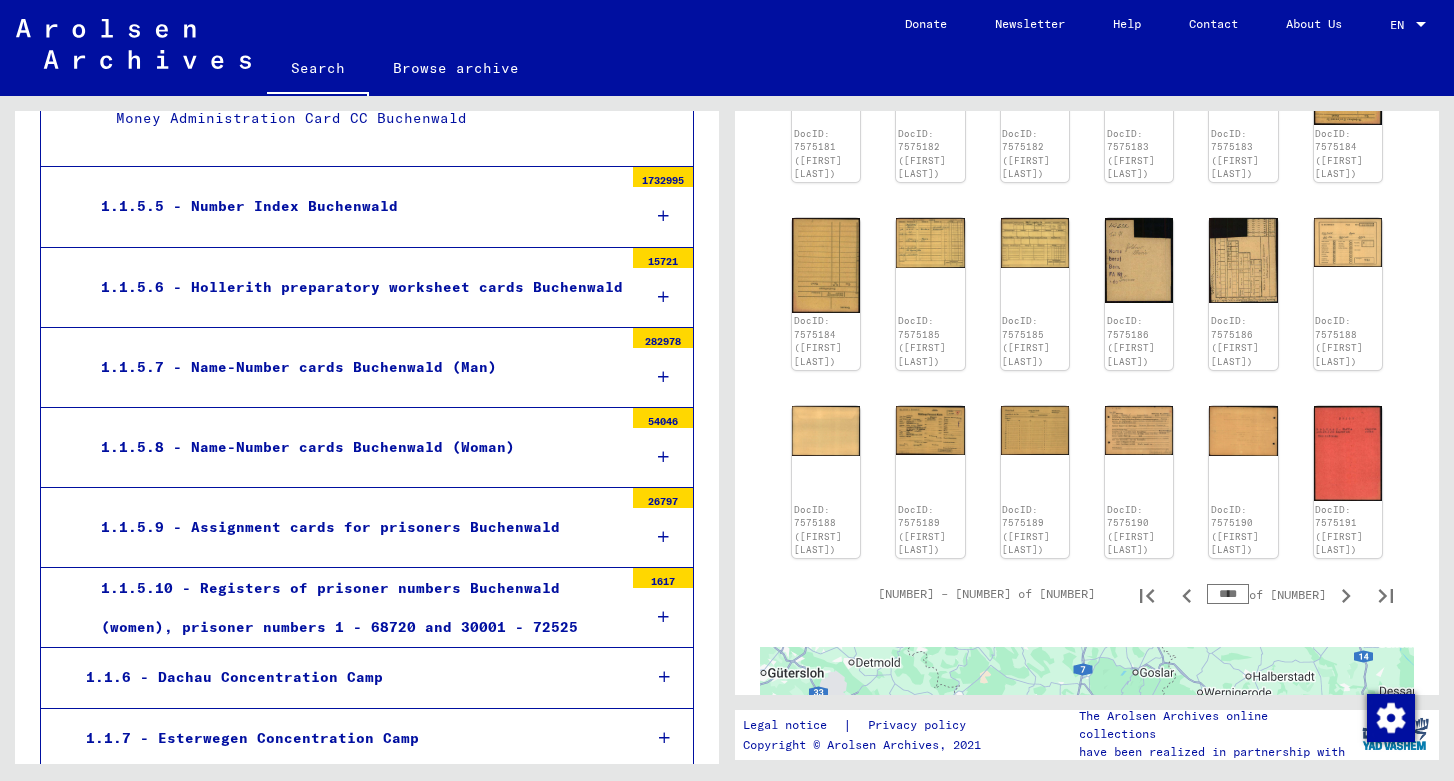type on "****" 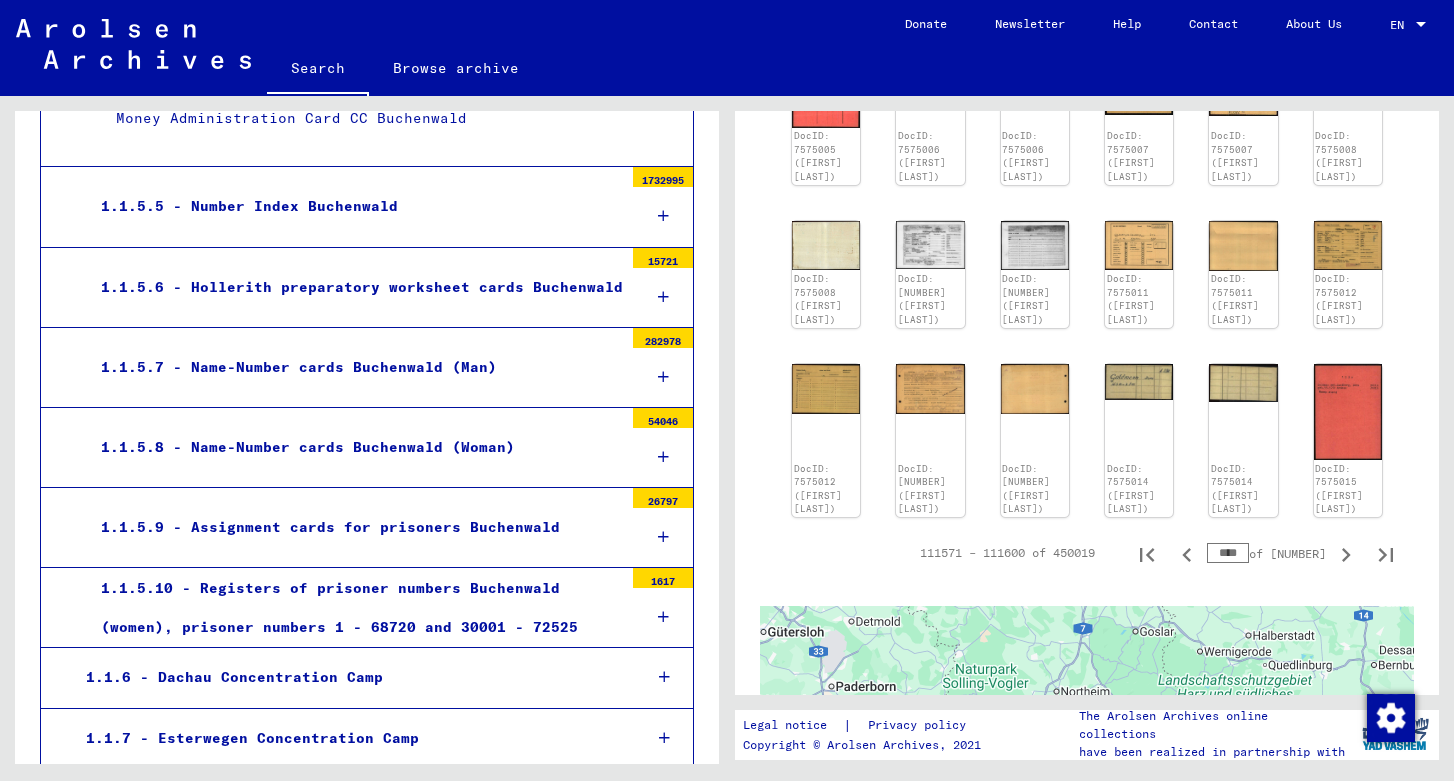 type on "****" 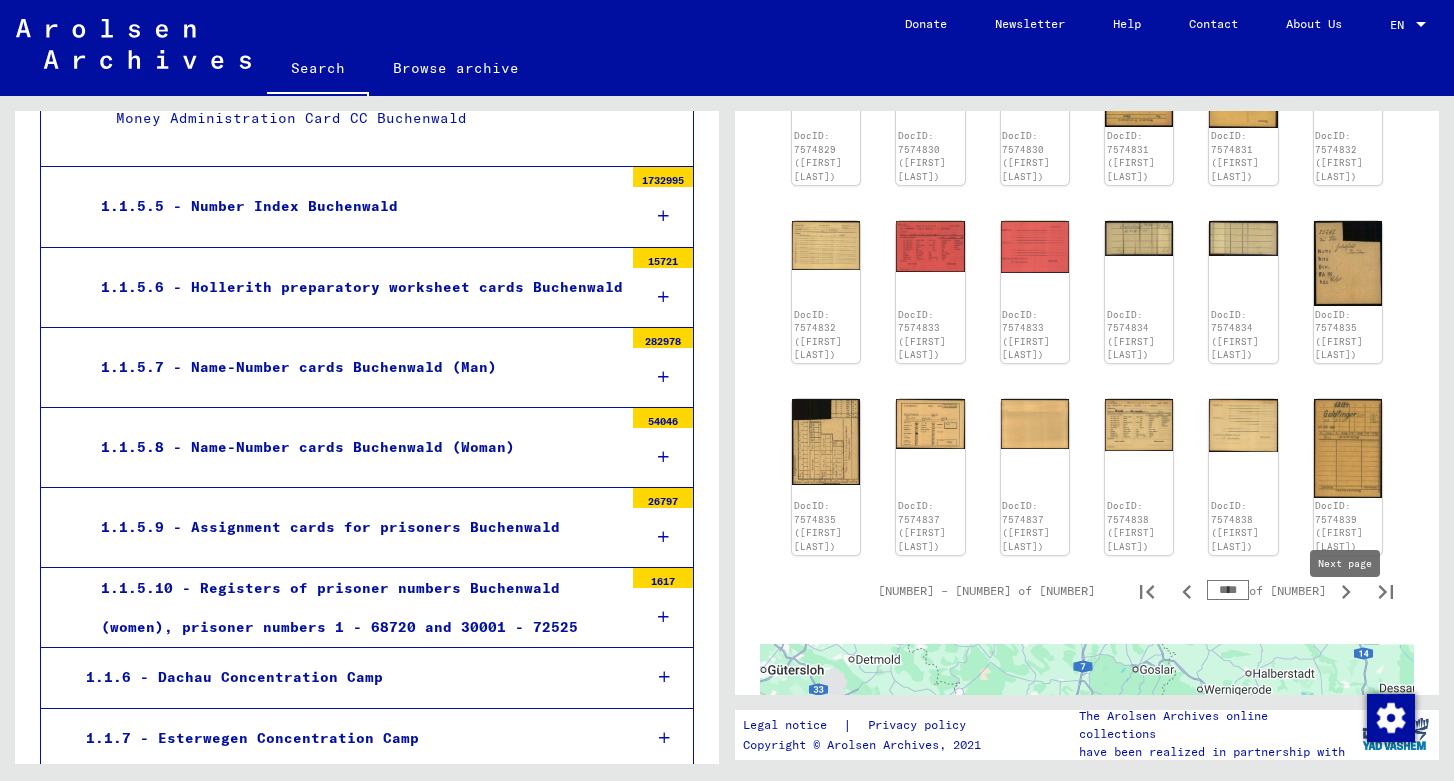 click 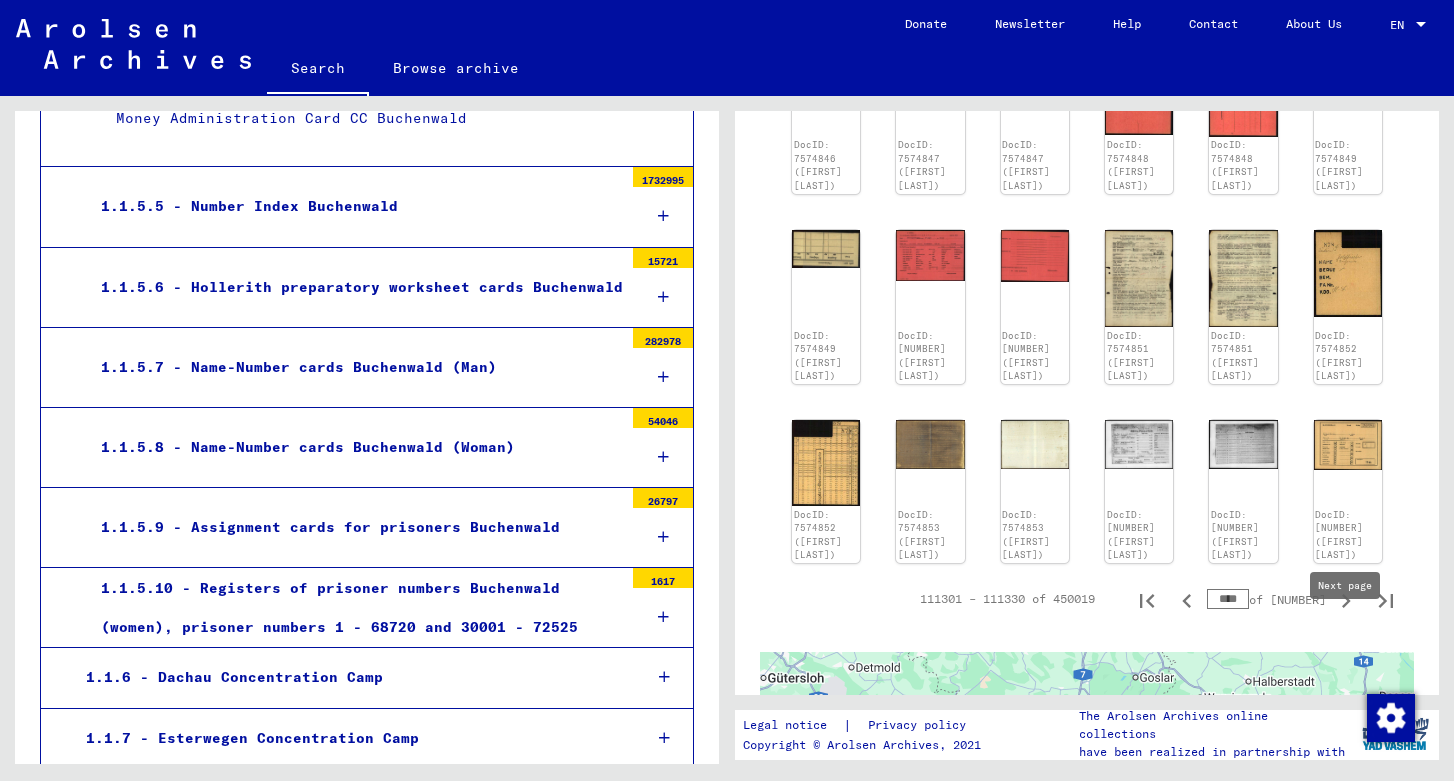 click 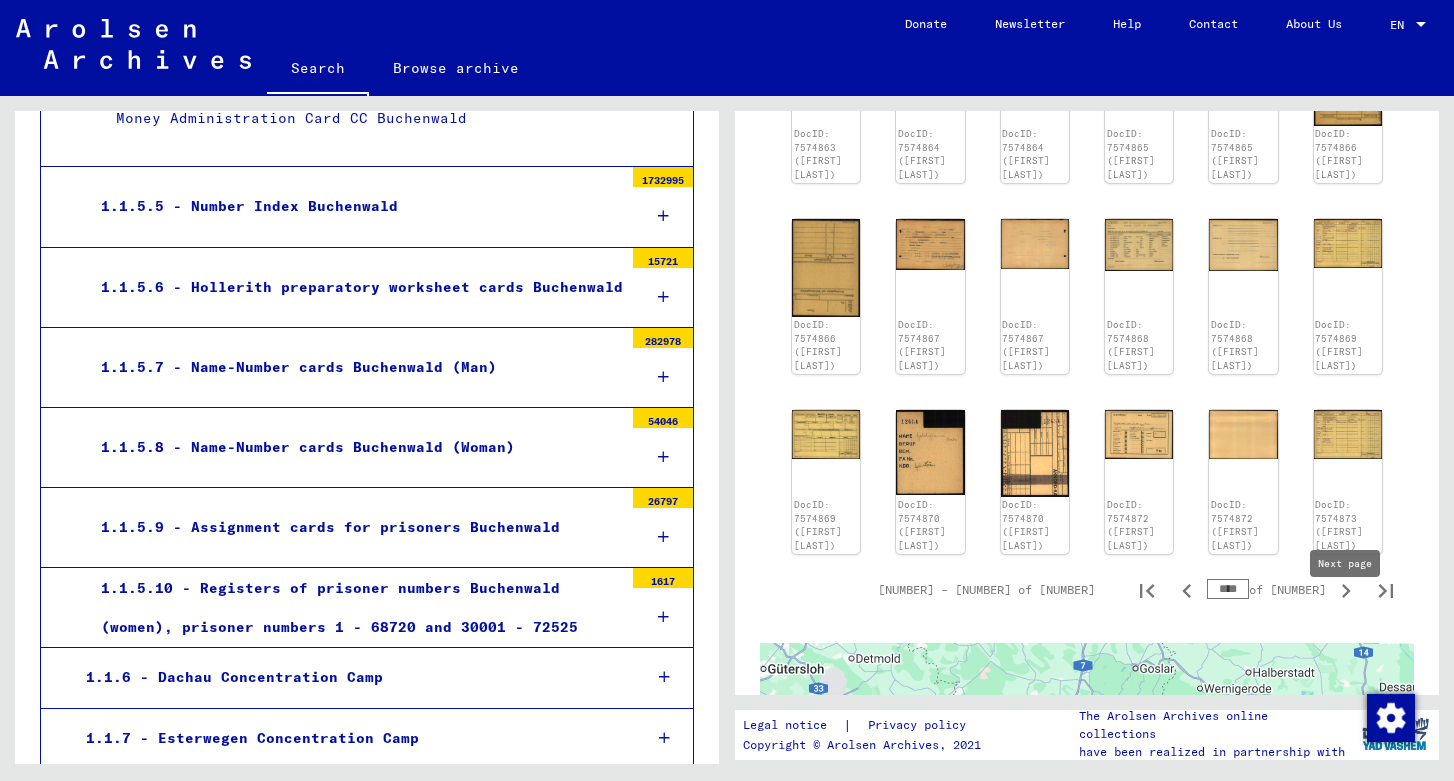 click 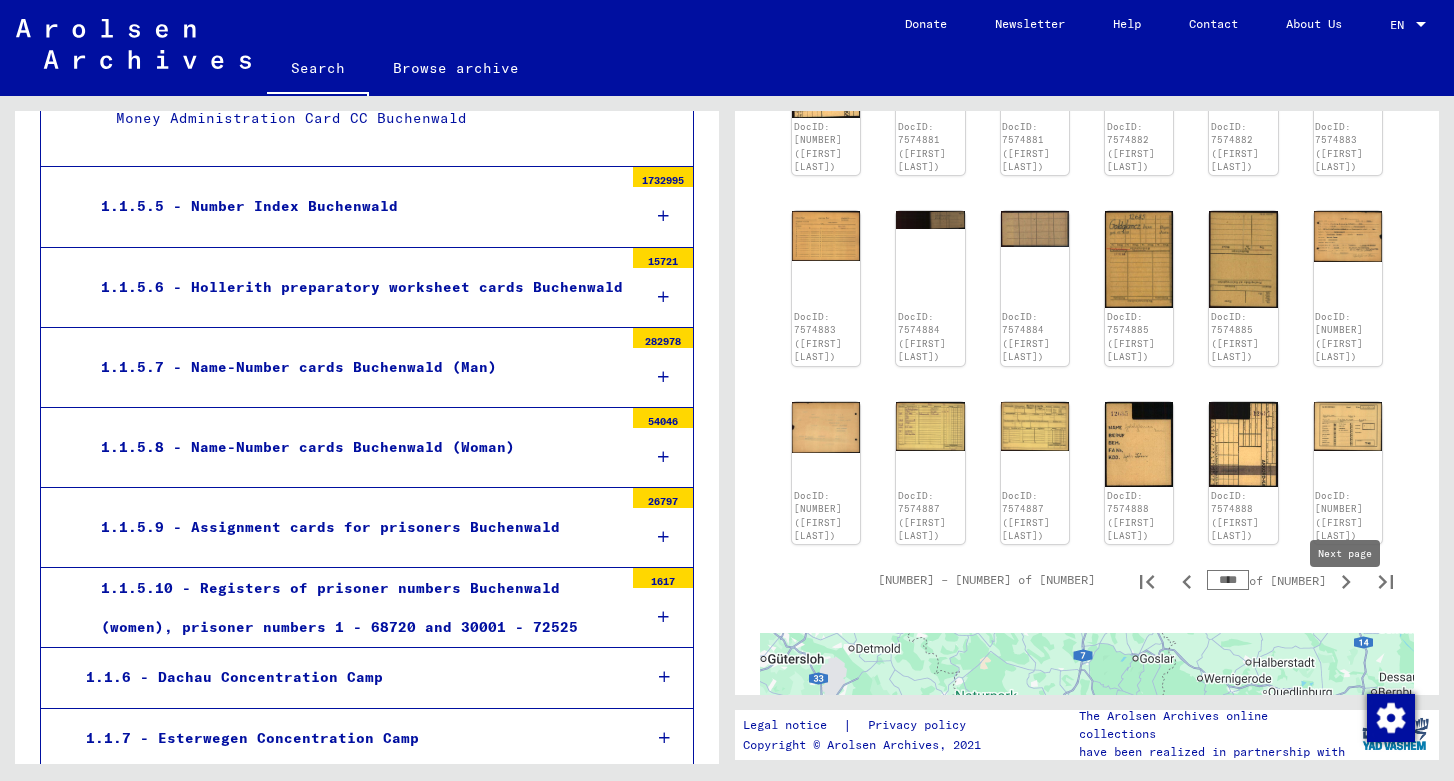 click 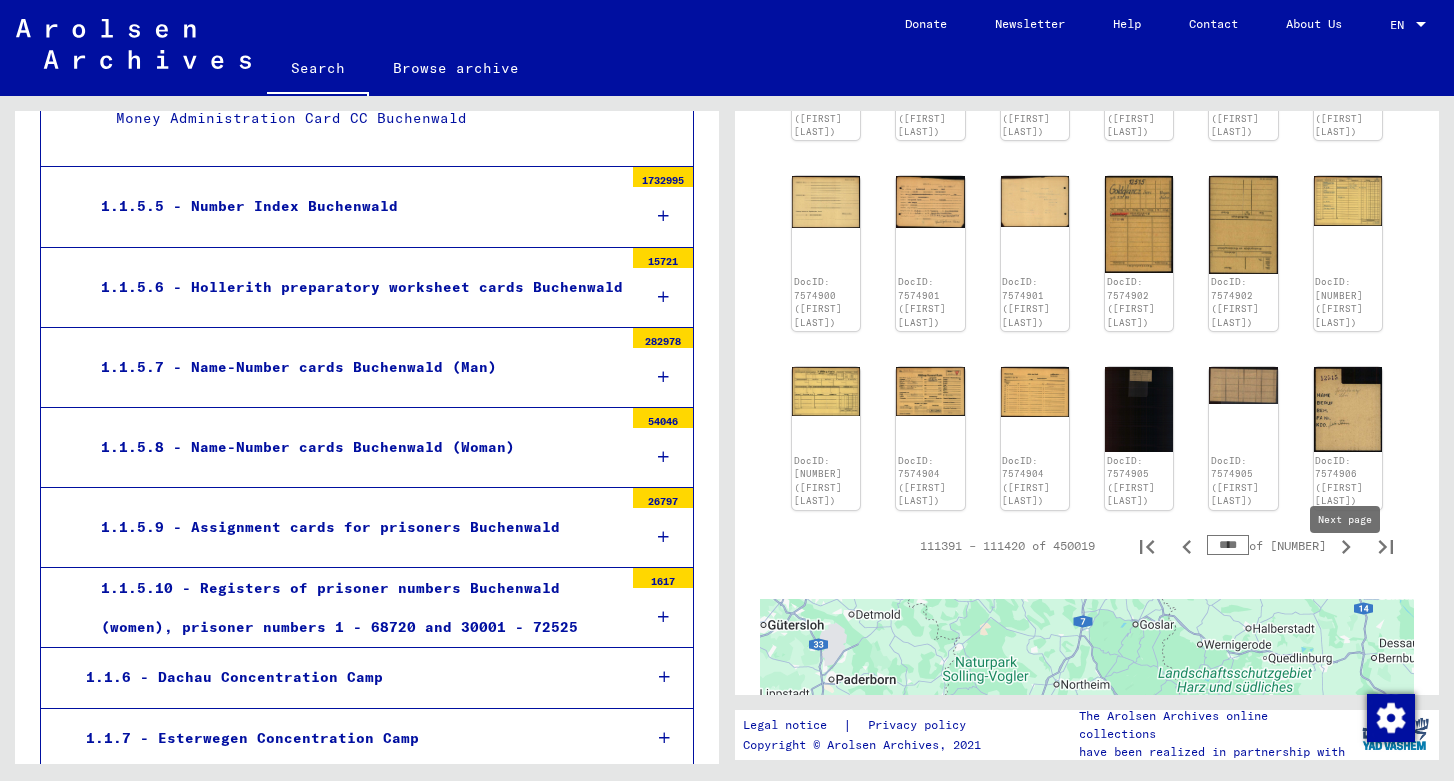 click 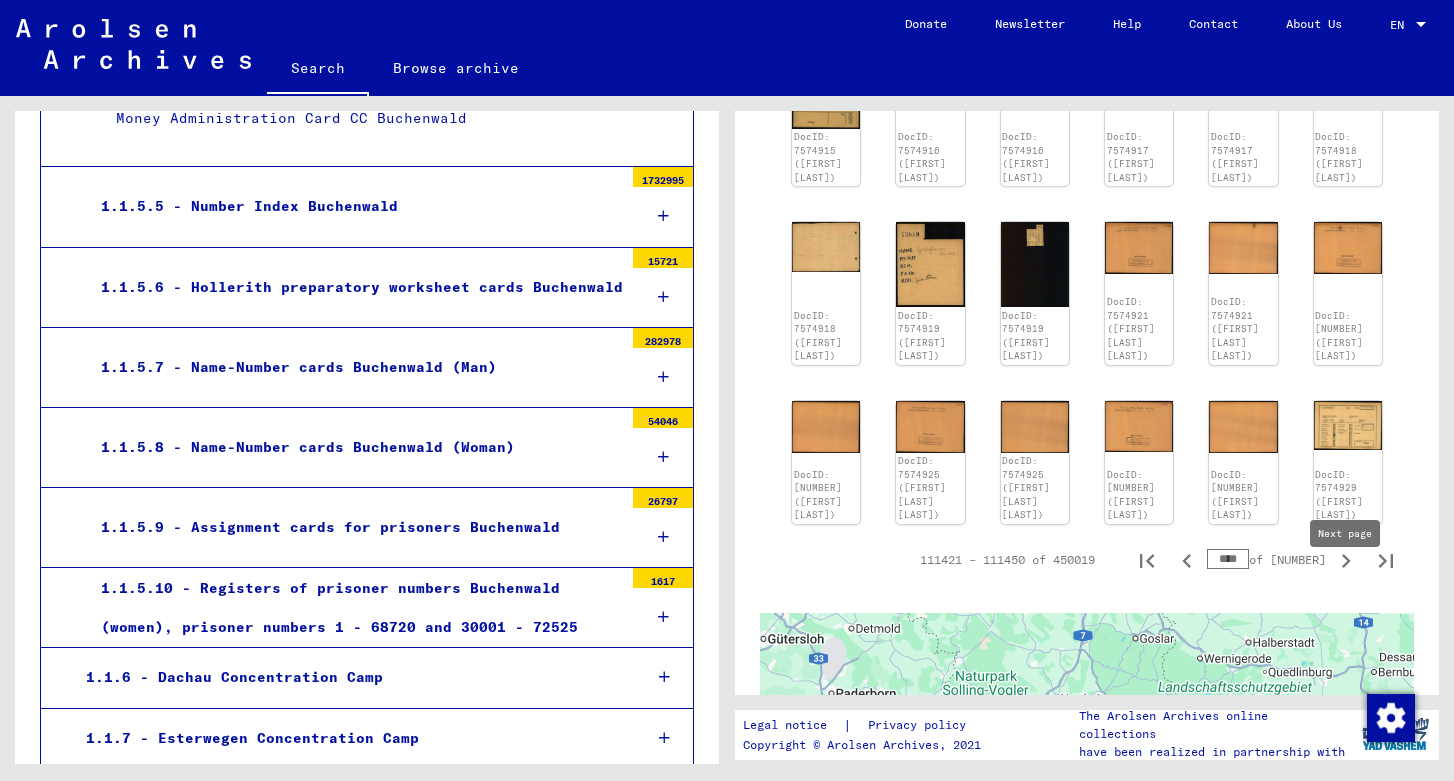 click 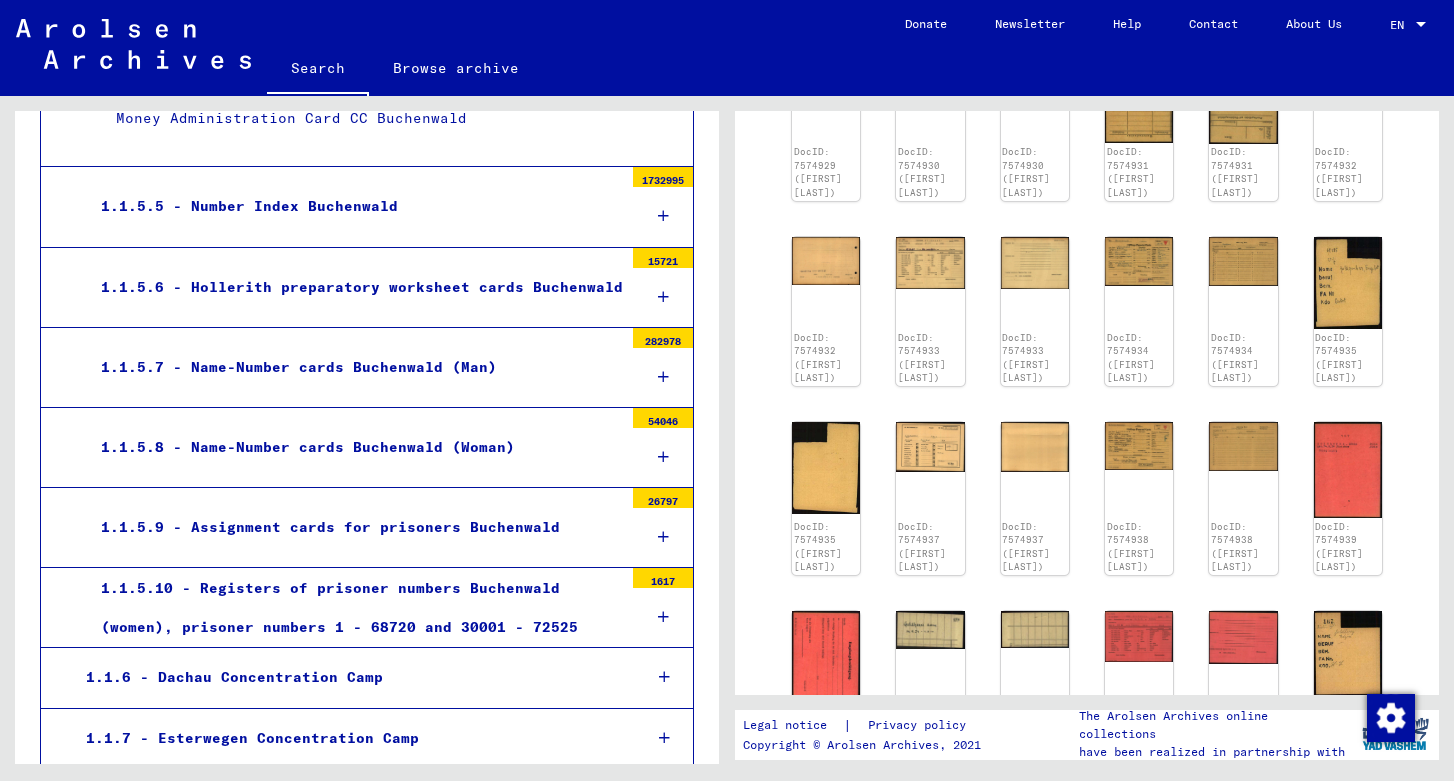 scroll, scrollTop: 700, scrollLeft: 0, axis: vertical 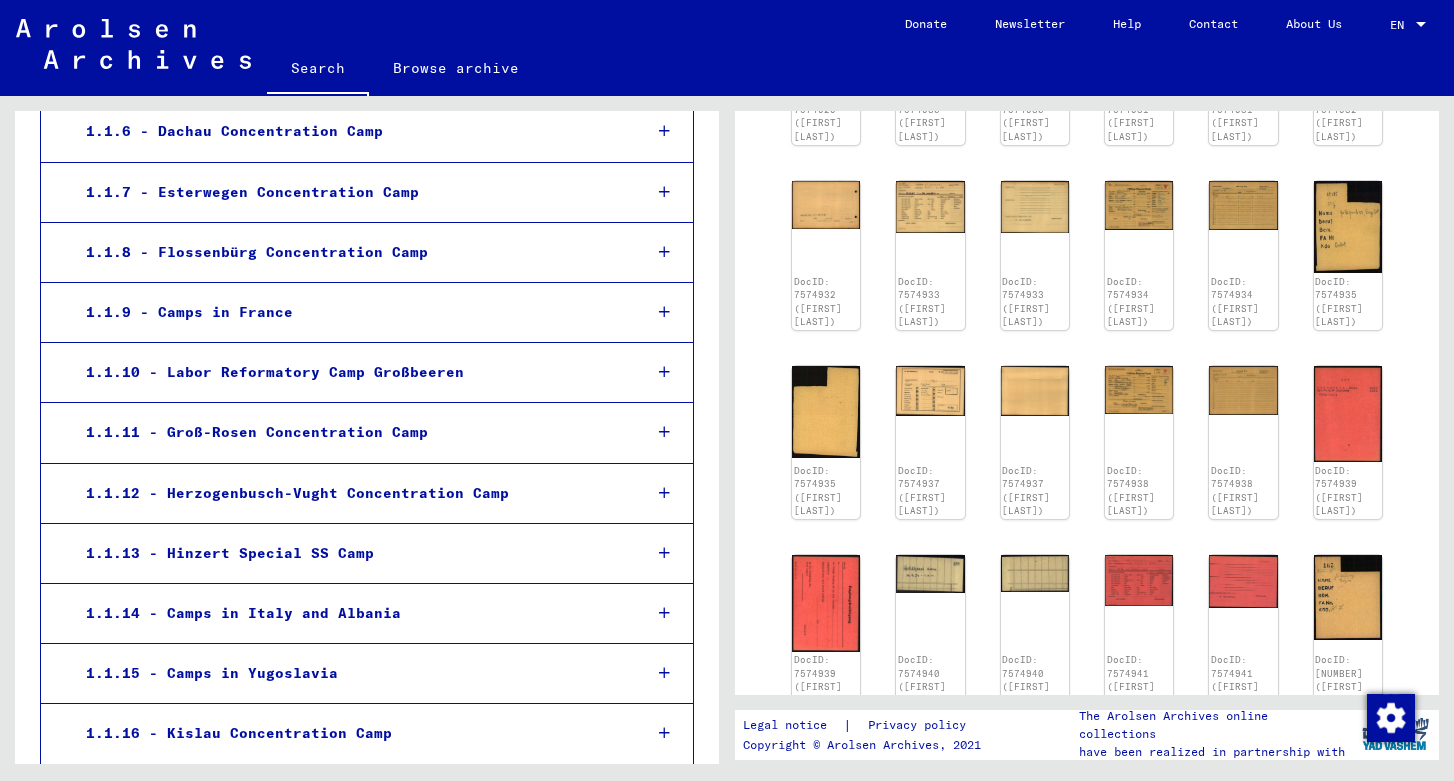 click on "1.1.13 - Hinzert Special SS Camp" at bounding box center [367, 554] 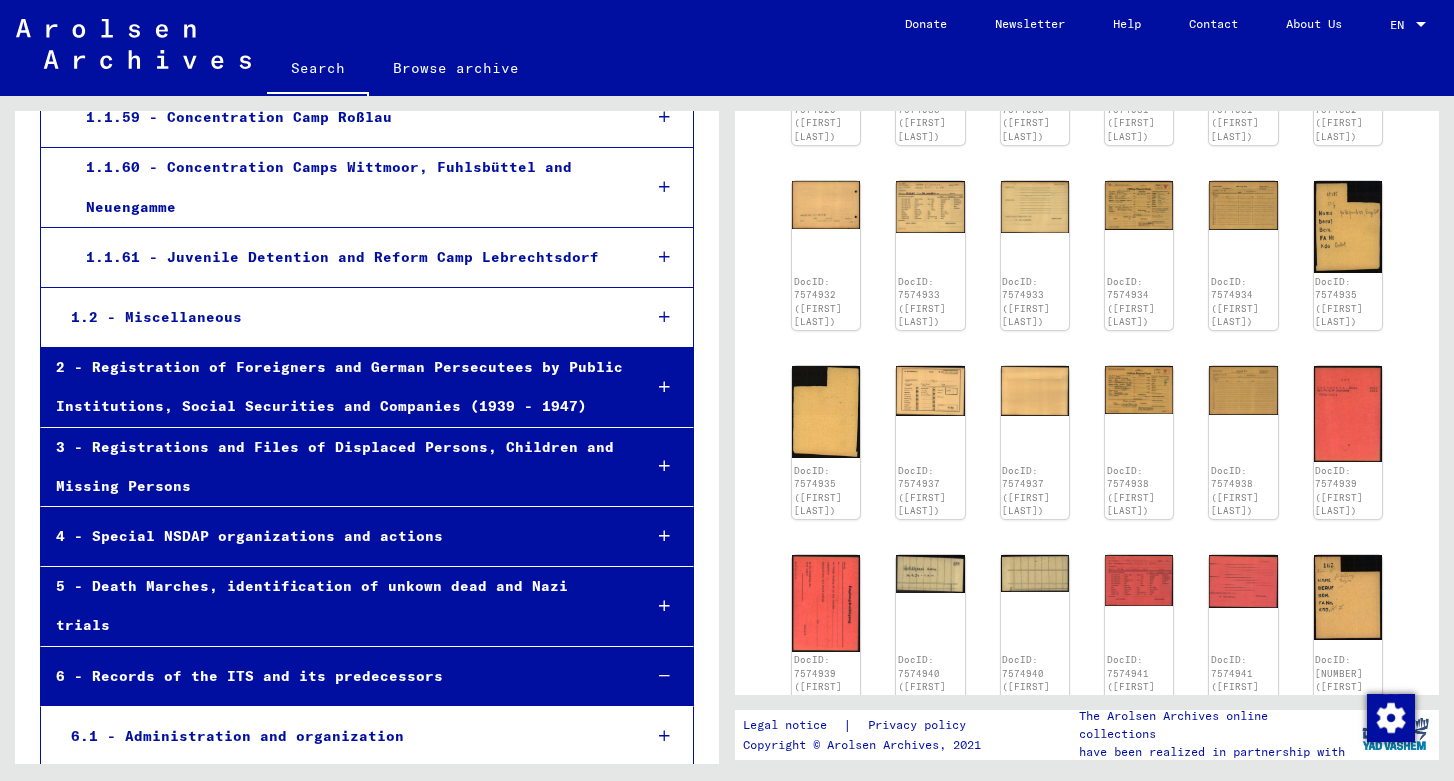scroll, scrollTop: 6051, scrollLeft: 0, axis: vertical 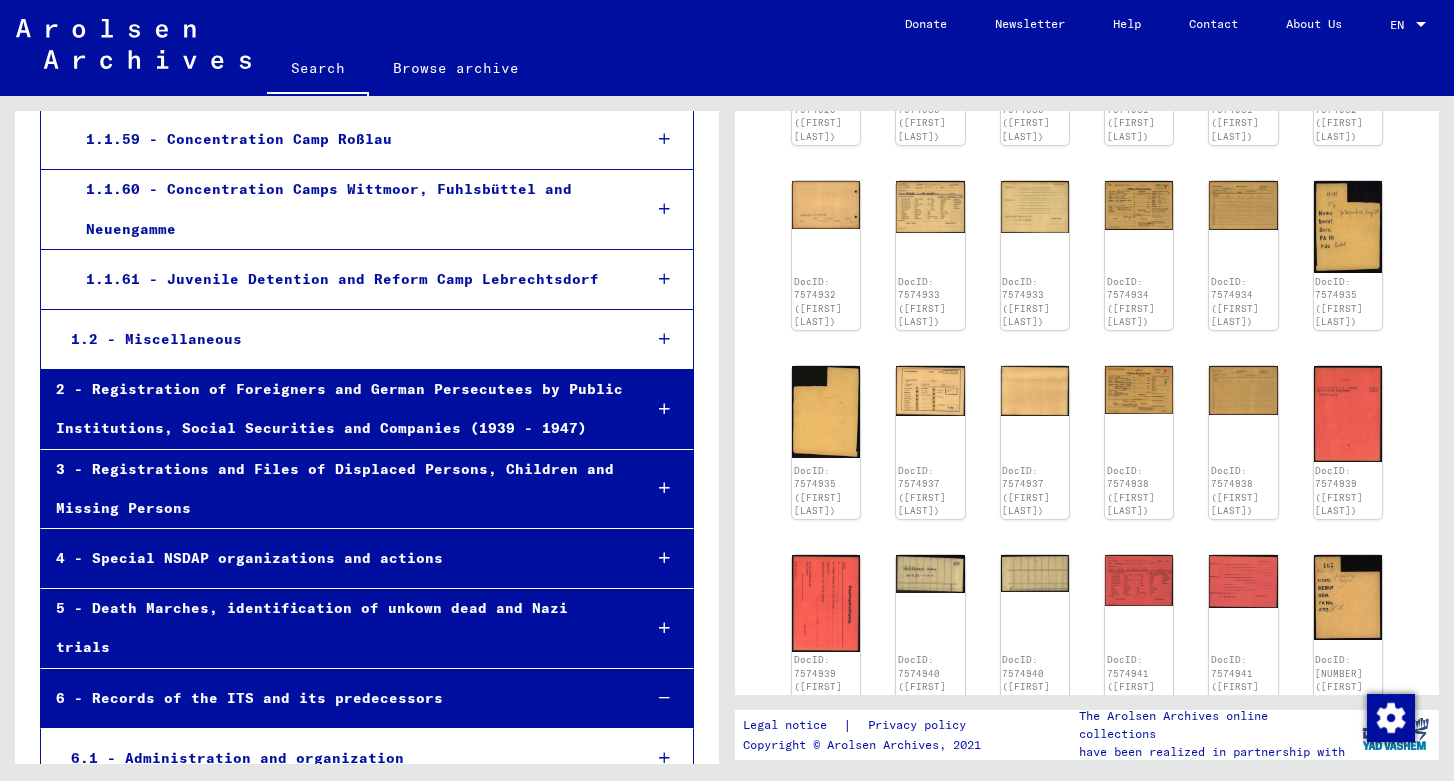 click at bounding box center [664, 409] 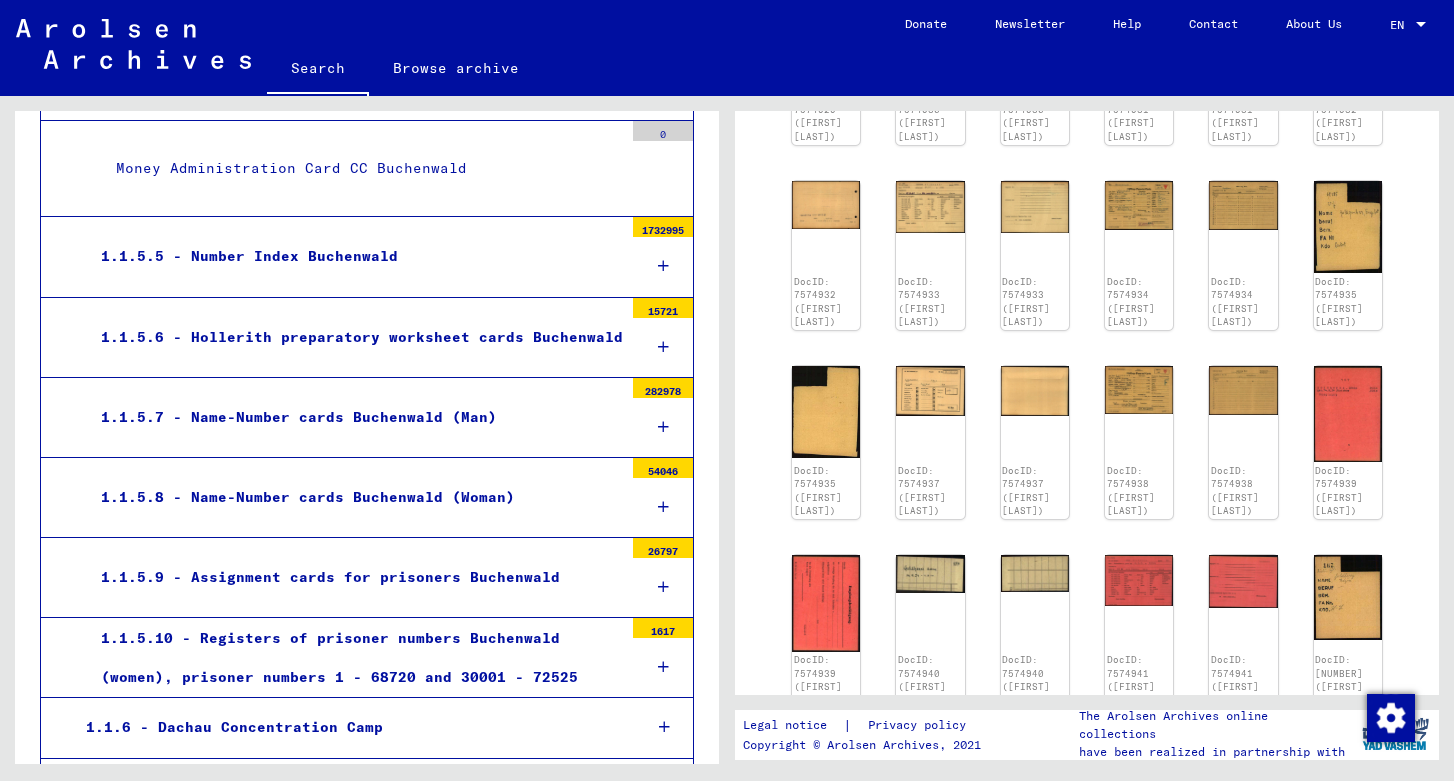 scroll, scrollTop: 1841, scrollLeft: 0, axis: vertical 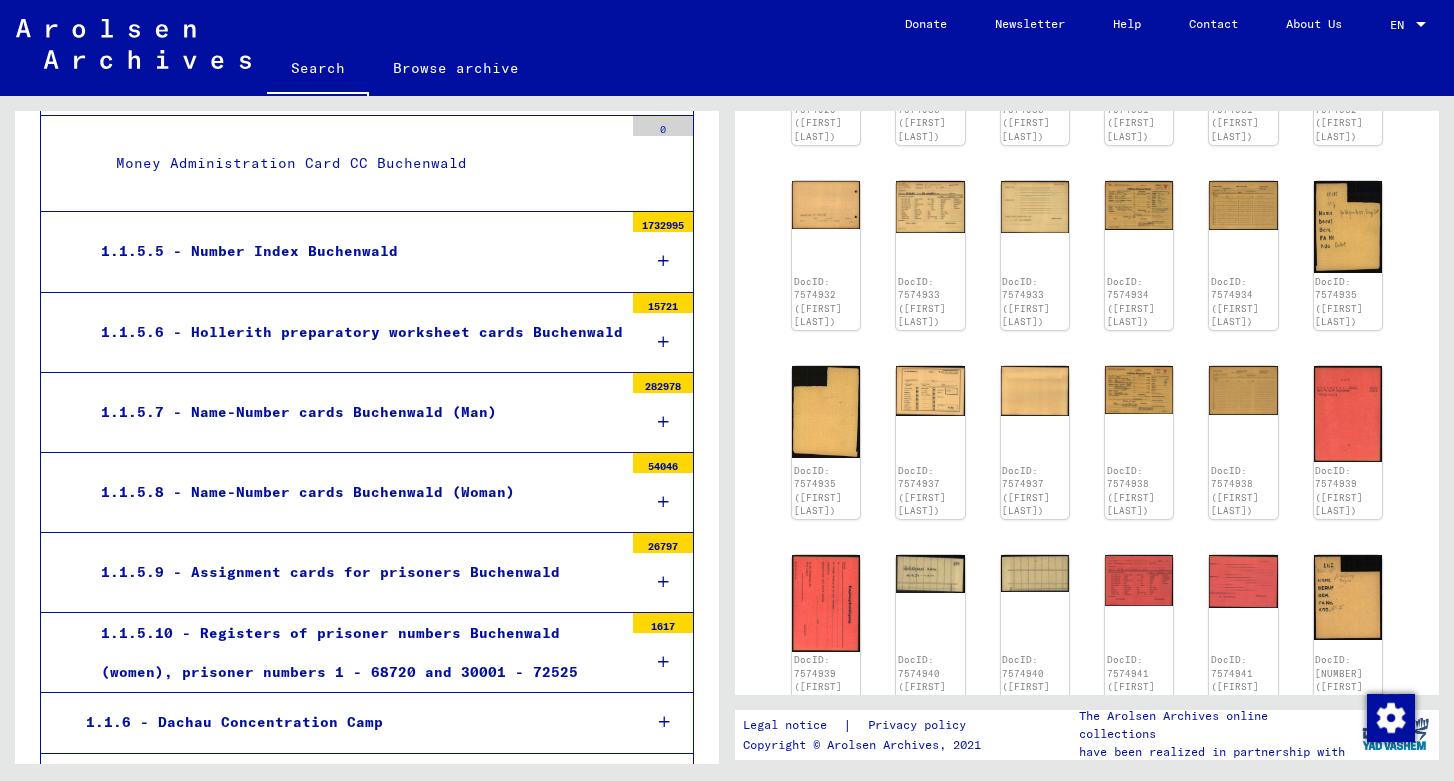 click on "1.1.5.8 - Name-Number cards Buchenwald (Woman)" at bounding box center (354, 492) 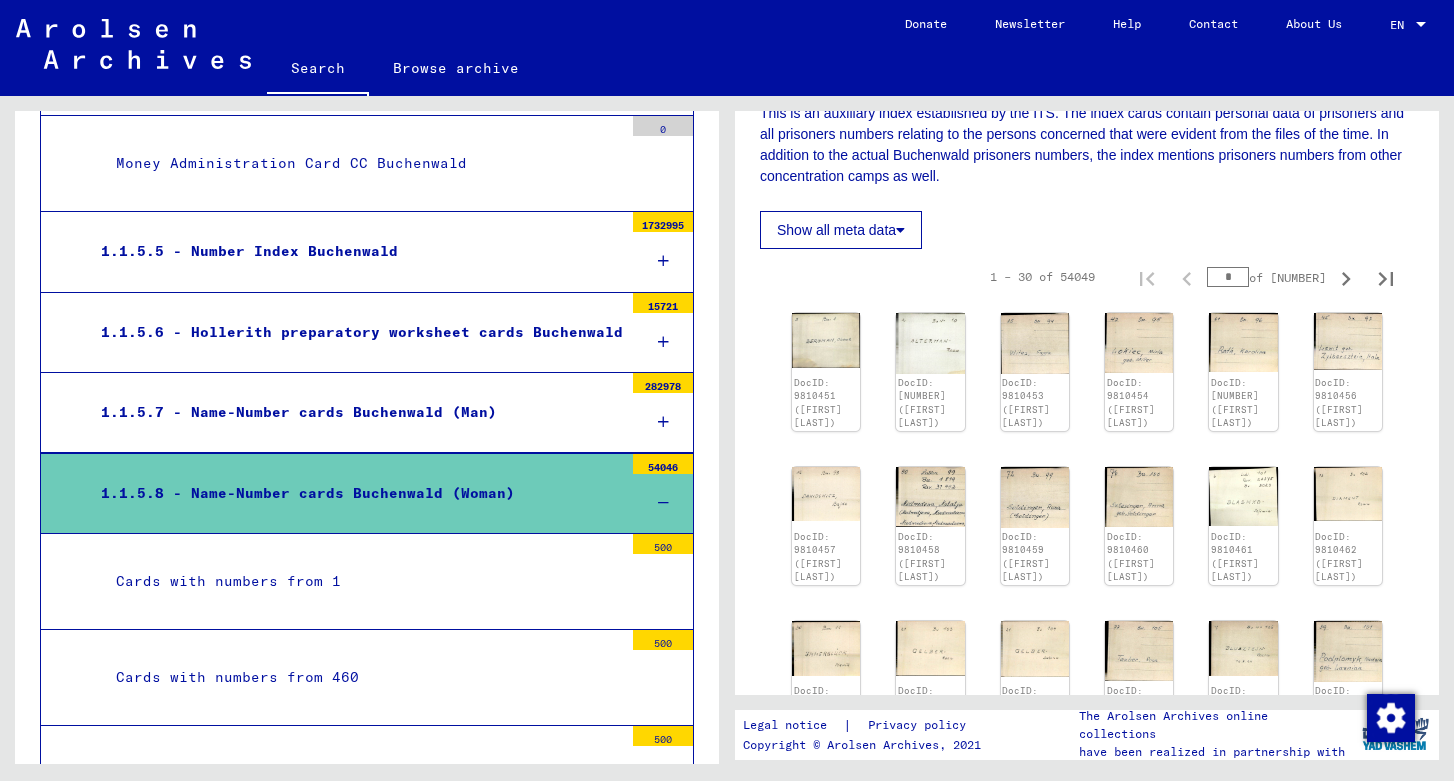 scroll, scrollTop: 351, scrollLeft: 0, axis: vertical 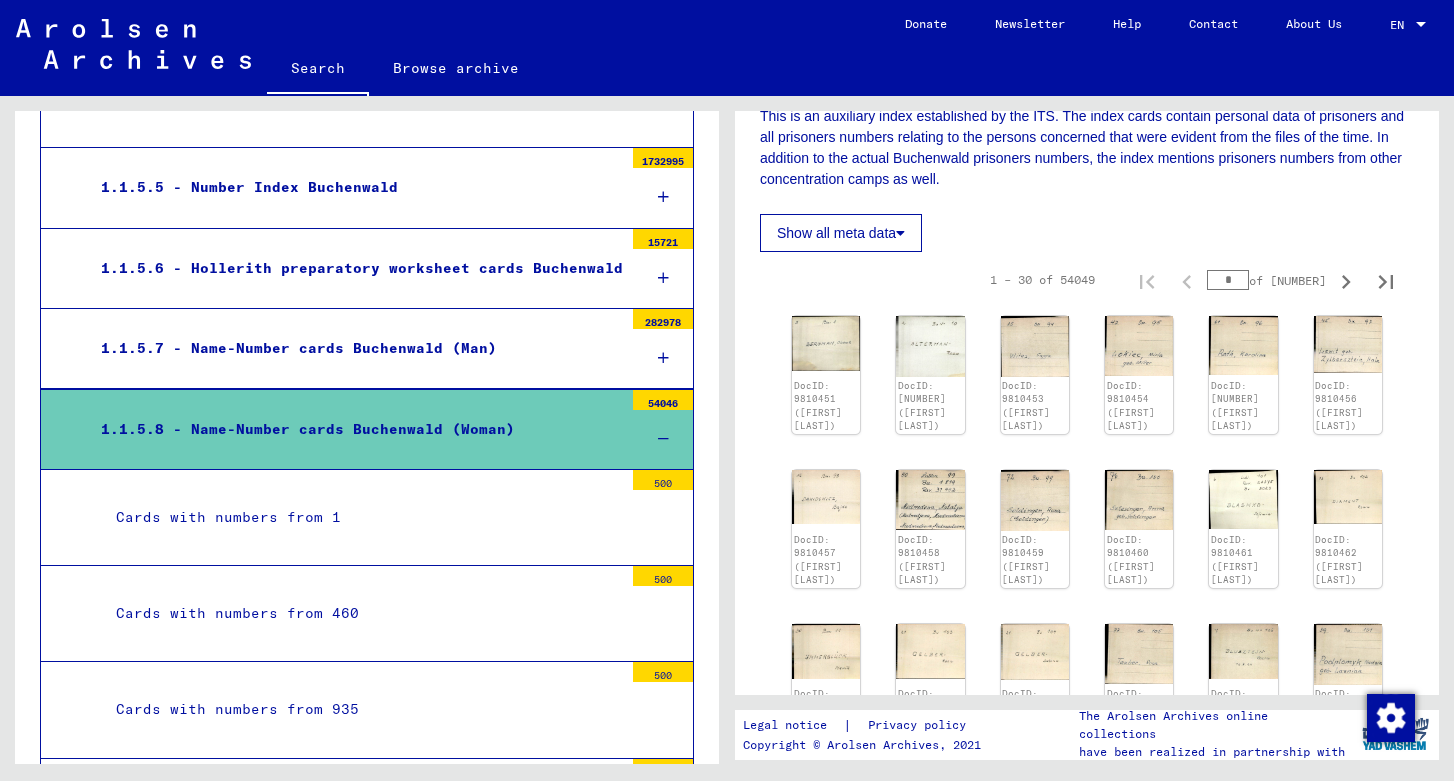 click on "*" at bounding box center (1228, 280) 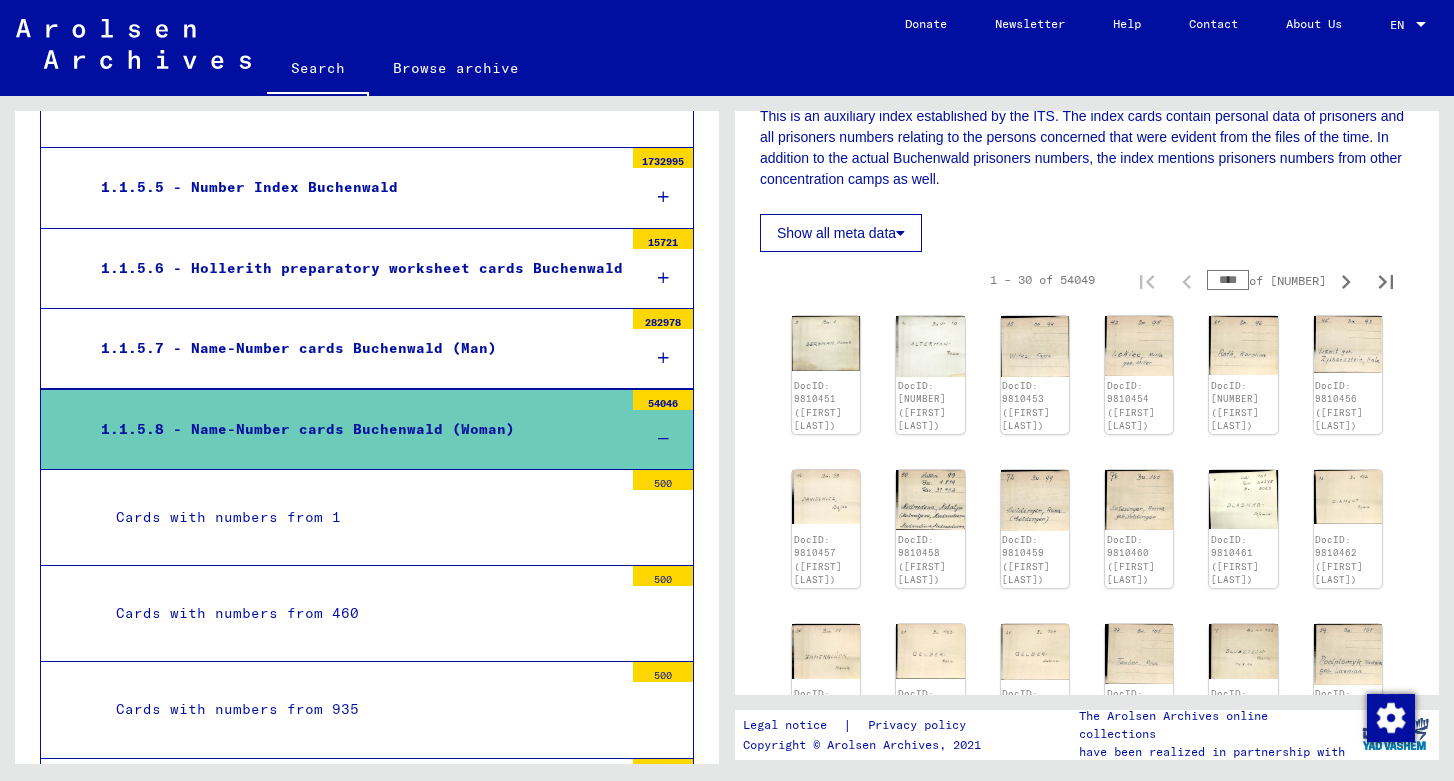 type on "****" 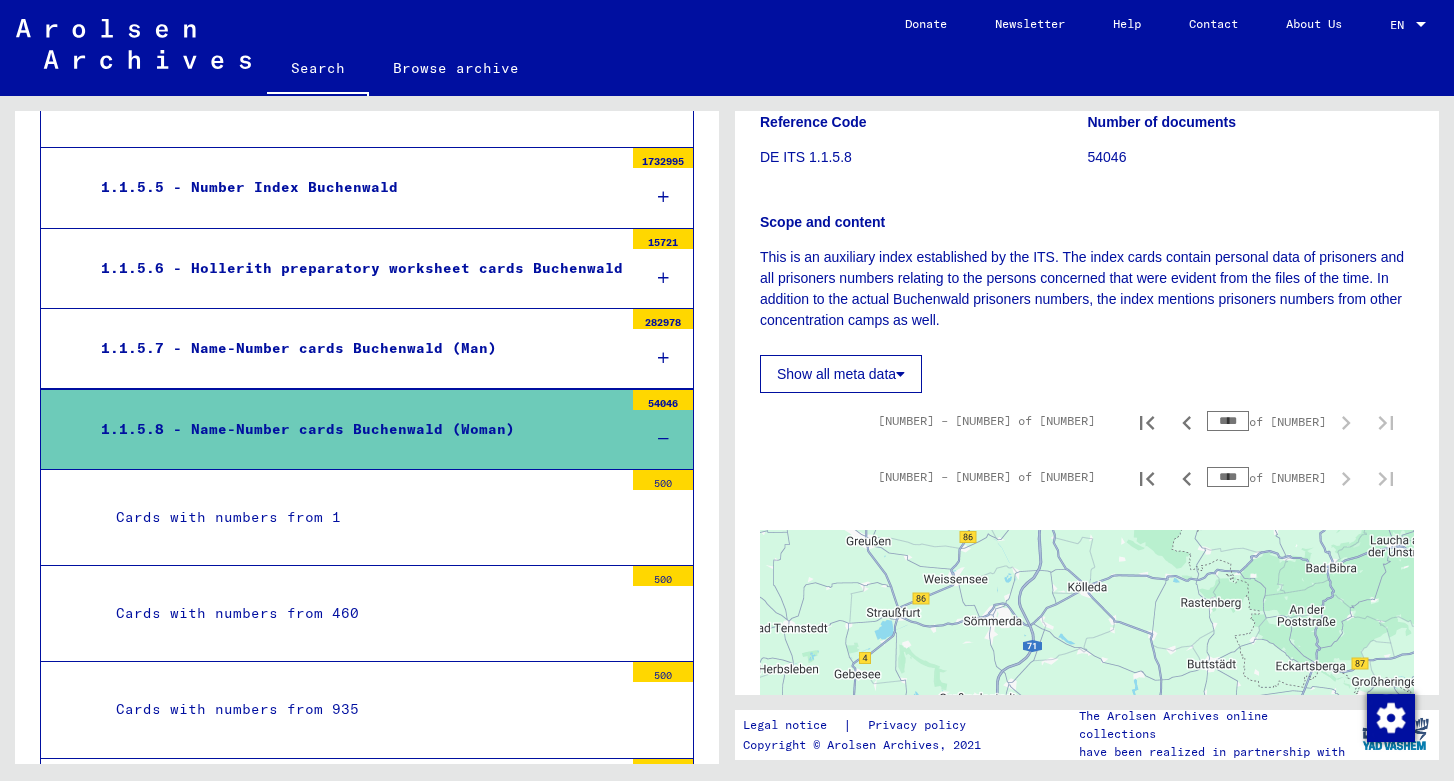 scroll, scrollTop: 235, scrollLeft: 0, axis: vertical 